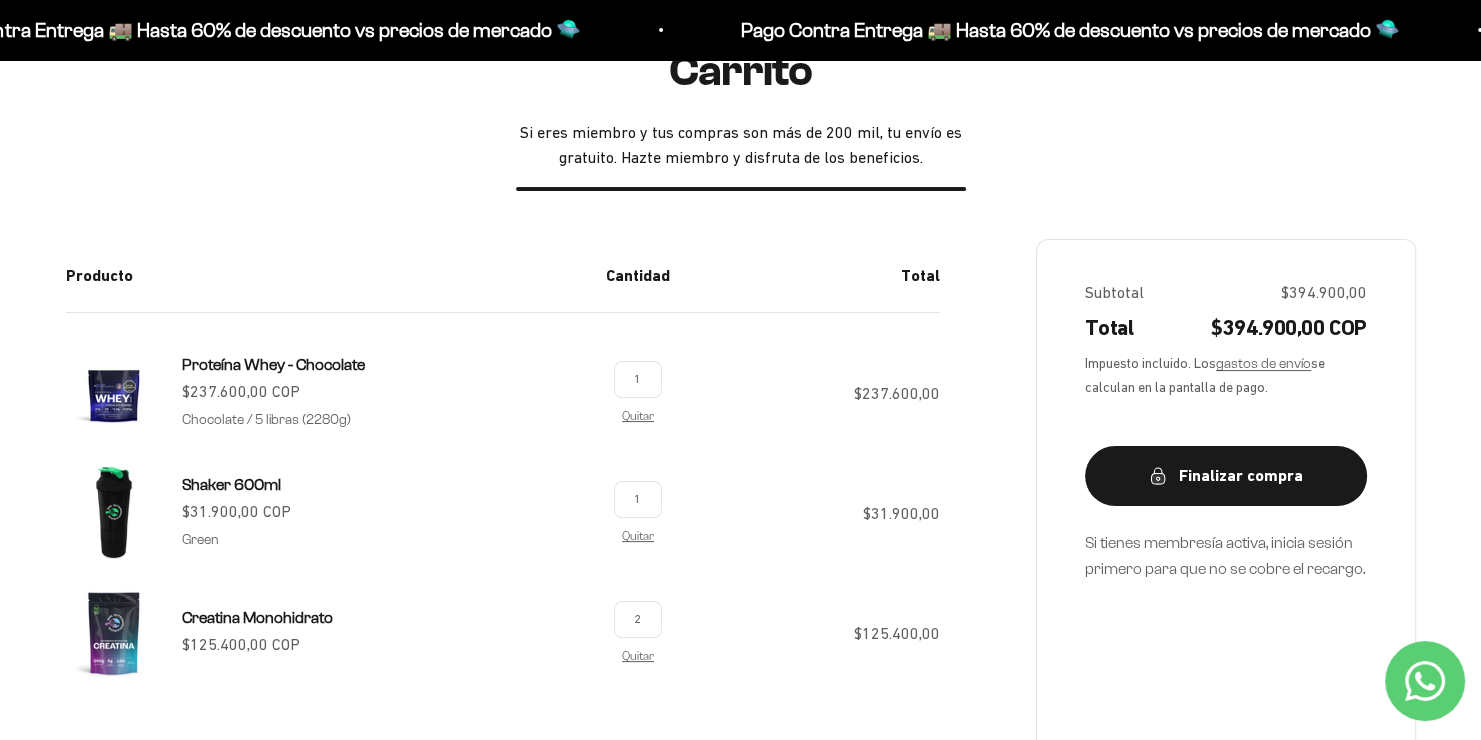 scroll, scrollTop: 200, scrollLeft: 0, axis: vertical 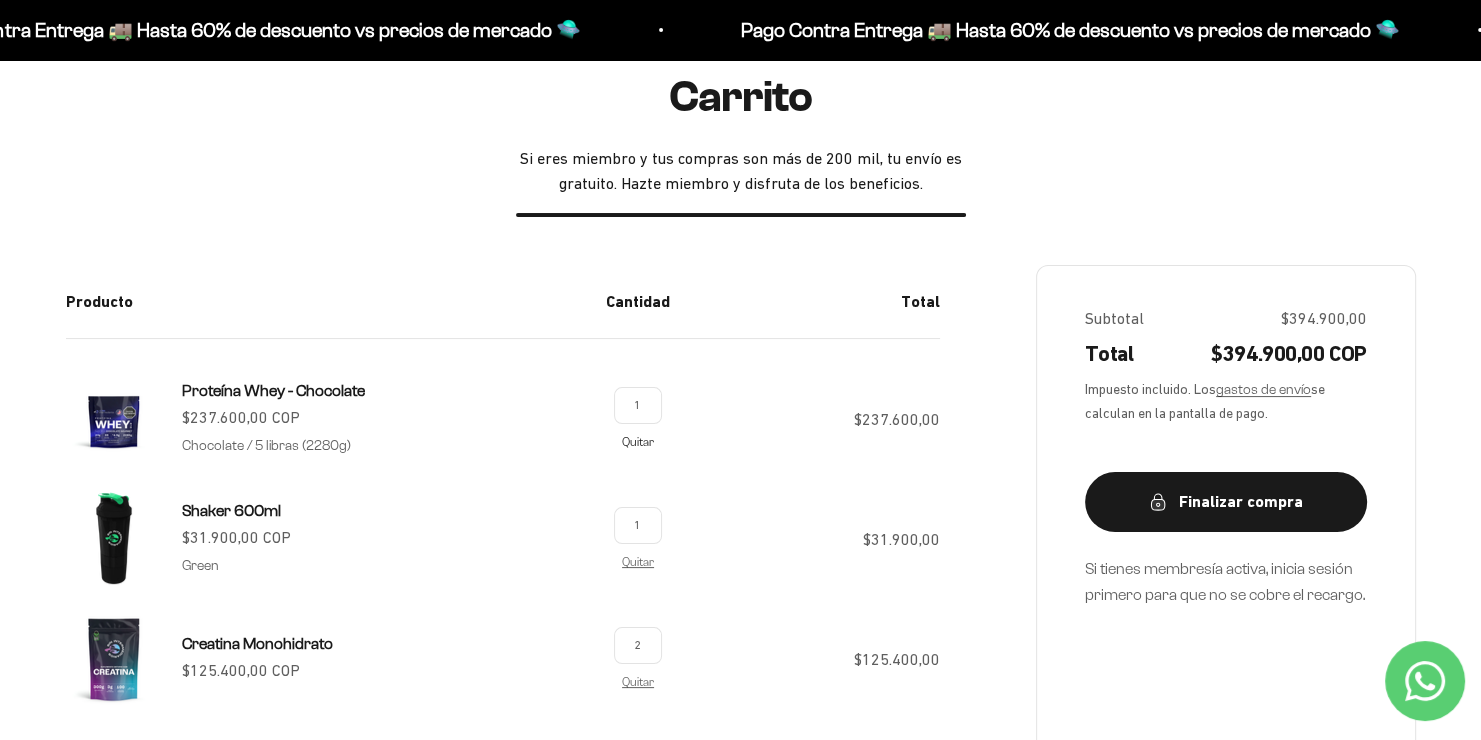 click on "Quitar" at bounding box center (638, 441) 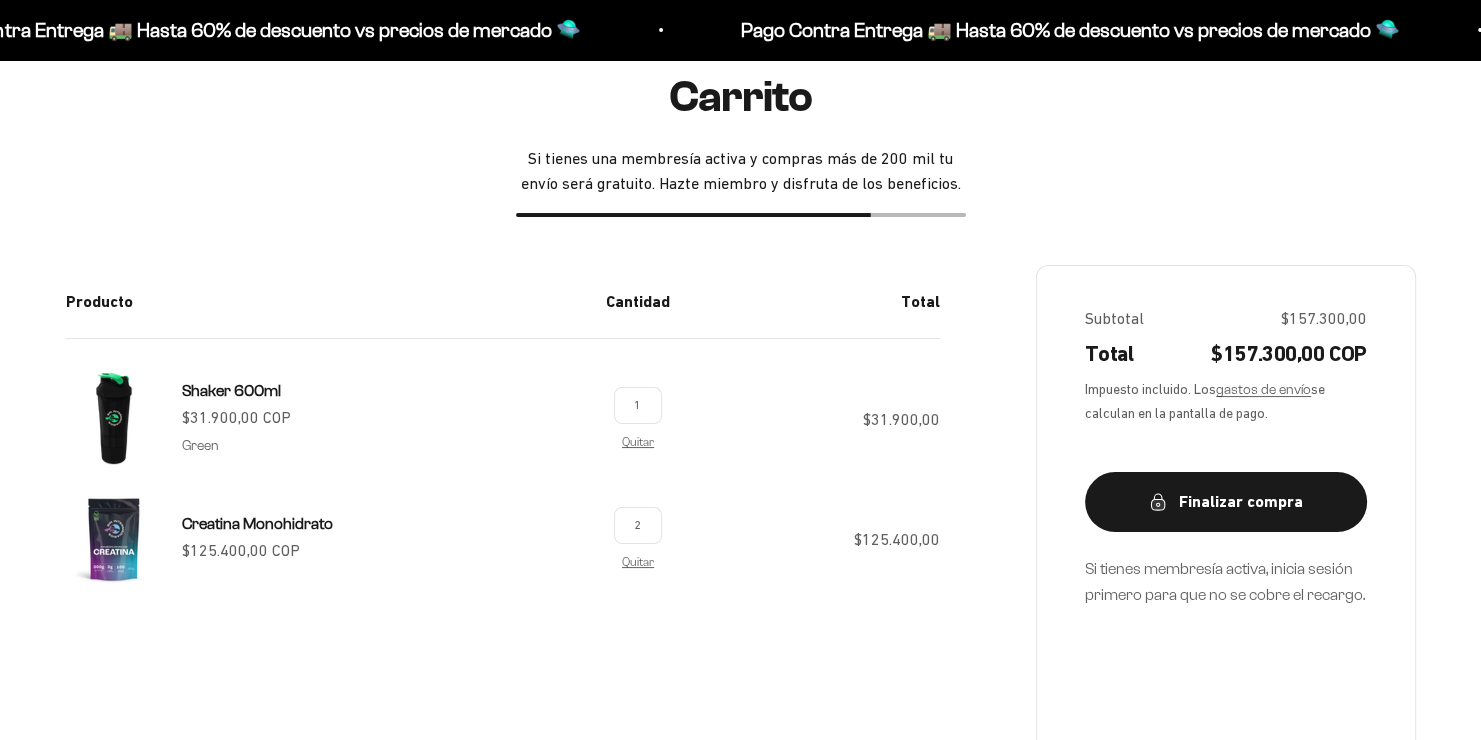 scroll, scrollTop: 200, scrollLeft: 0, axis: vertical 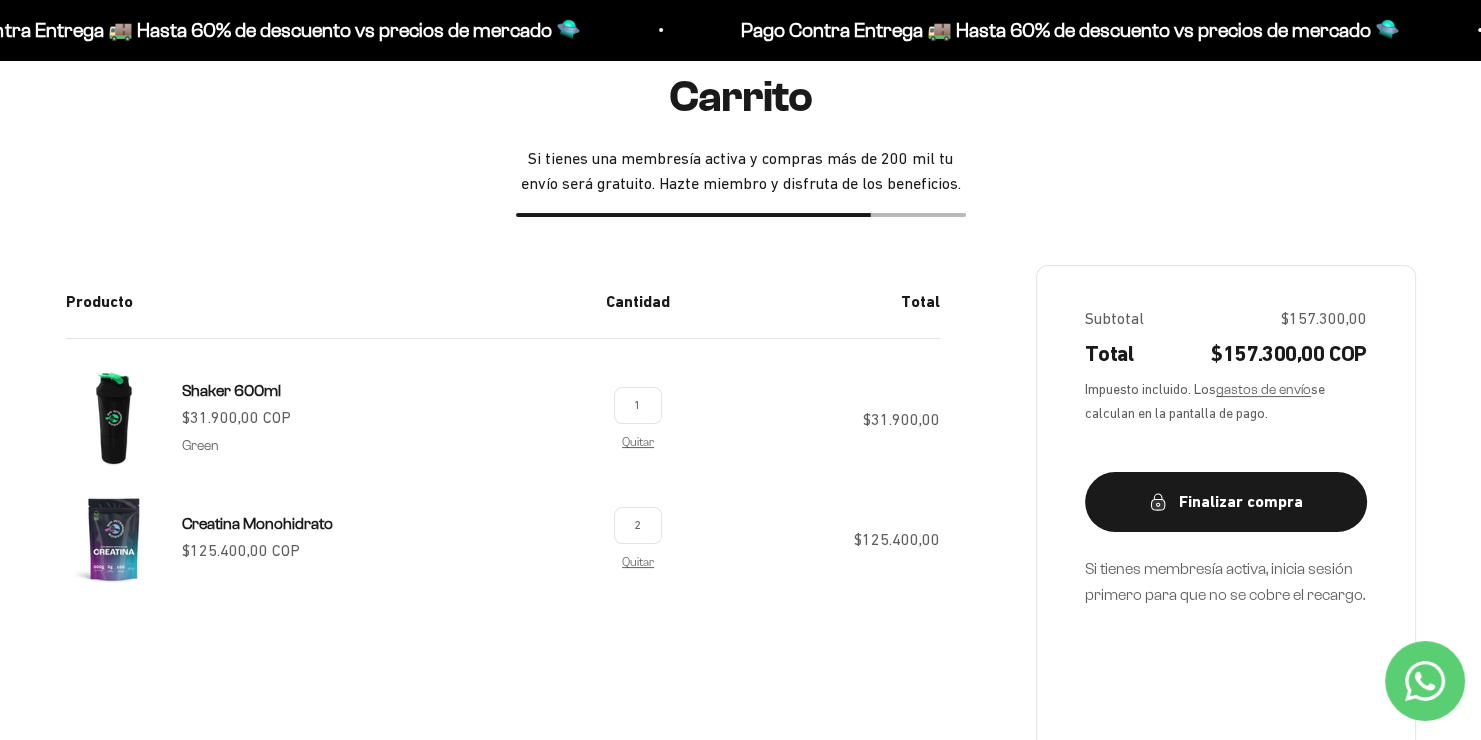 click on "2" at bounding box center [638, 525] 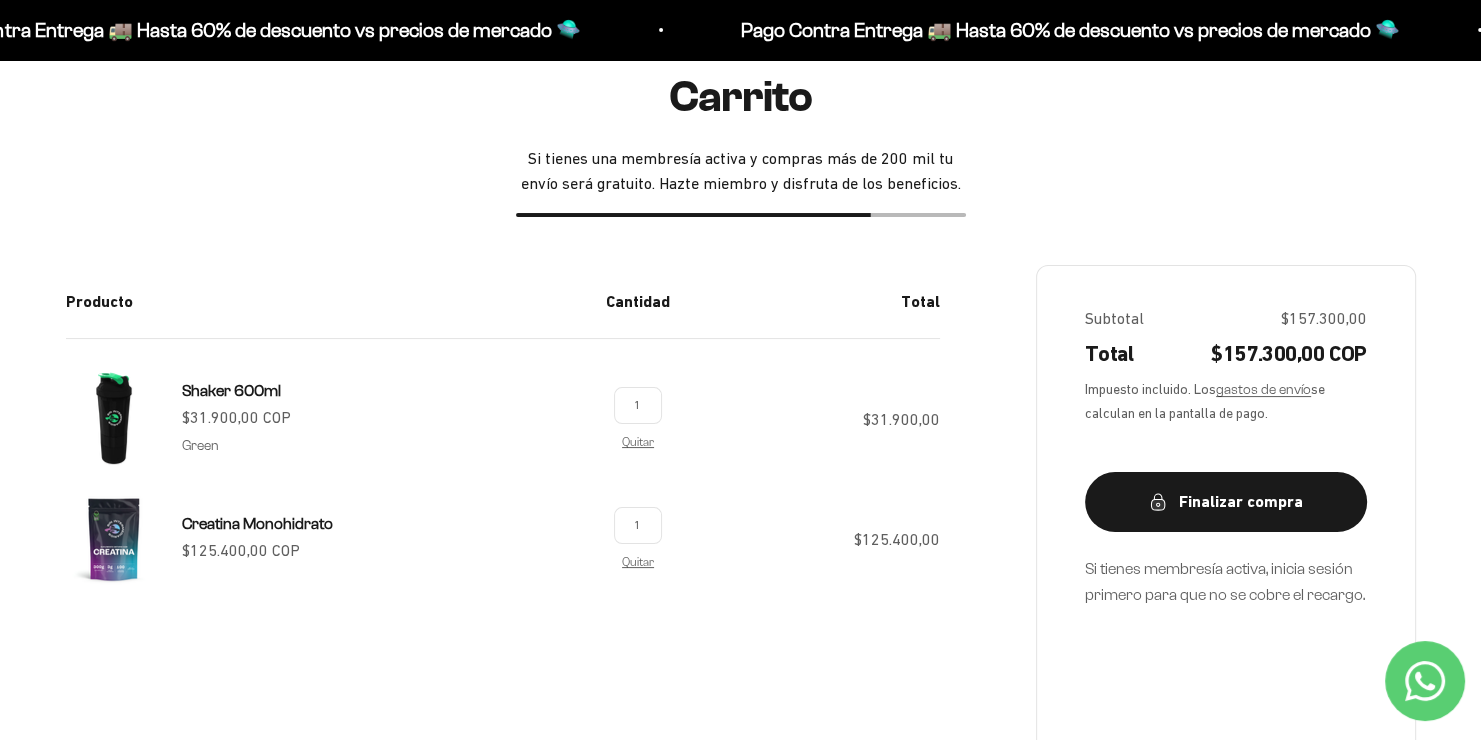type on "1" 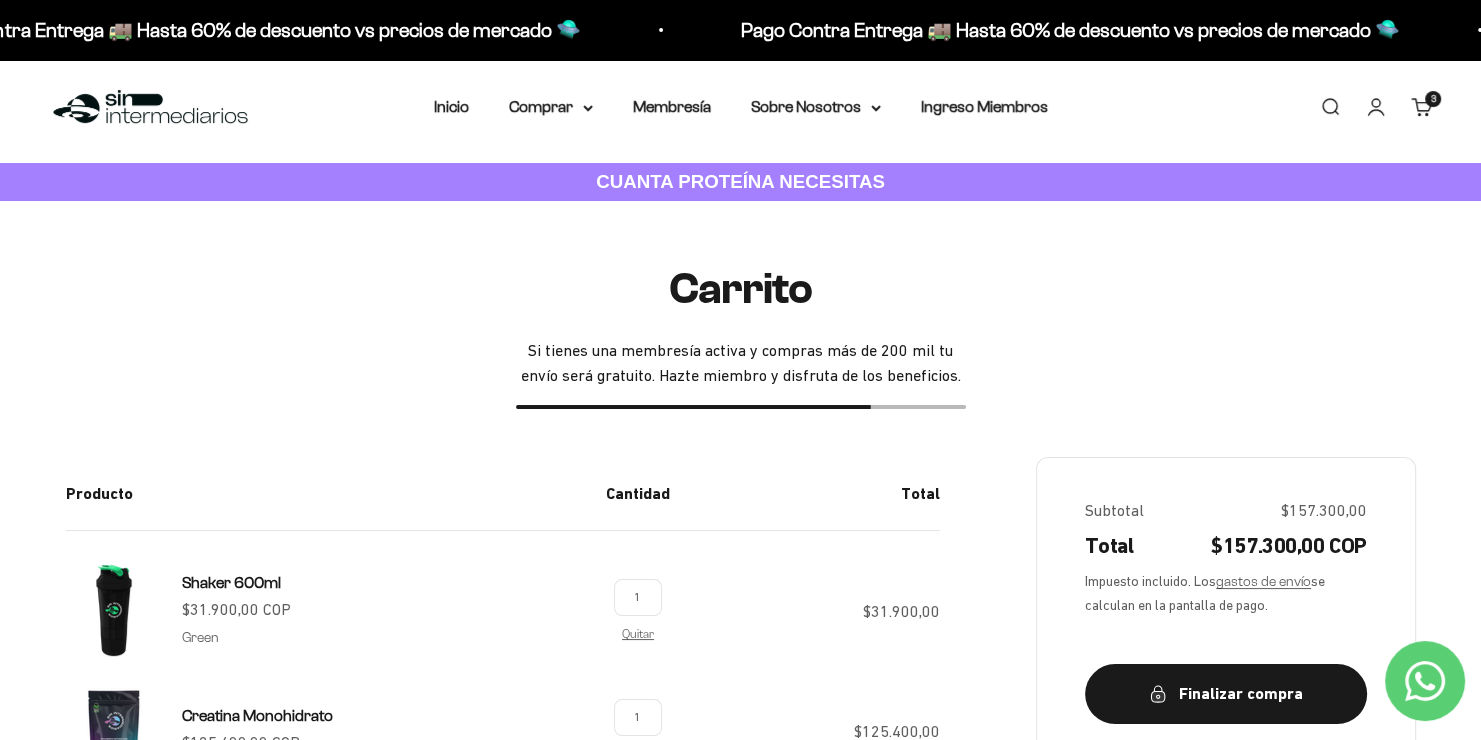 scroll, scrollTop: 0, scrollLeft: 0, axis: both 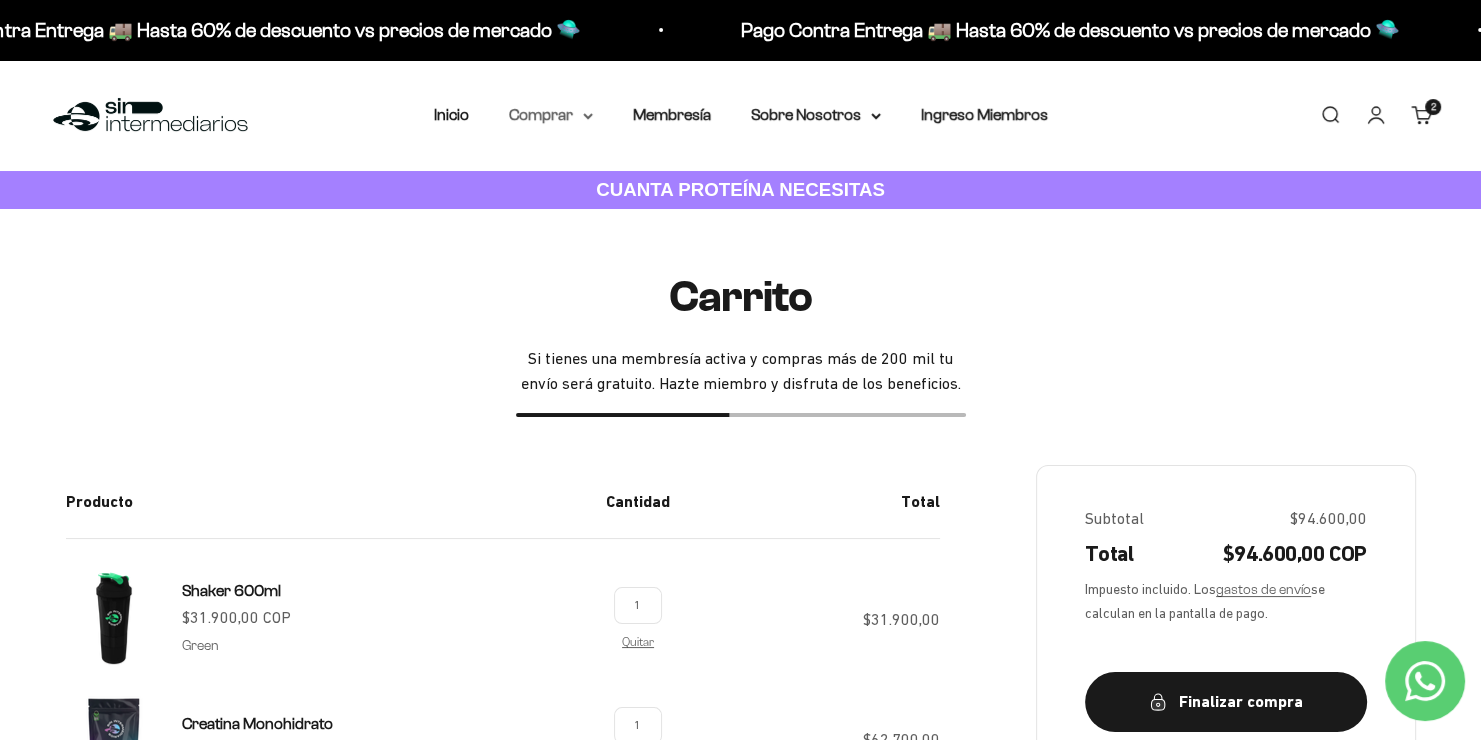 click on "Comprar" at bounding box center (551, 115) 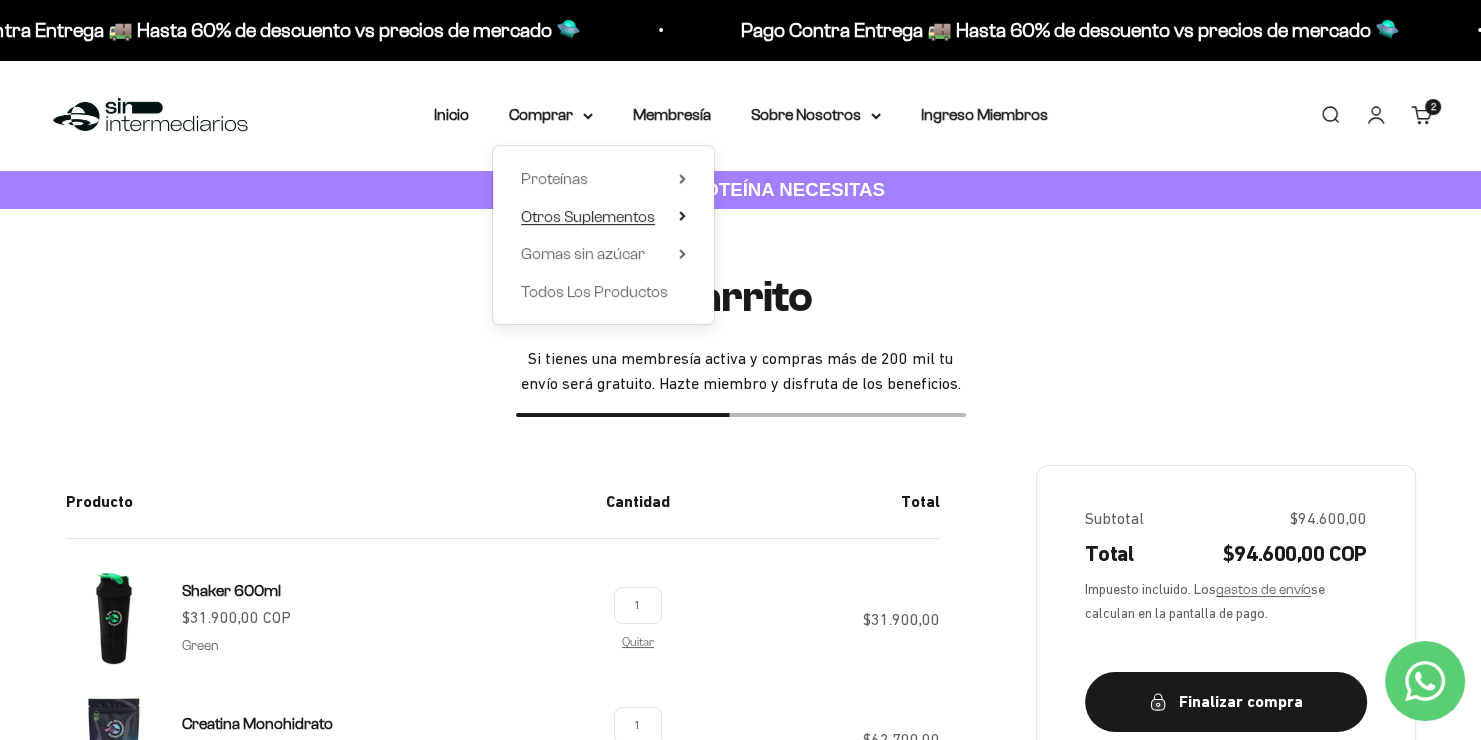 click on "Otros Suplementos" at bounding box center (603, 217) 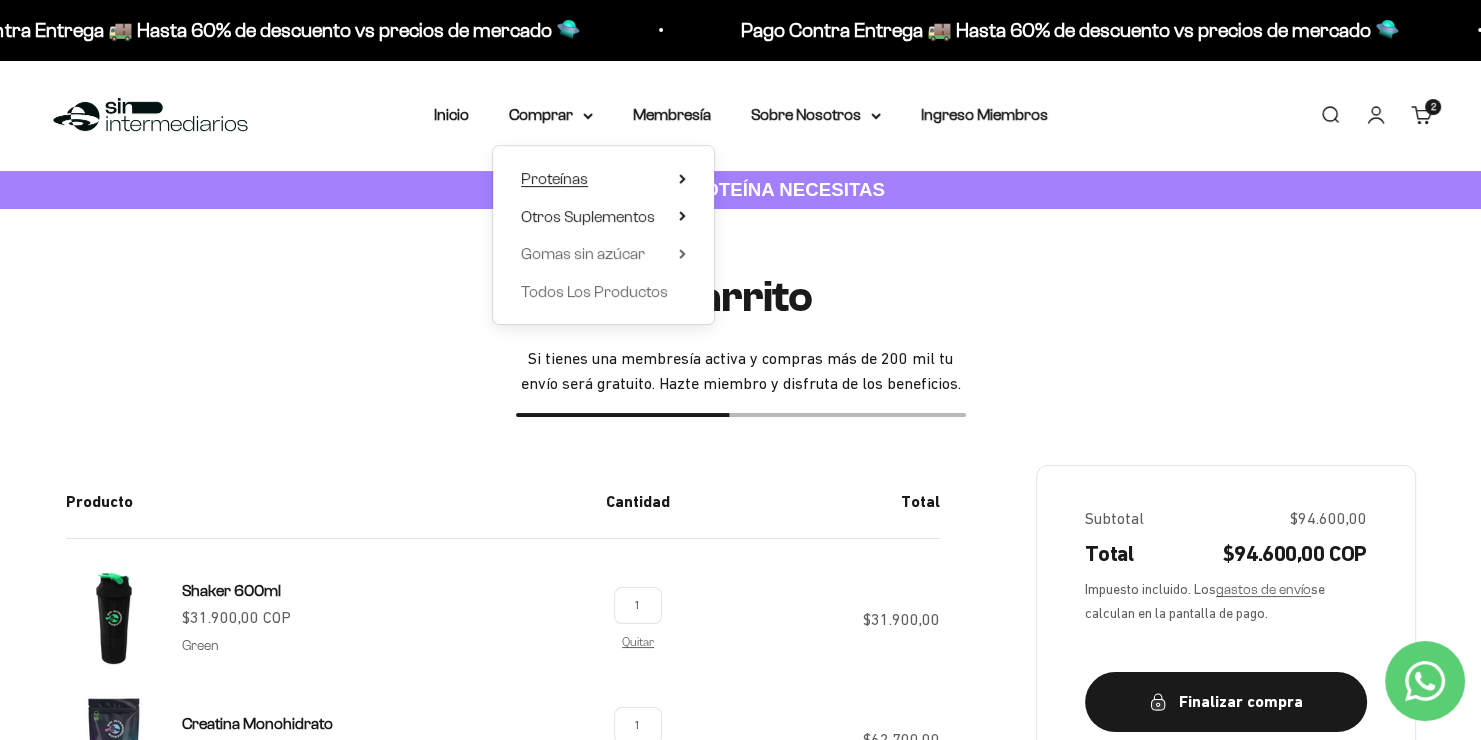 click on "Proteínas" at bounding box center [603, 179] 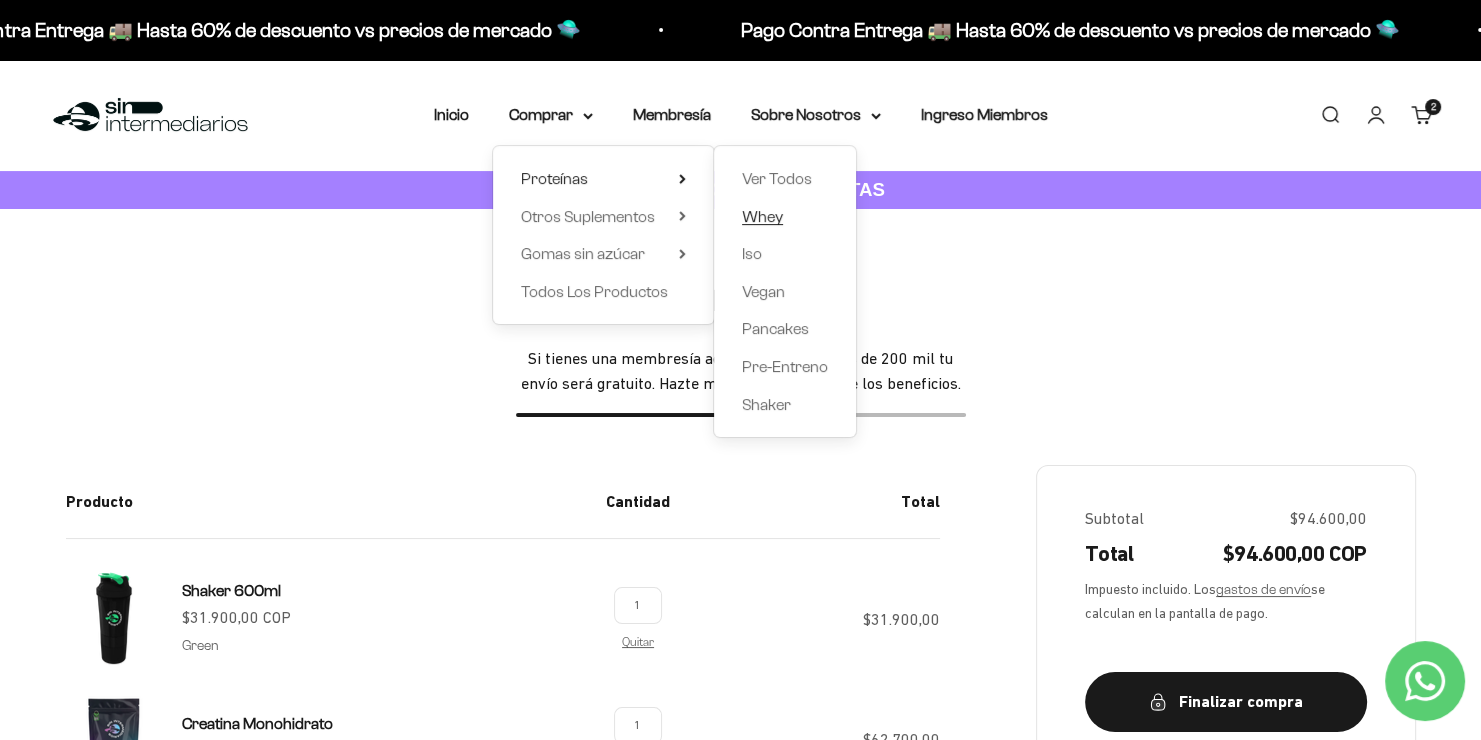 click on "Whey" at bounding box center [762, 216] 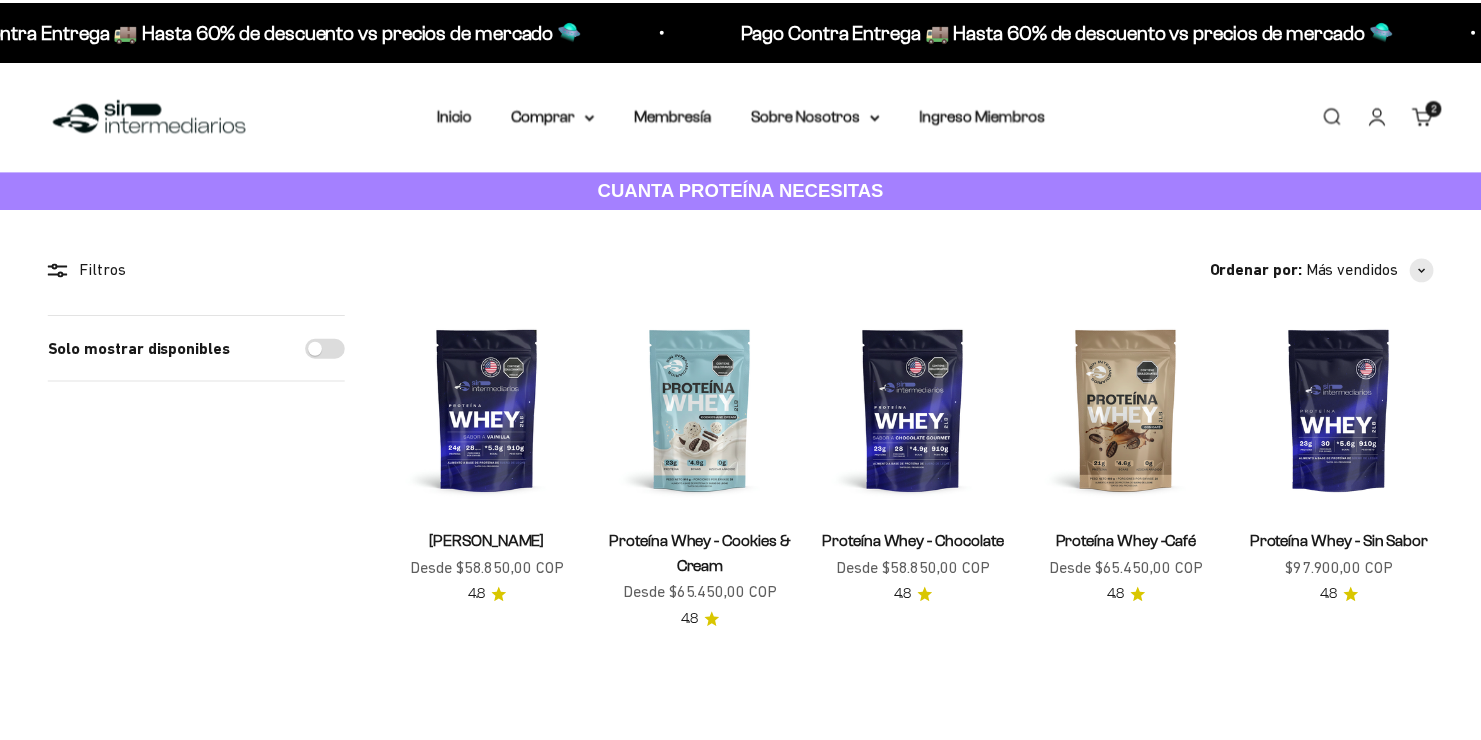scroll, scrollTop: 0, scrollLeft: 0, axis: both 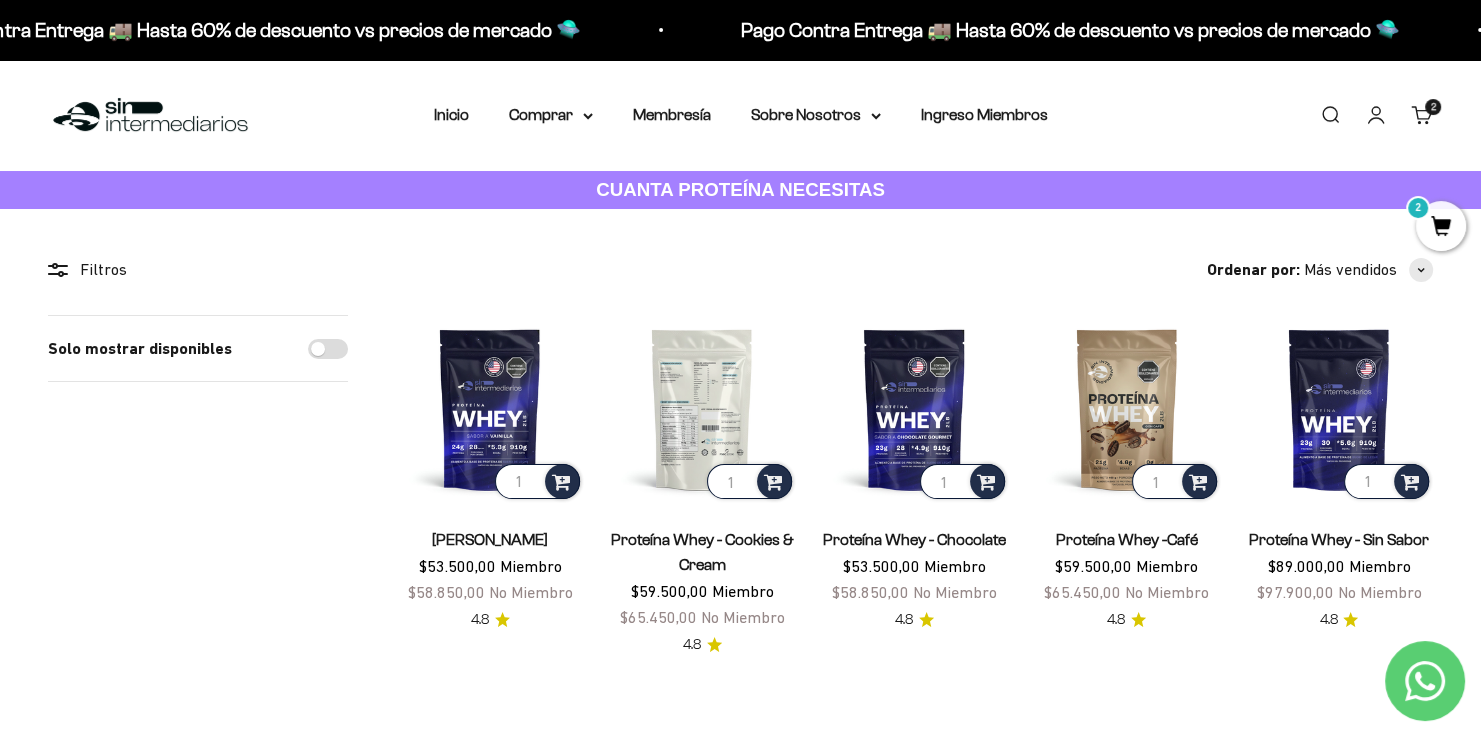 click on "1" at bounding box center [749, 481] 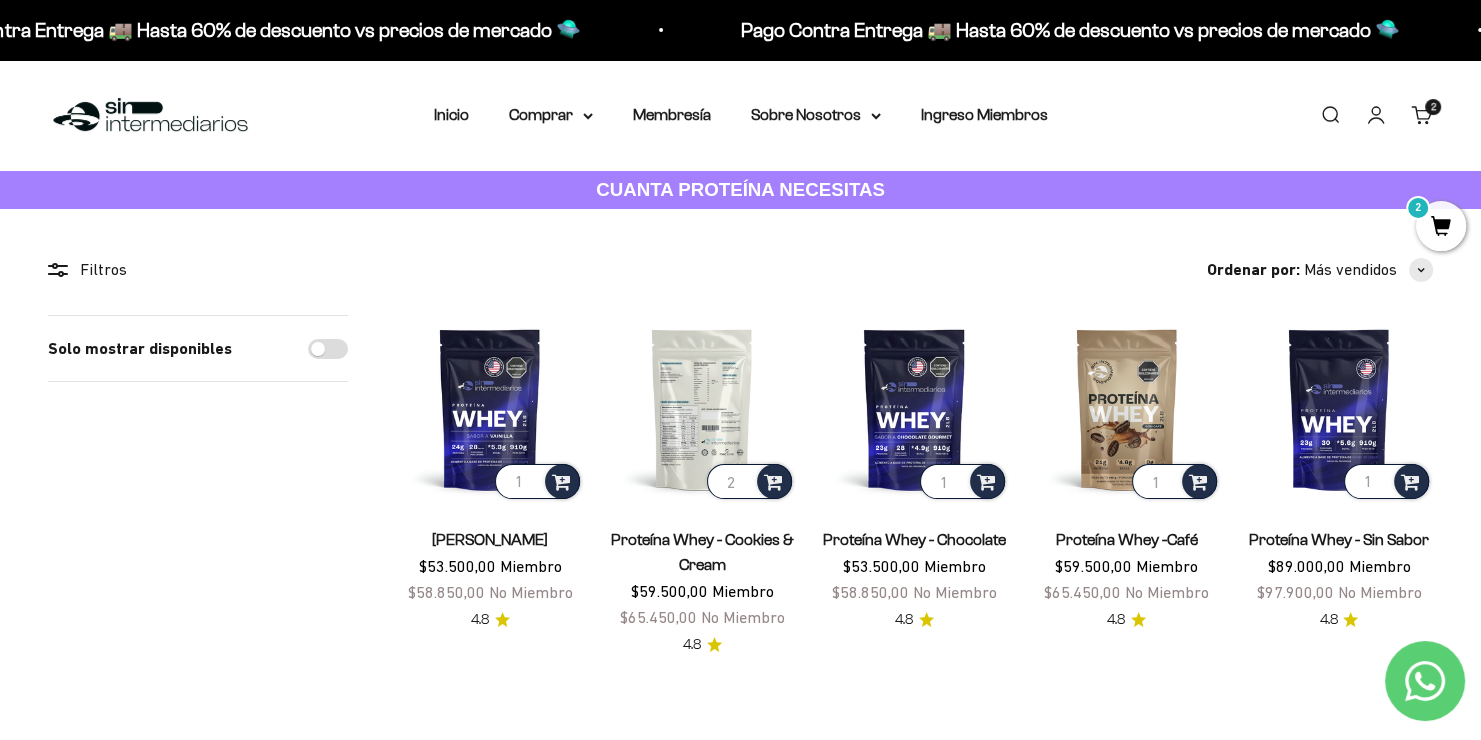 type on "2" 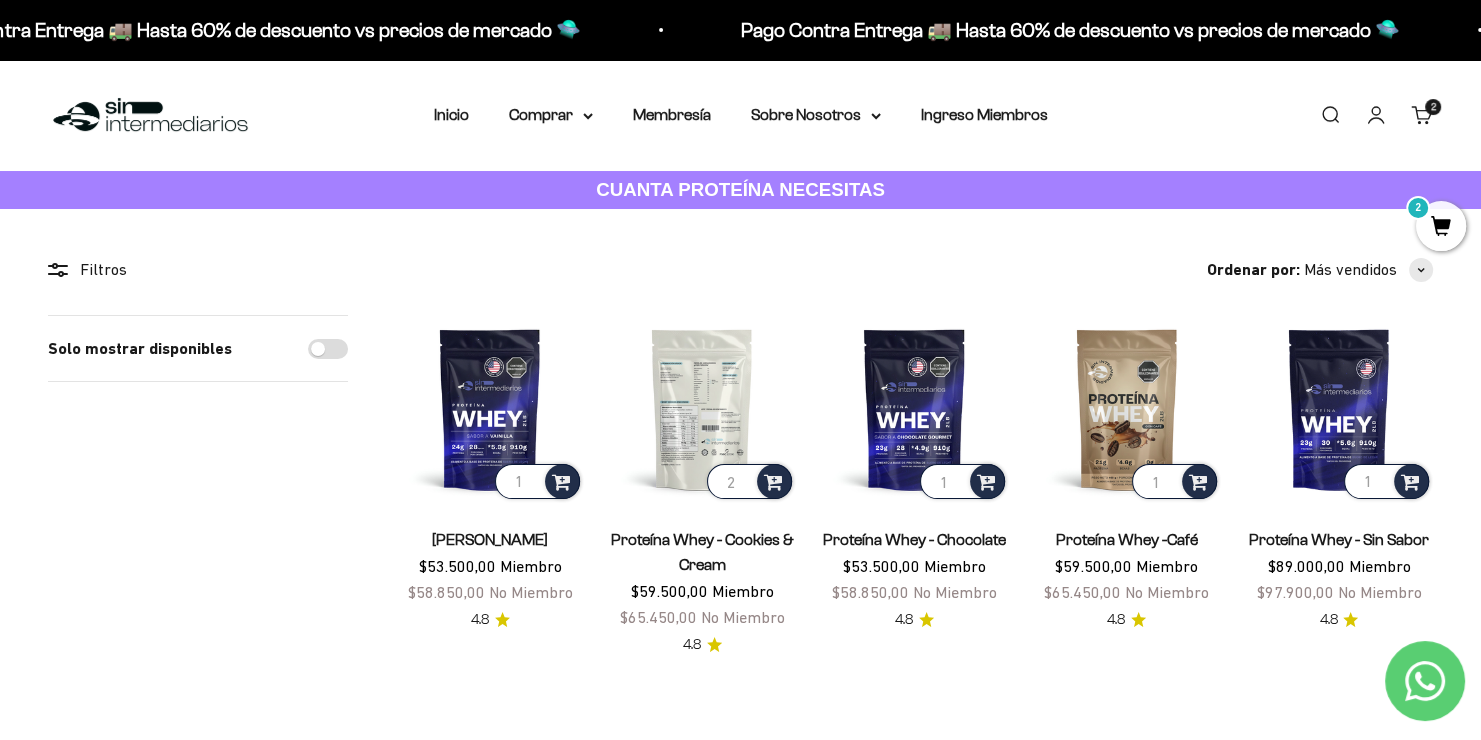 click on "2" at bounding box center [749, 481] 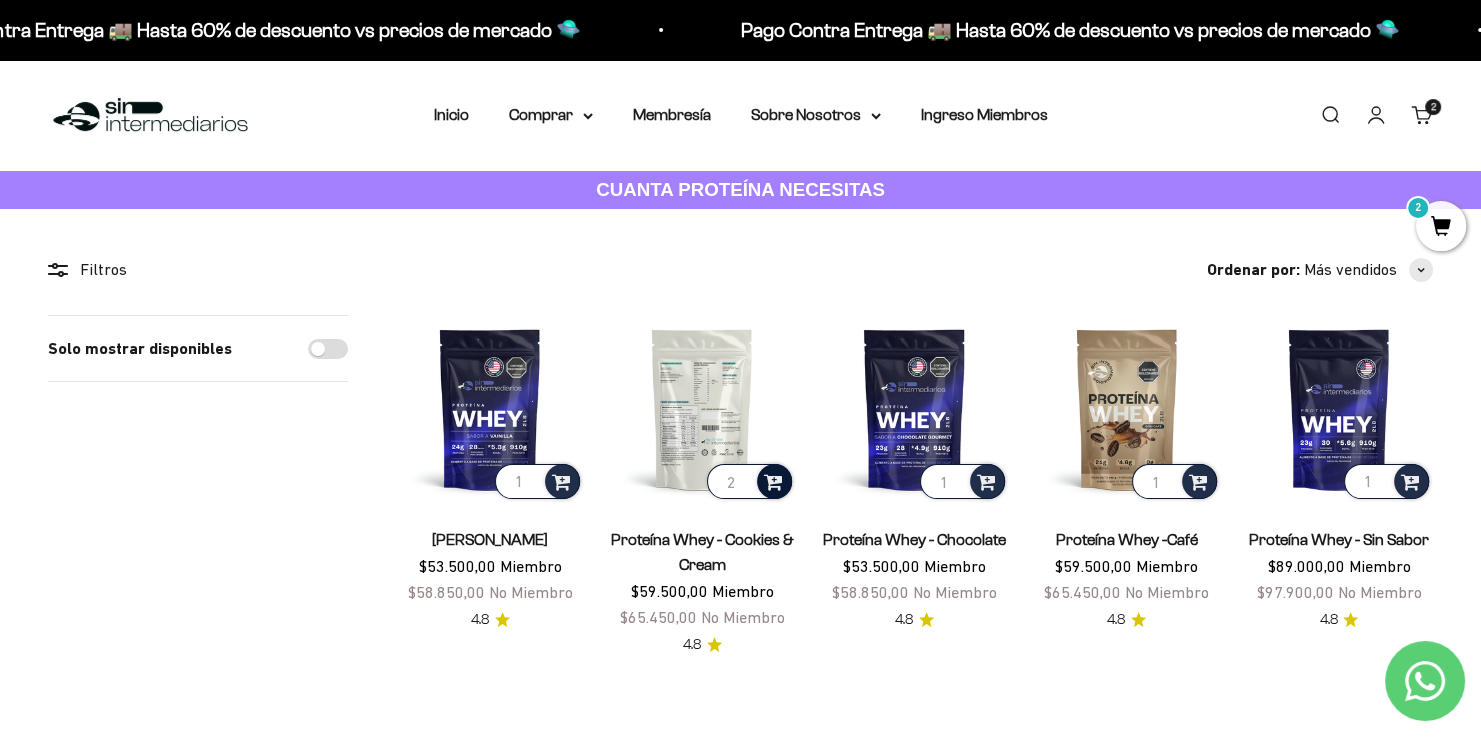 click at bounding box center [773, 480] 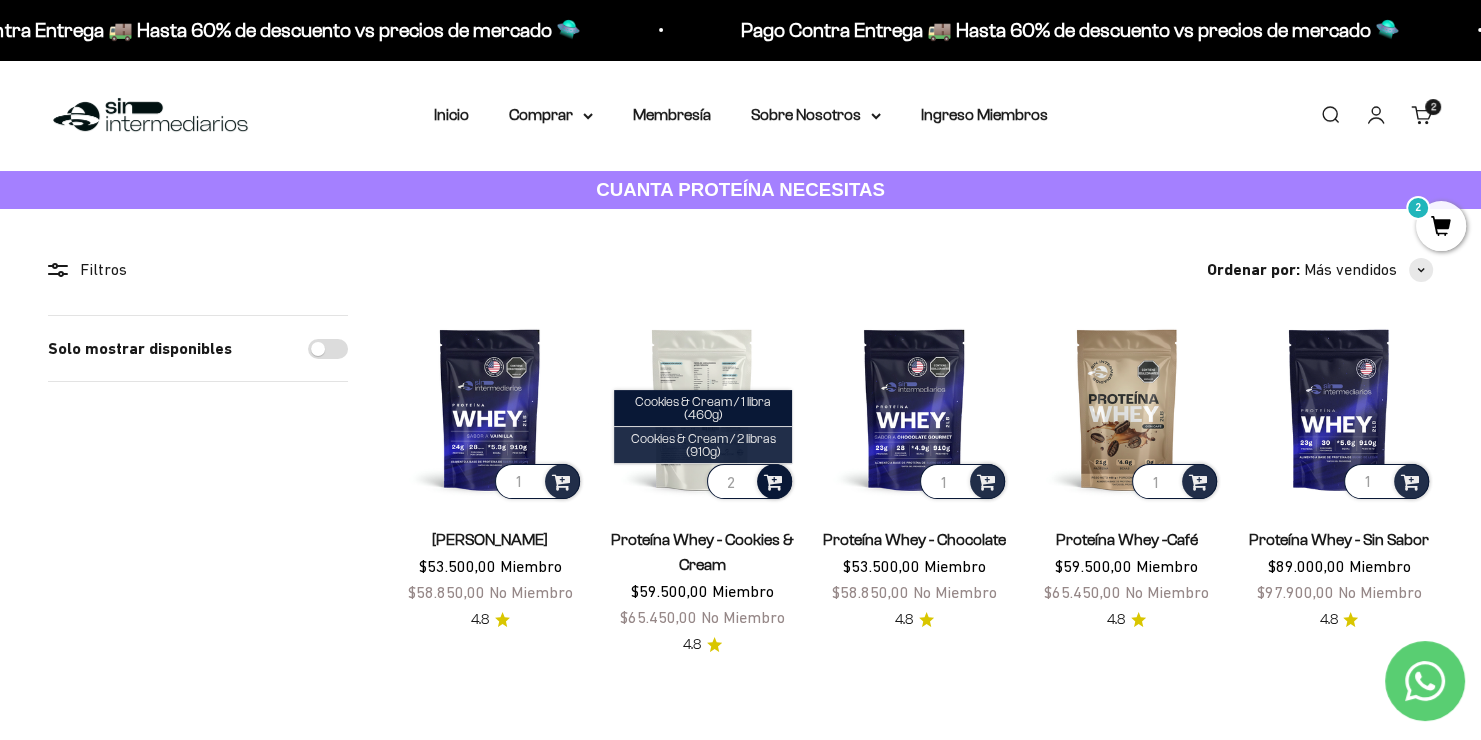 click on "Cookies & Cream / 2 libras (910g)" at bounding box center [703, 445] 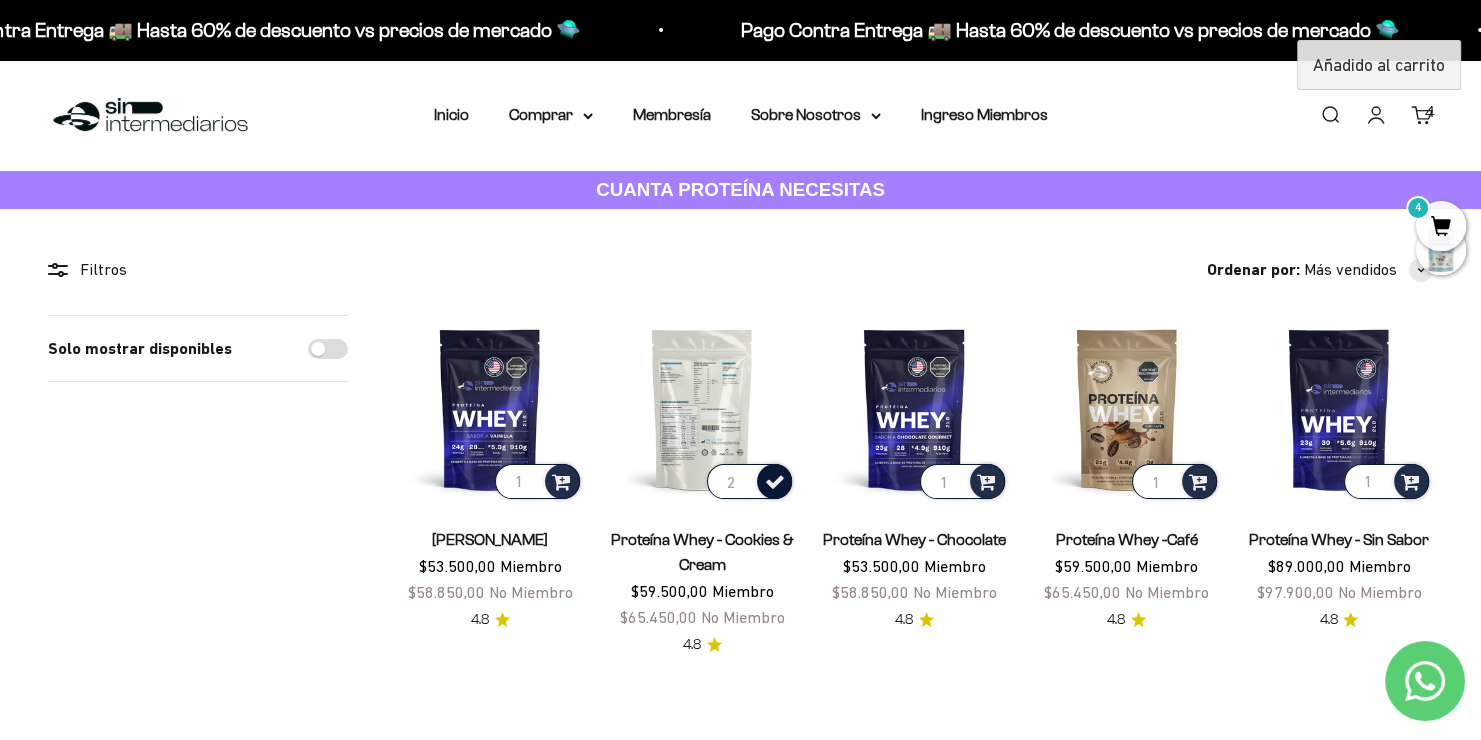 click on "4" at bounding box center (1441, 226) 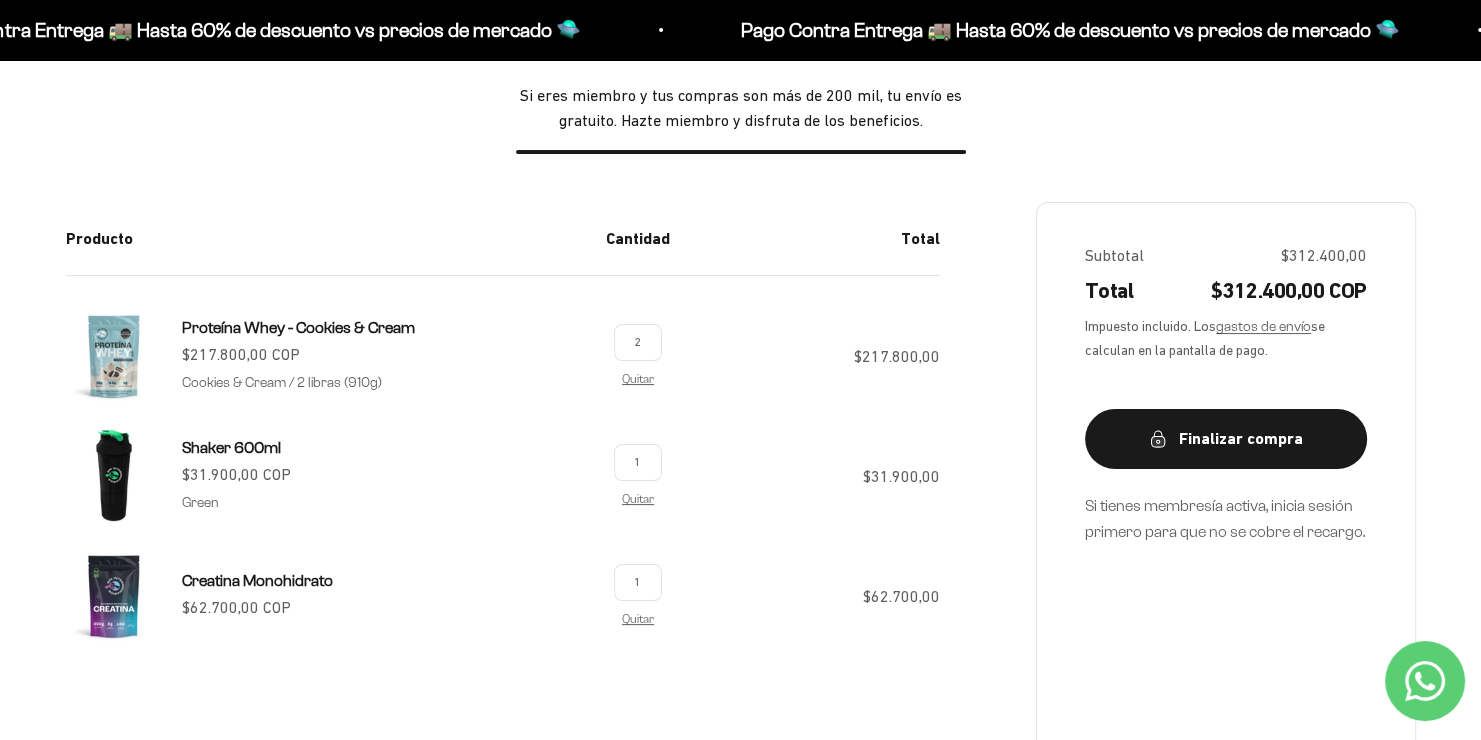 scroll, scrollTop: 300, scrollLeft: 0, axis: vertical 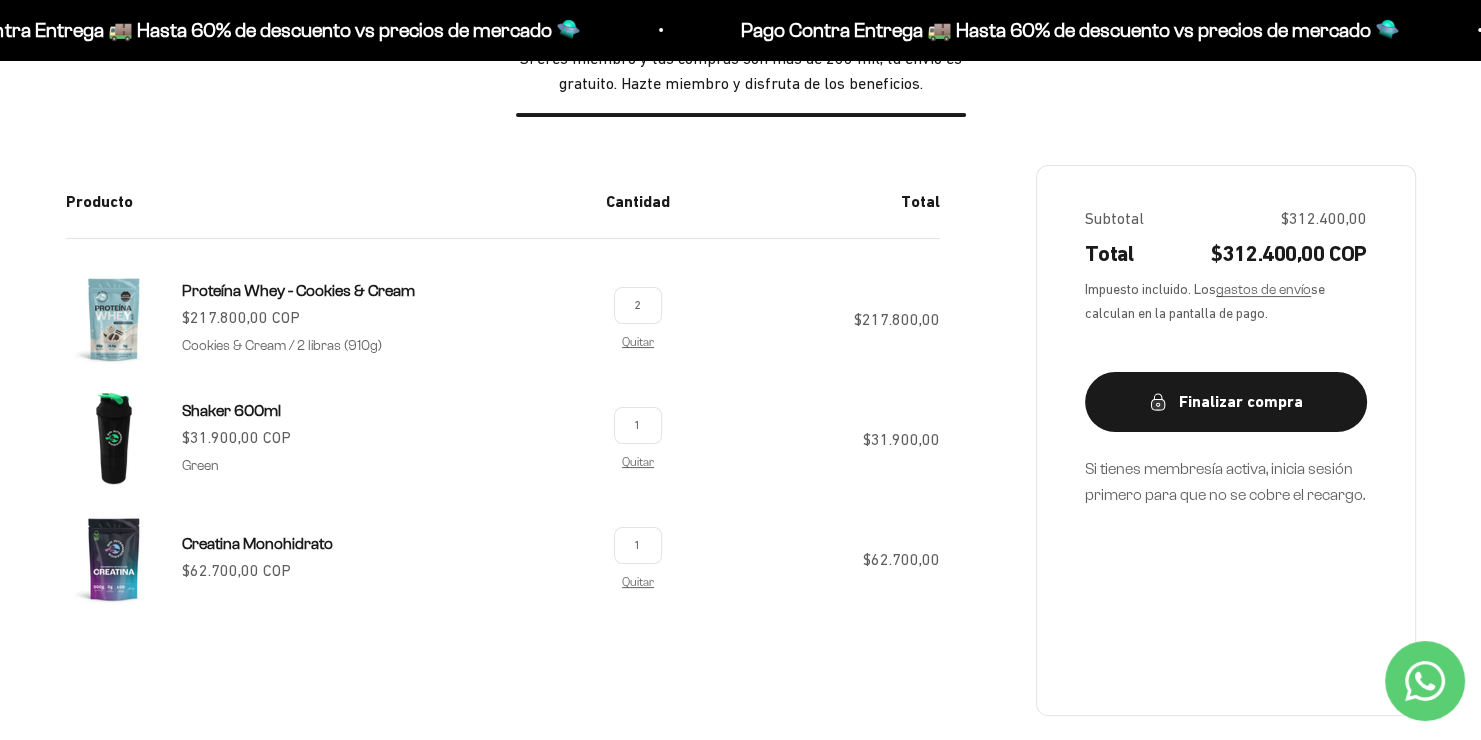 click on "1" at bounding box center [638, 545] 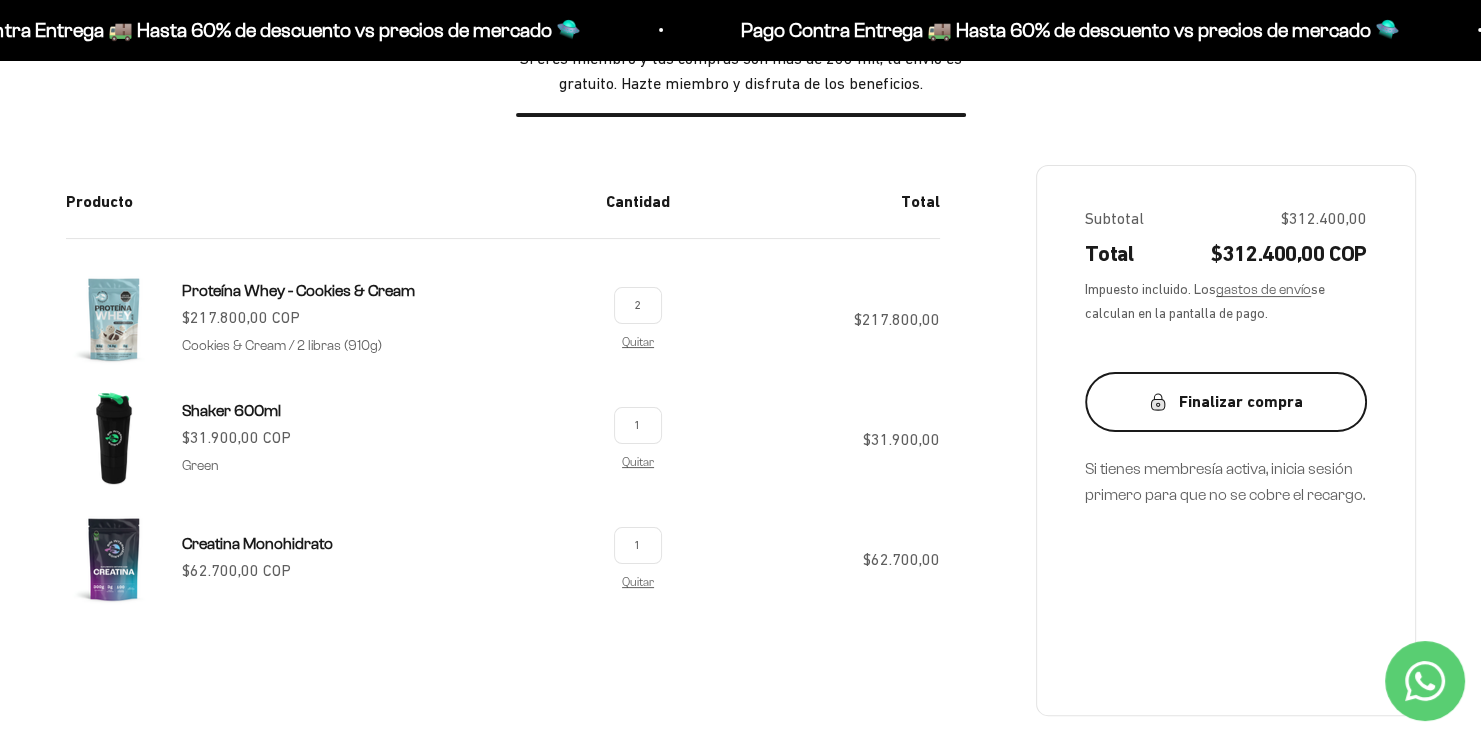 click on "Finalizar compra" at bounding box center (1226, 402) 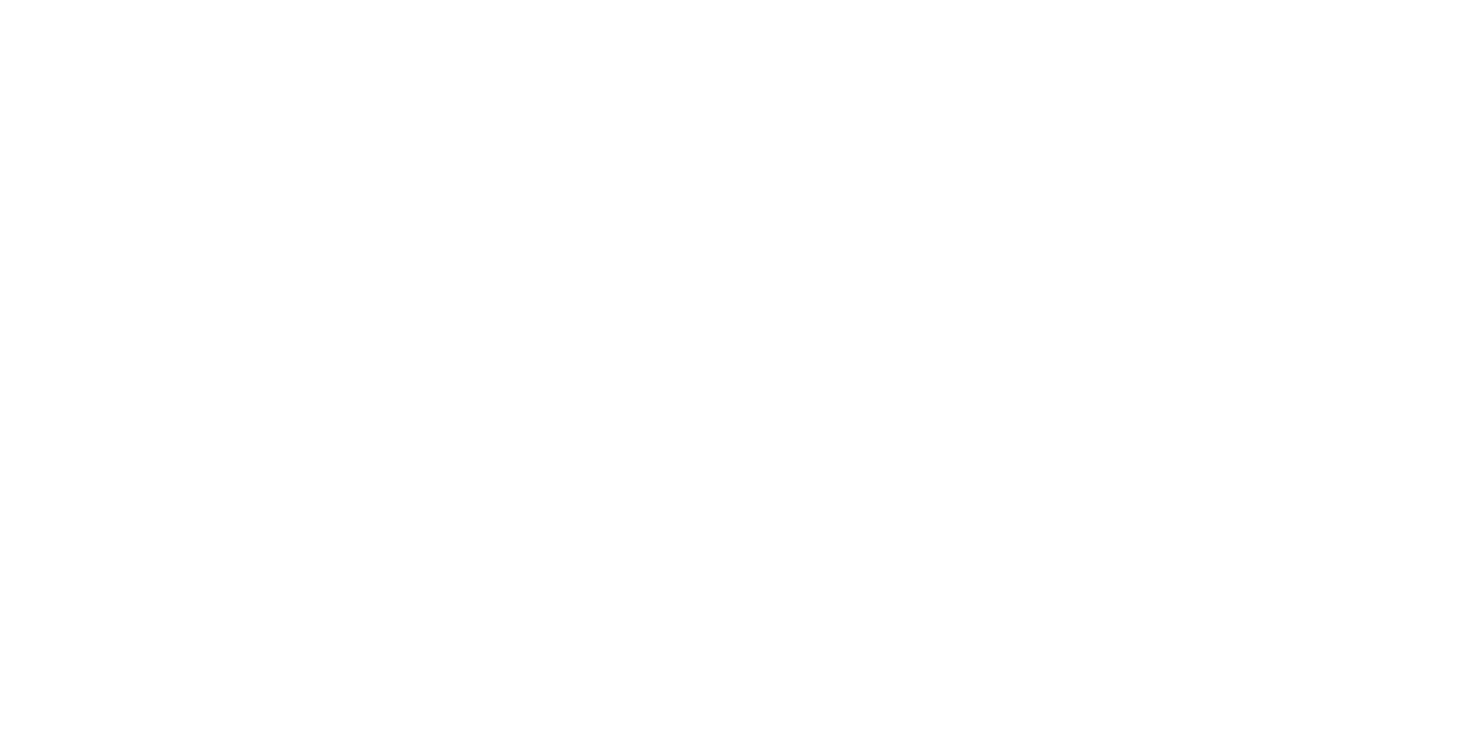 scroll, scrollTop: 0, scrollLeft: 0, axis: both 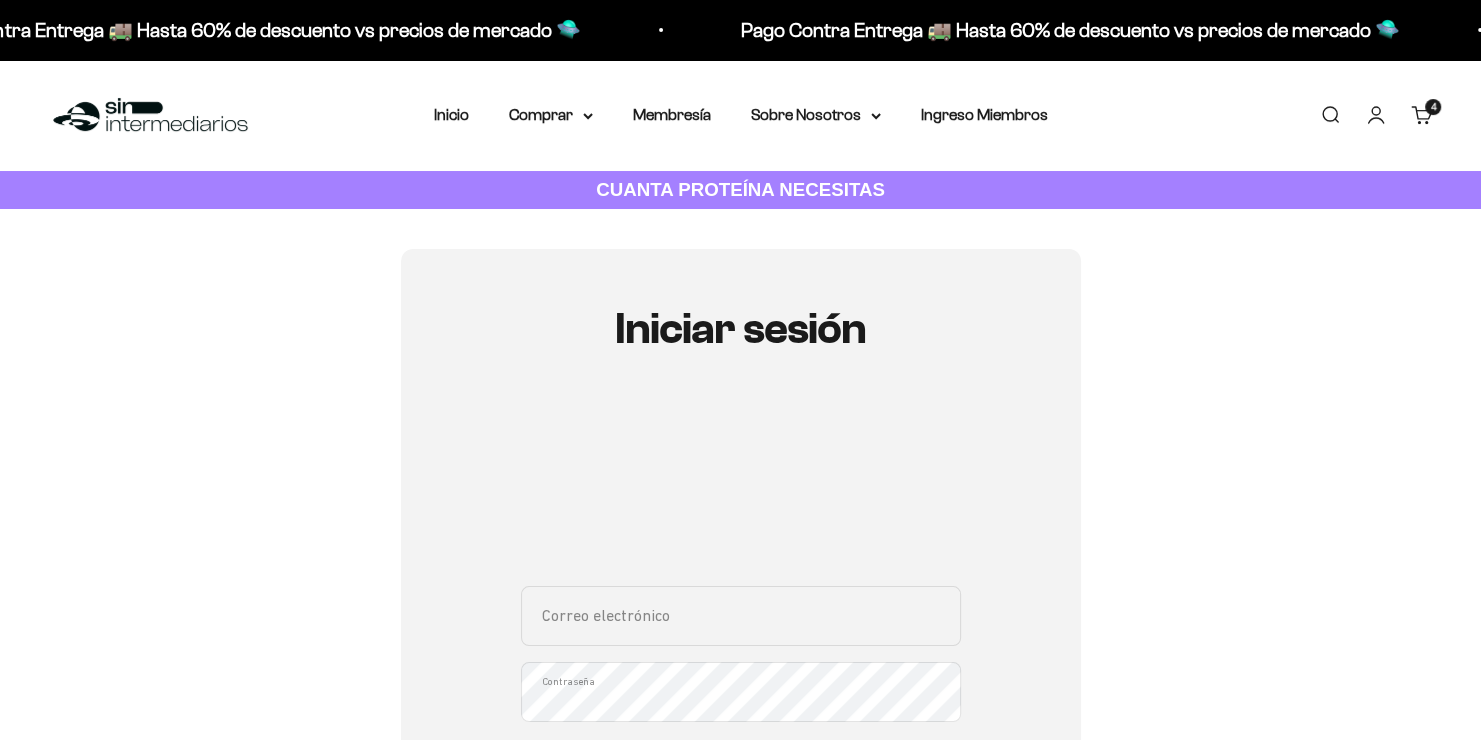 click on "Correo electrónico" at bounding box center (741, 616) 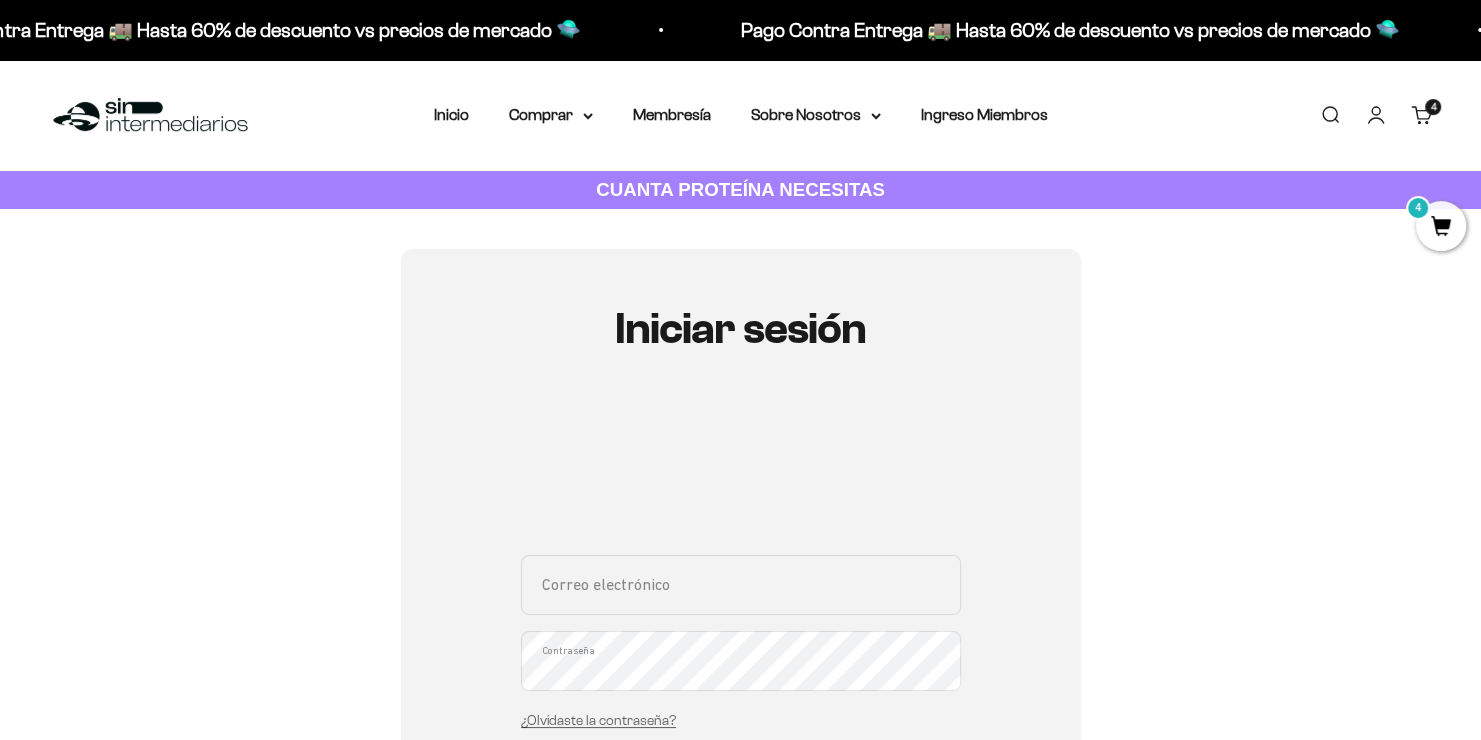 type on "[EMAIL_ADDRESS][DOMAIN_NAME]" 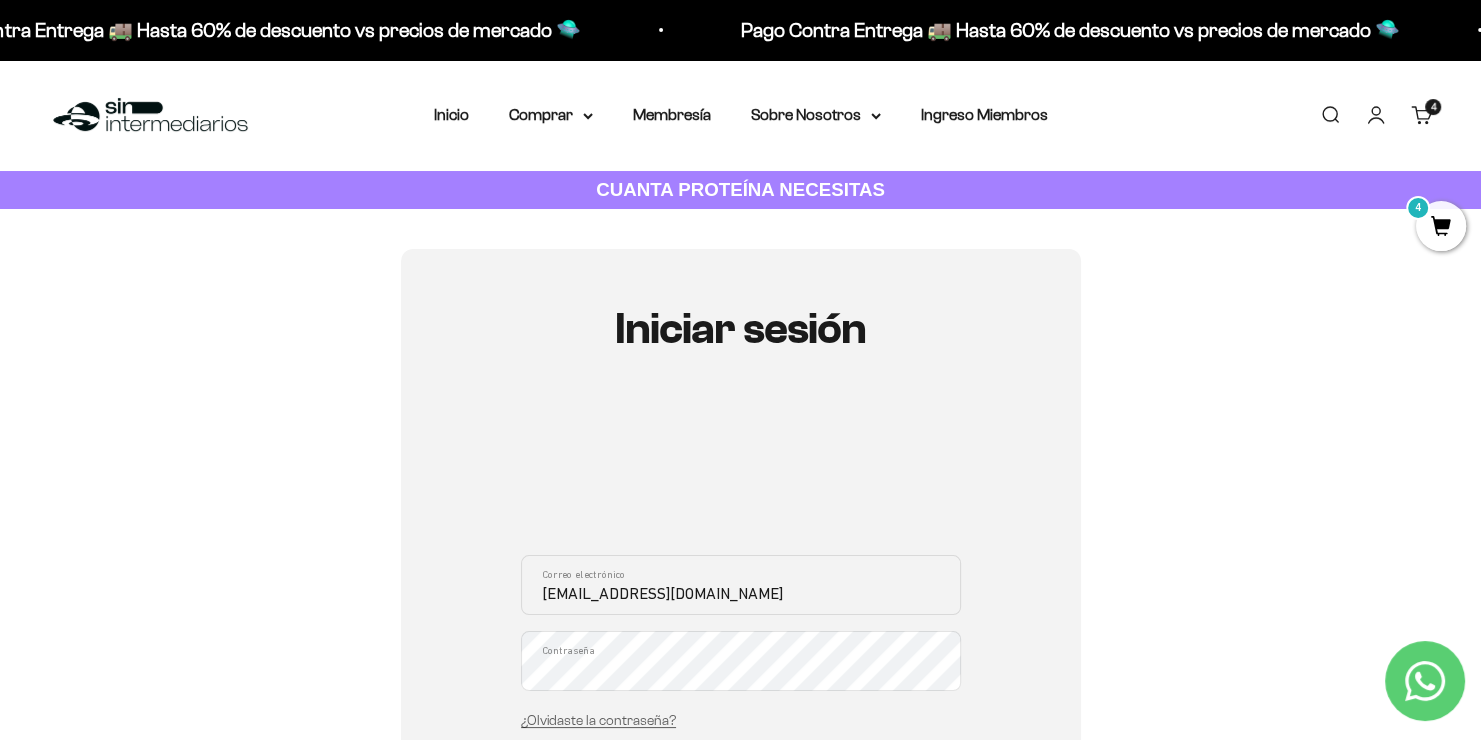 click on "¿Olvidaste la contraseña?" at bounding box center (598, 720) 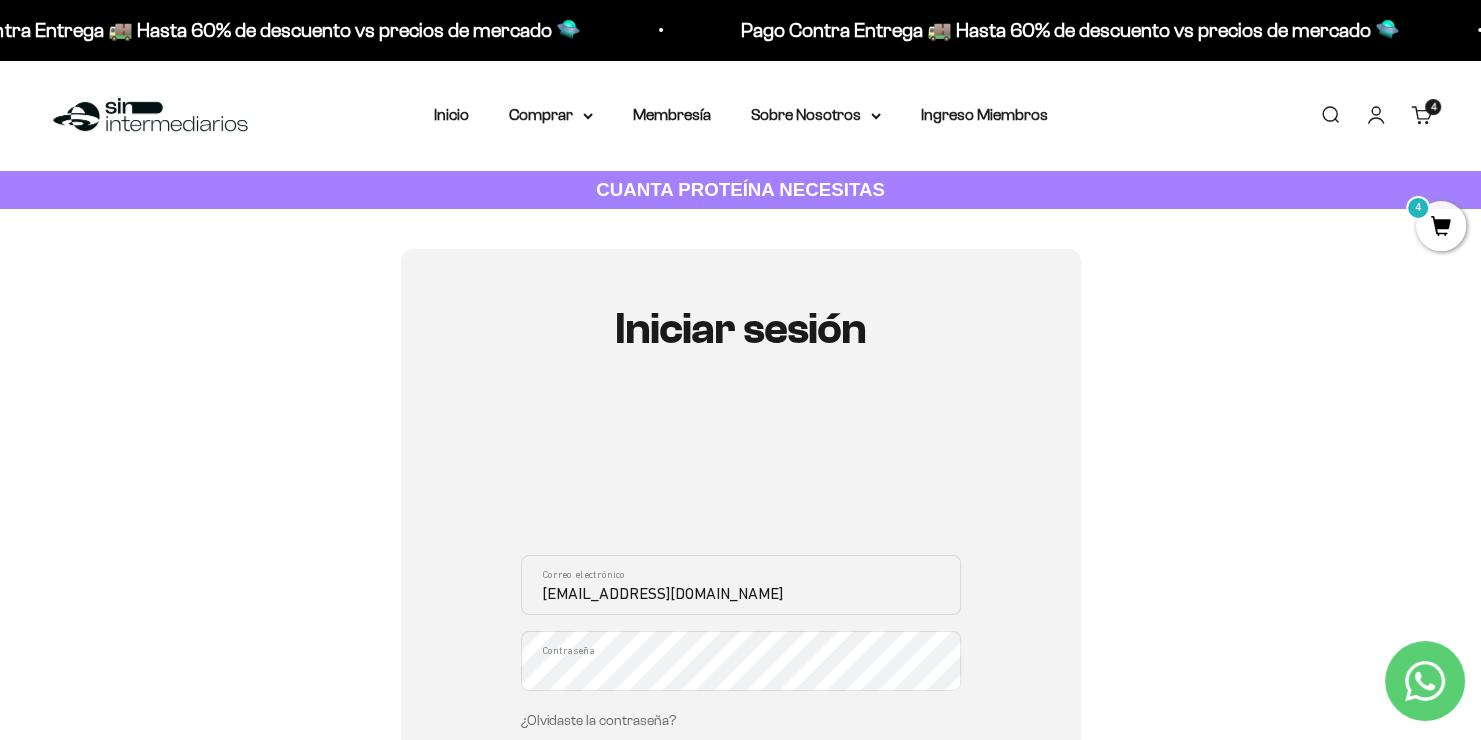 click on "¿Olvidaste la contraseña?" at bounding box center [598, 720] 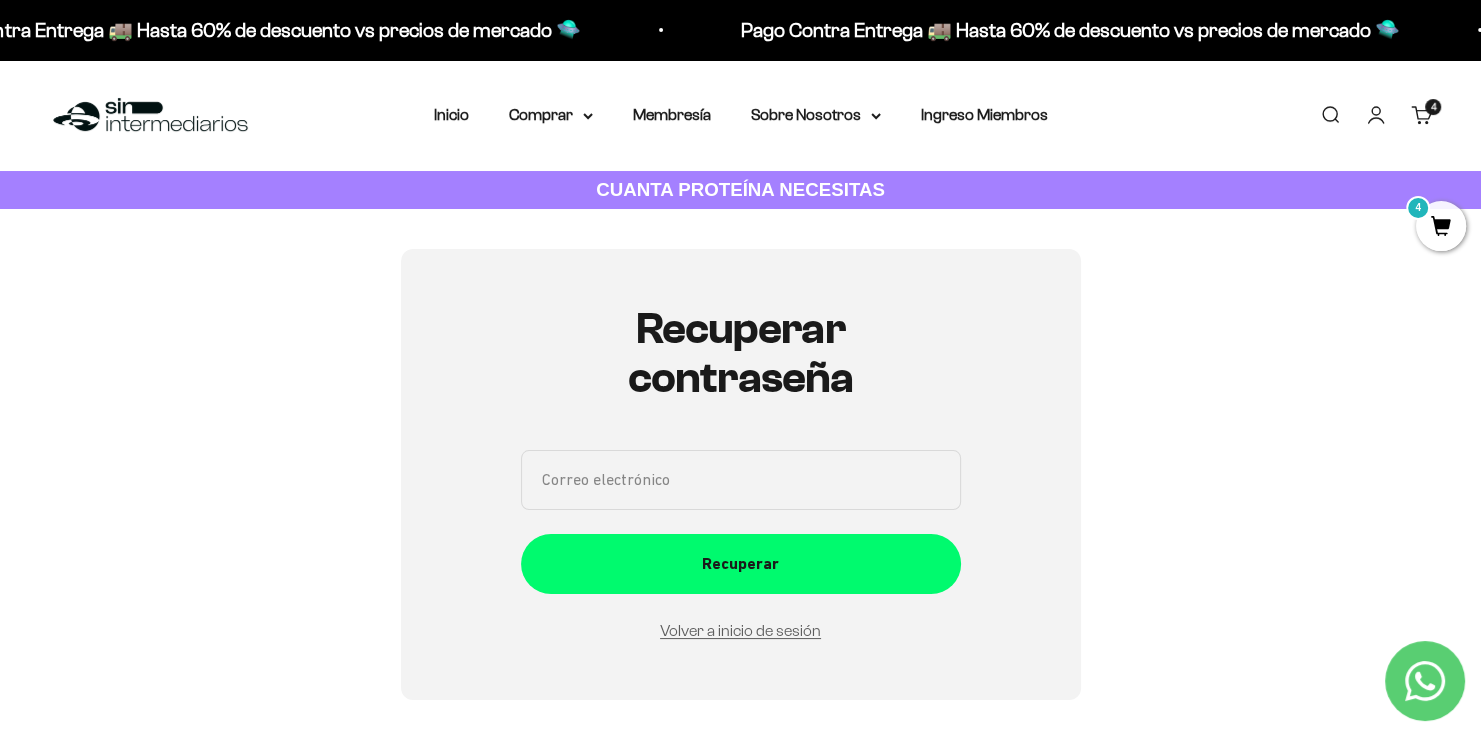 click on "Correo electrónico" at bounding box center (741, 480) 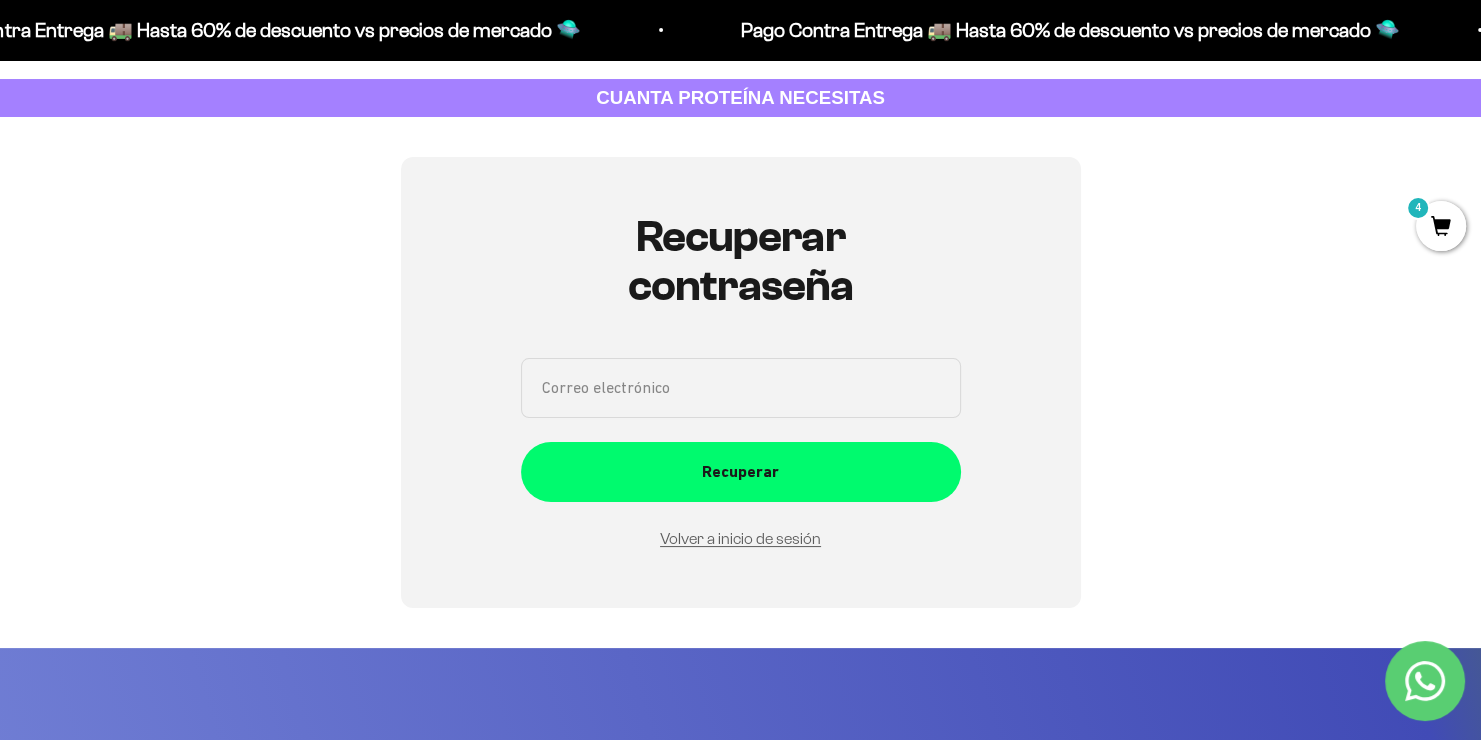 scroll, scrollTop: 100, scrollLeft: 0, axis: vertical 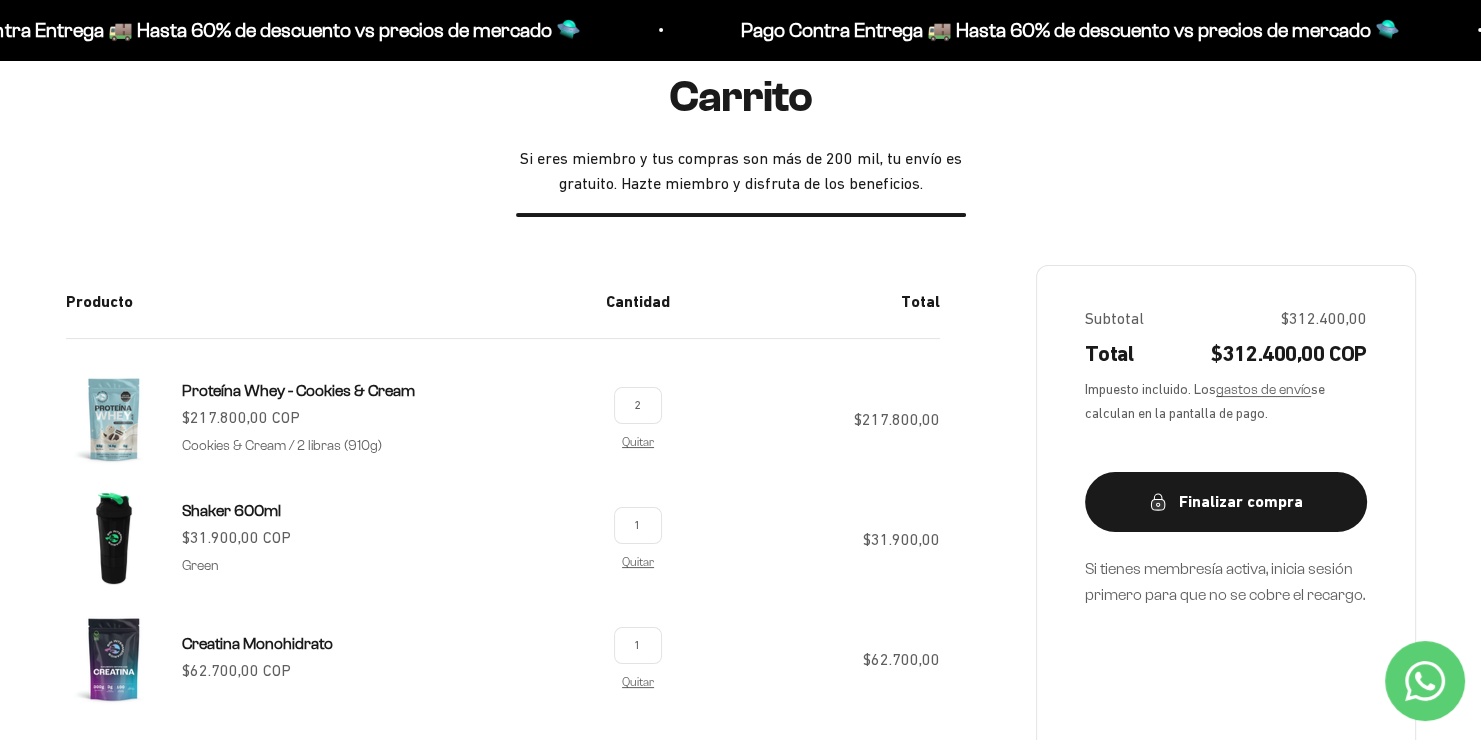 click on "Subtotal
$312.400,00
Total
$312.400,00 COP
Impuesto incluido. Los  gastos de envío  se calculan en la pantalla de pago.
Finalizar compra
Si tienes membresía activa, inicia sesión primero para que no se cobre el recargo." at bounding box center (1226, 540) 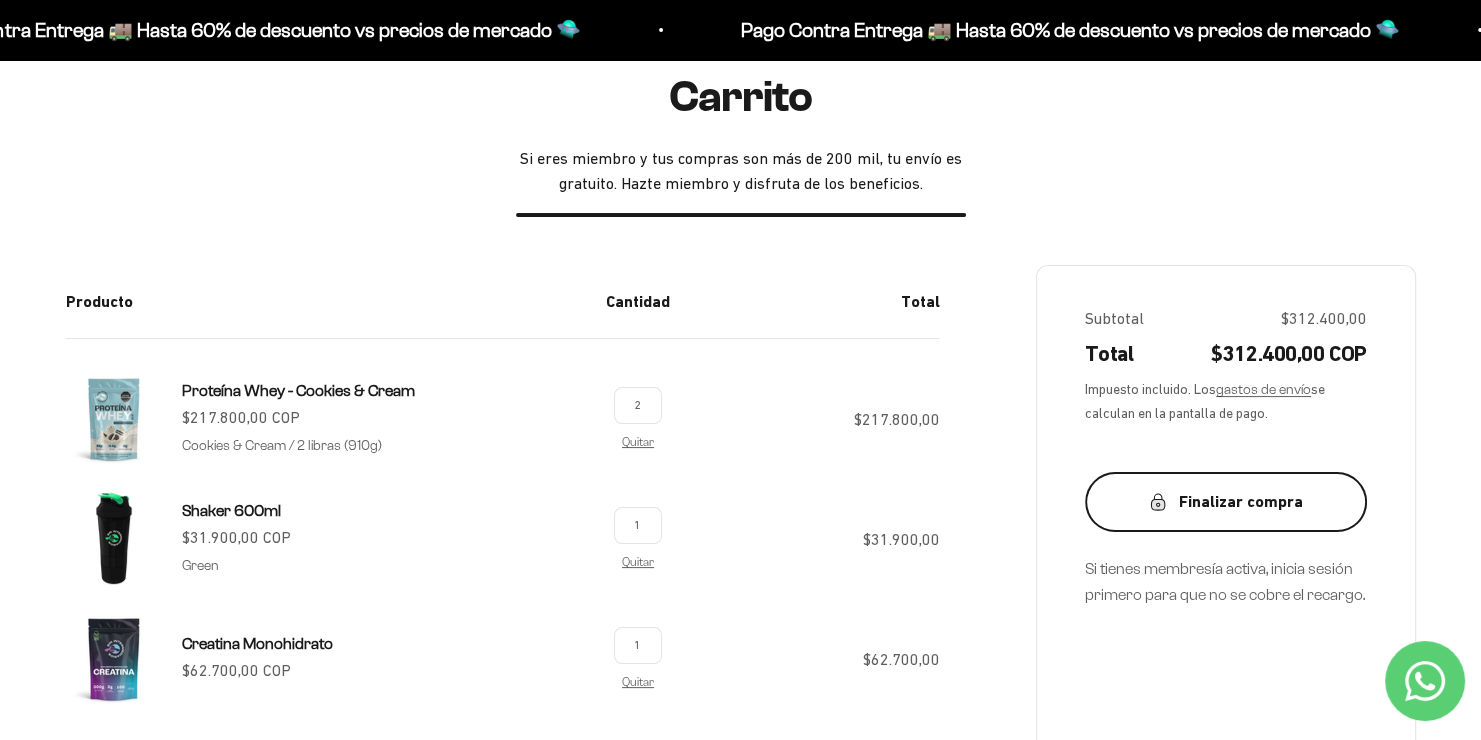 click on "Finalizar compra" at bounding box center [1226, 502] 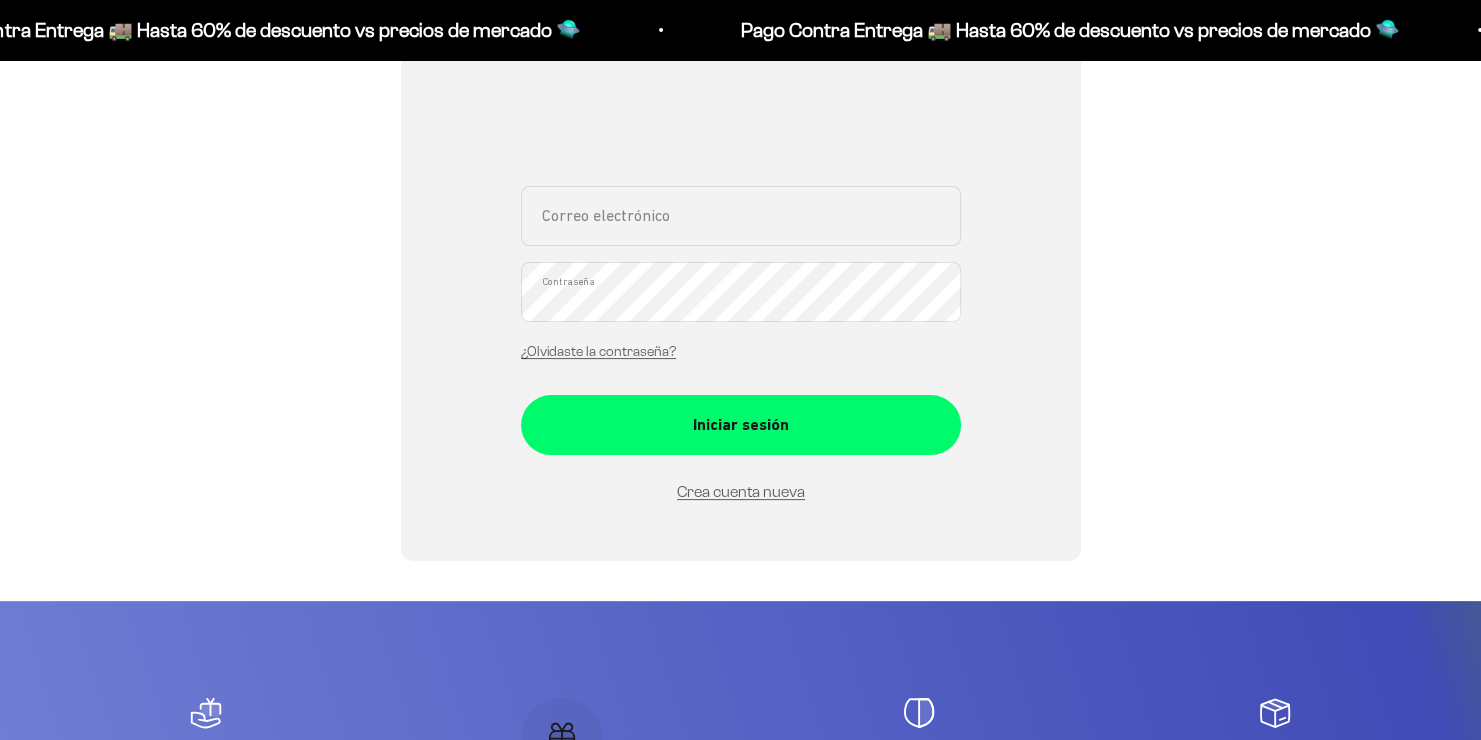 scroll, scrollTop: 400, scrollLeft: 0, axis: vertical 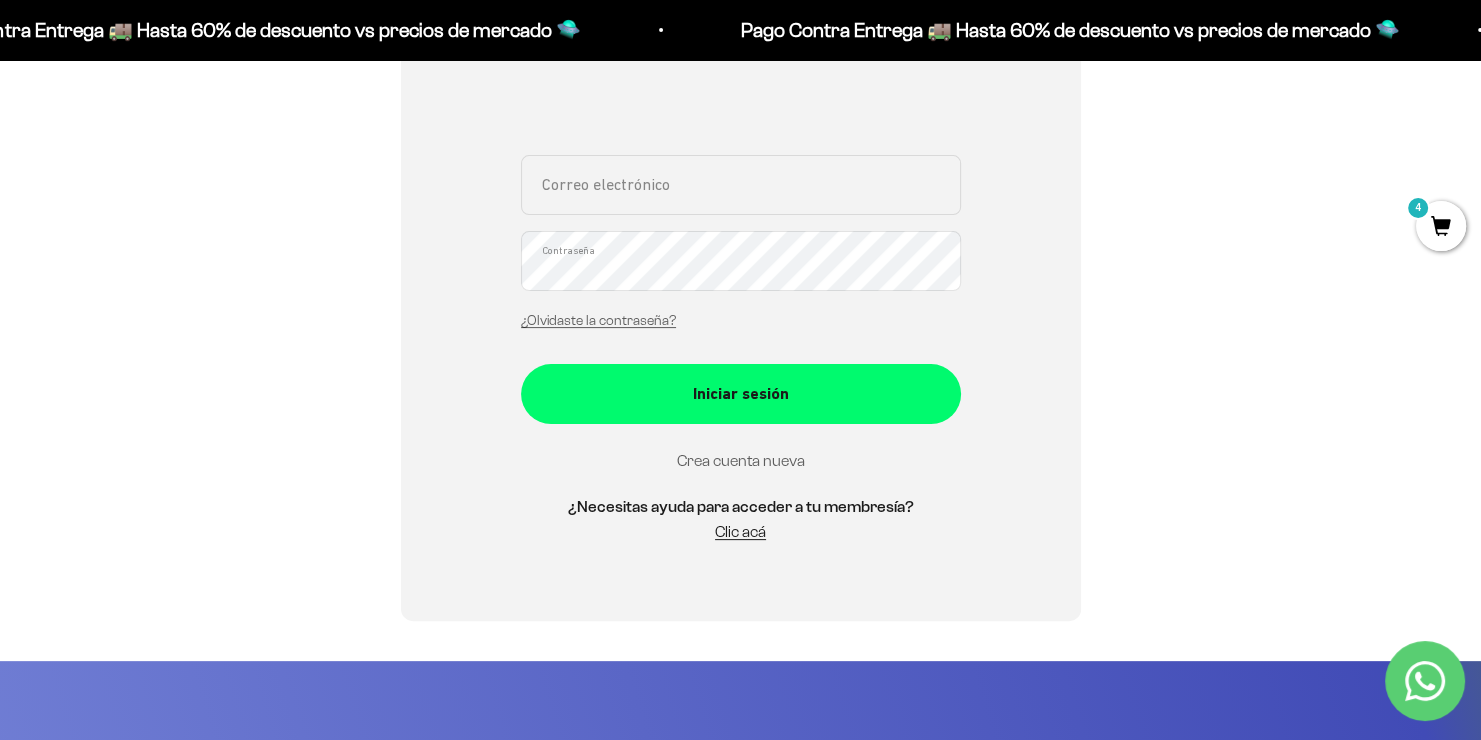 click on "Crea cuenta nueva" at bounding box center (741, 460) 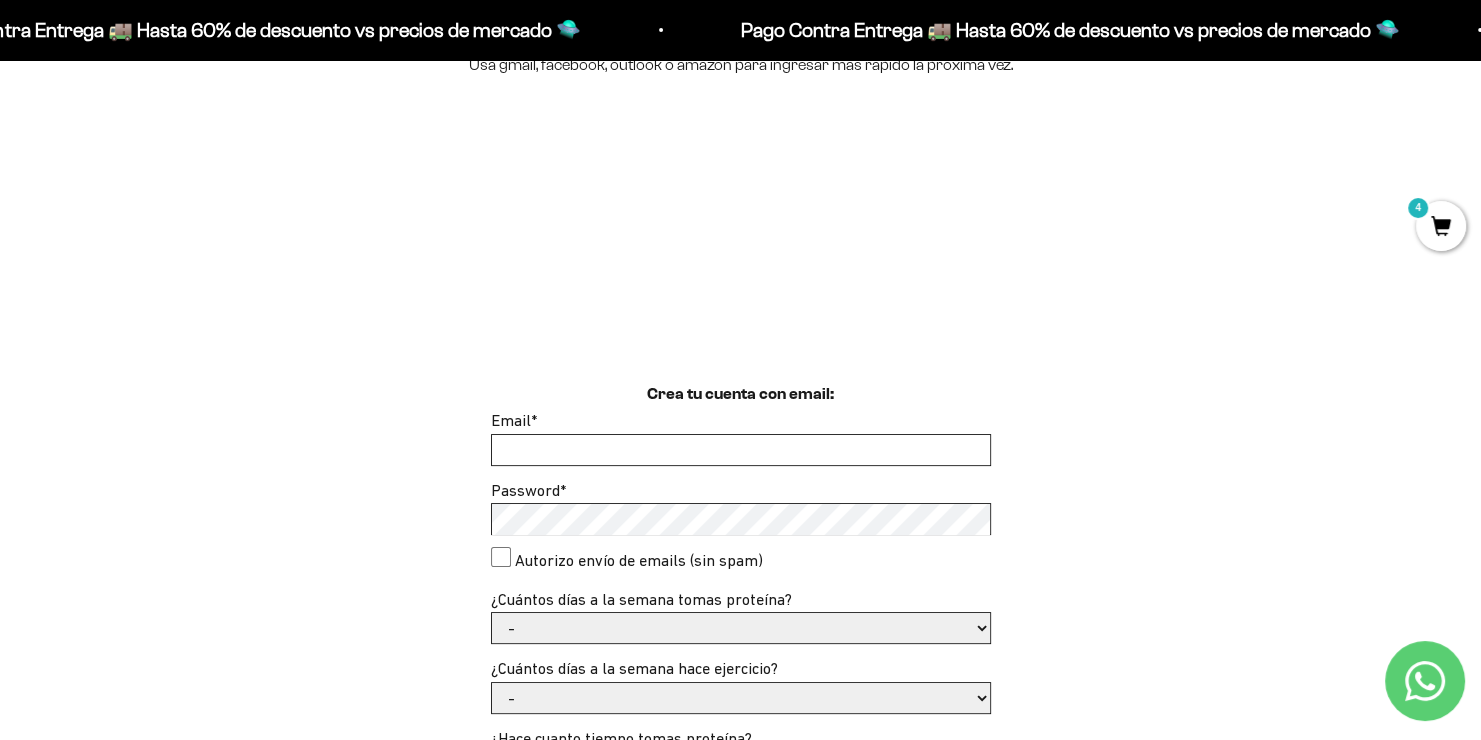 scroll, scrollTop: 300, scrollLeft: 0, axis: vertical 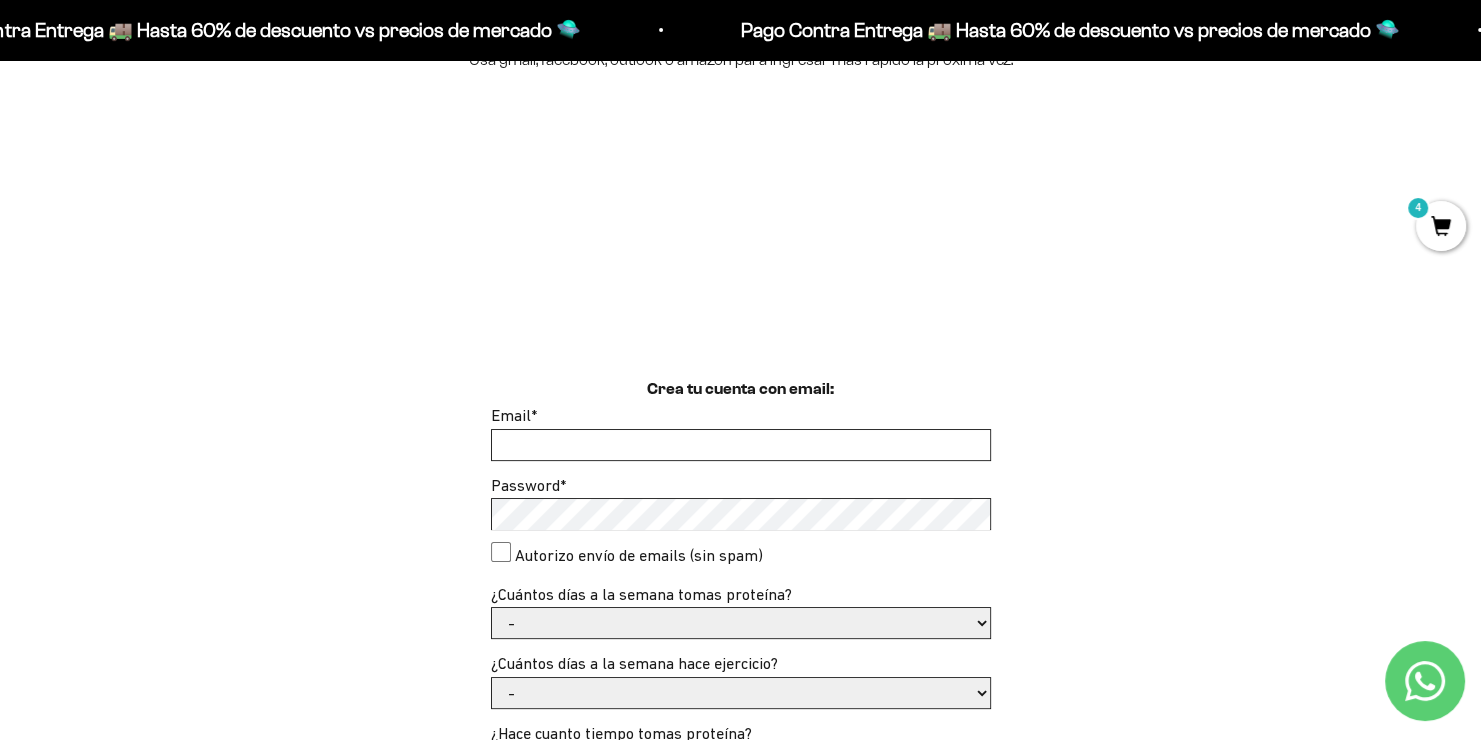 click on "Email
*" at bounding box center [741, 445] 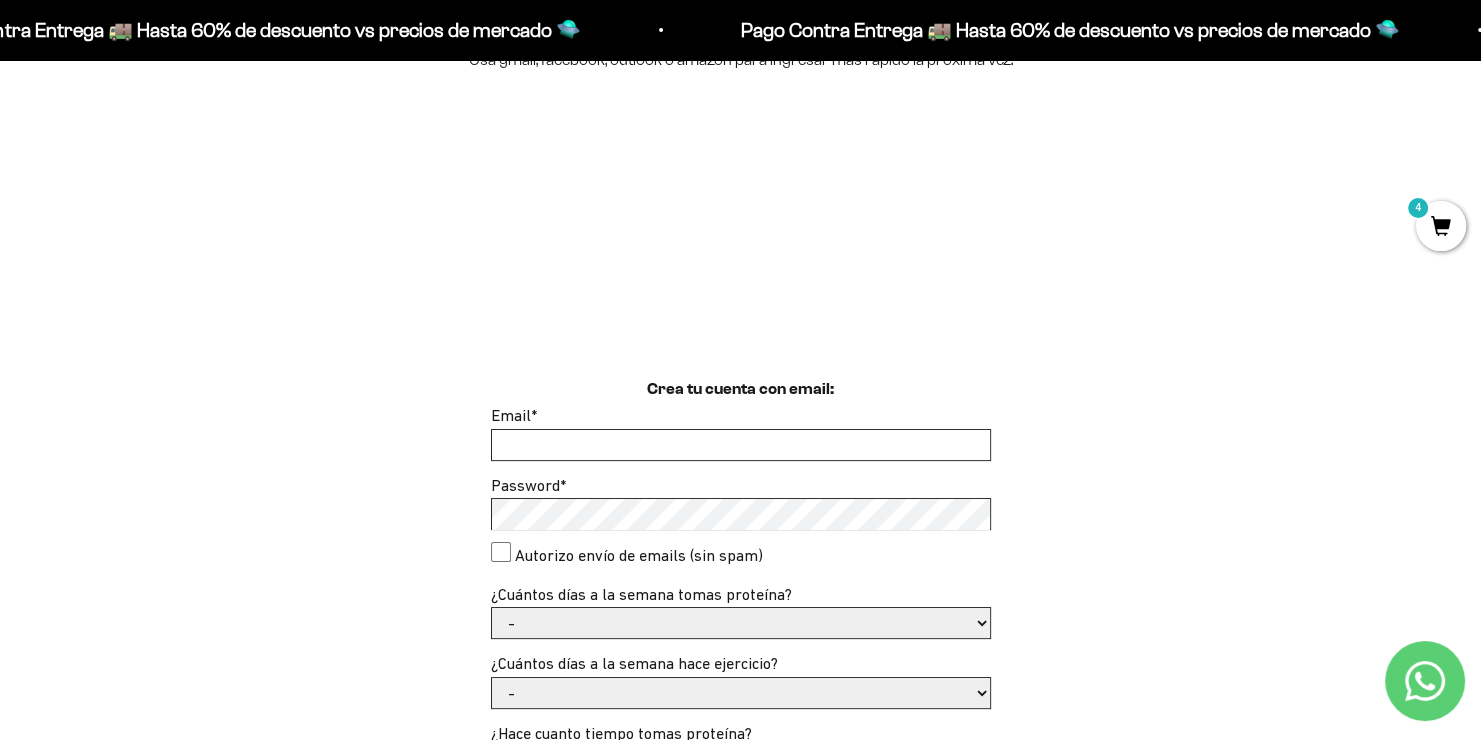 paste on "Reyesjp889@gmail.com" 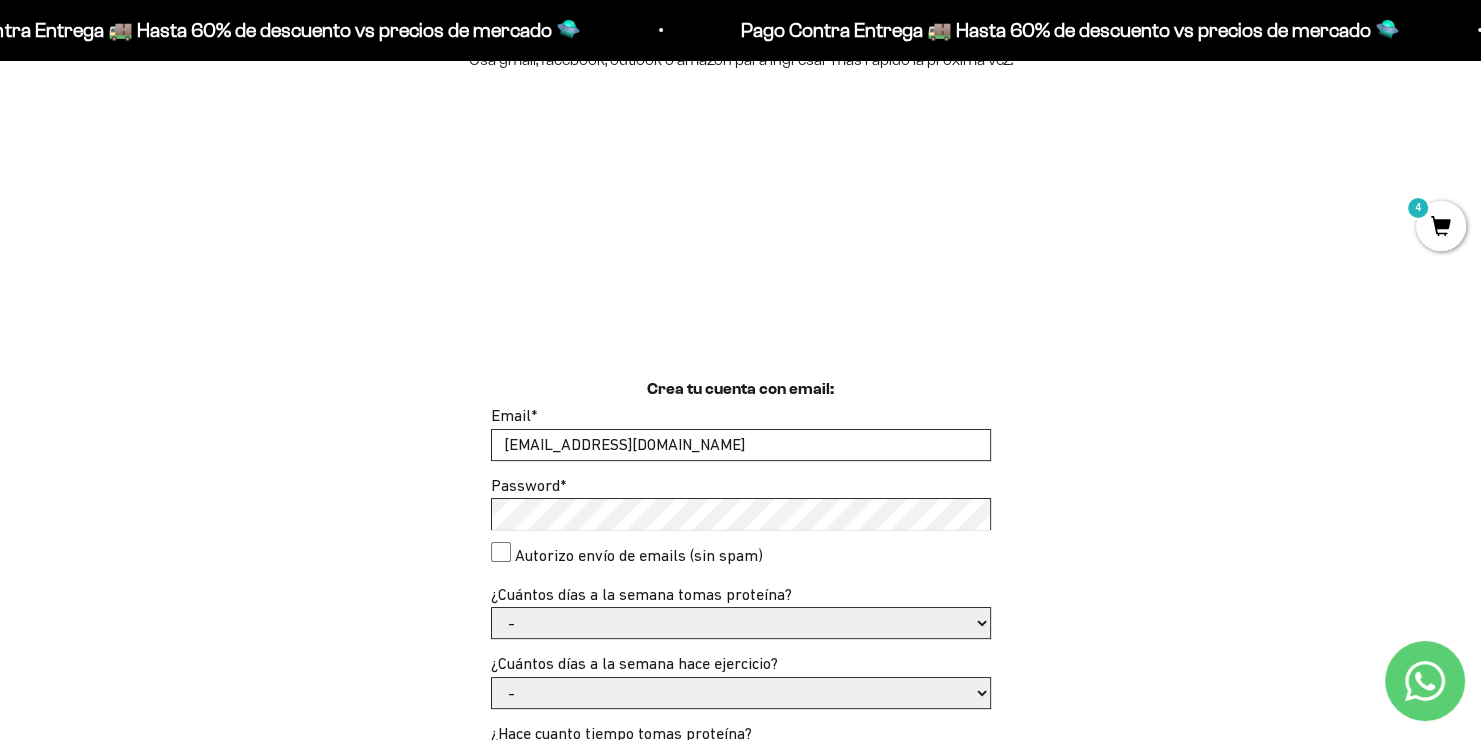 click on "Reyesjp889@gmail.com" at bounding box center (741, 445) 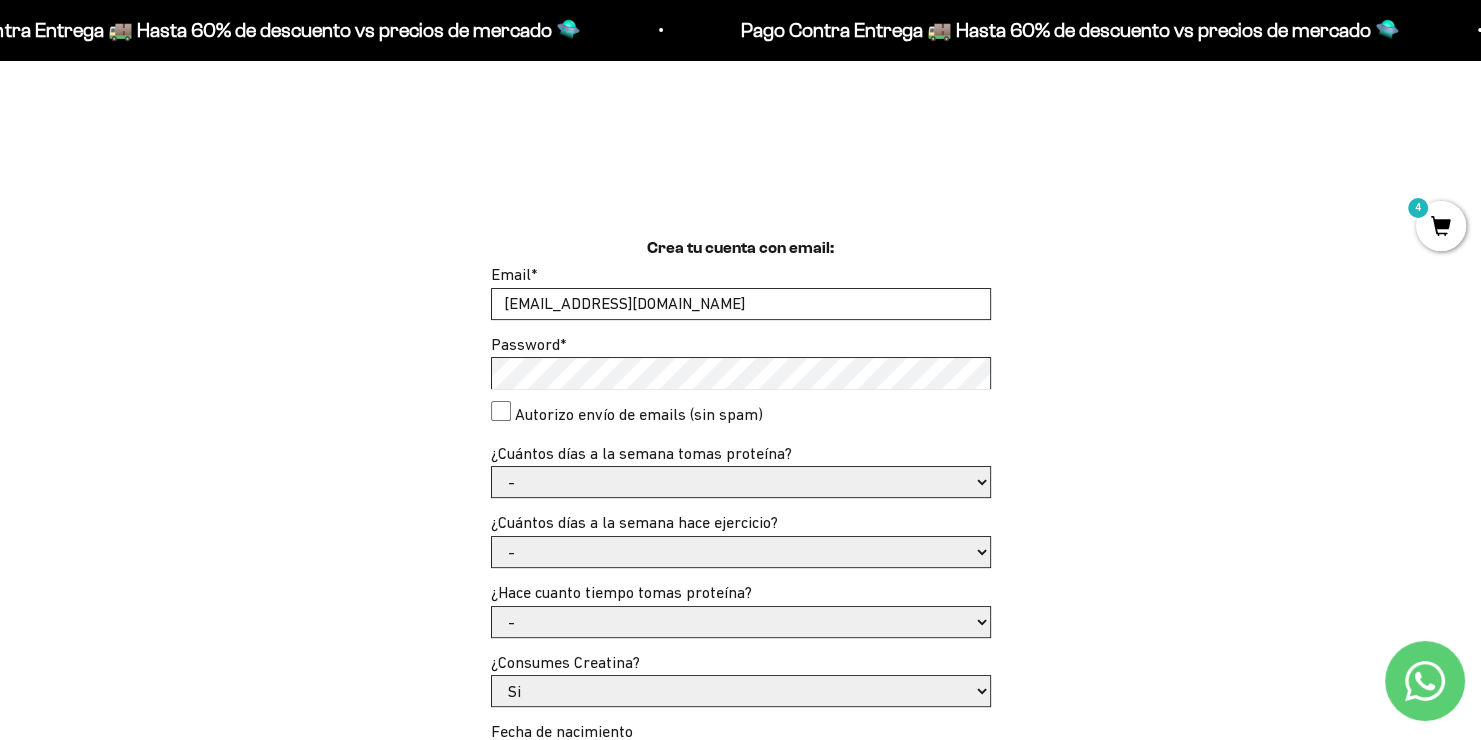 scroll, scrollTop: 500, scrollLeft: 0, axis: vertical 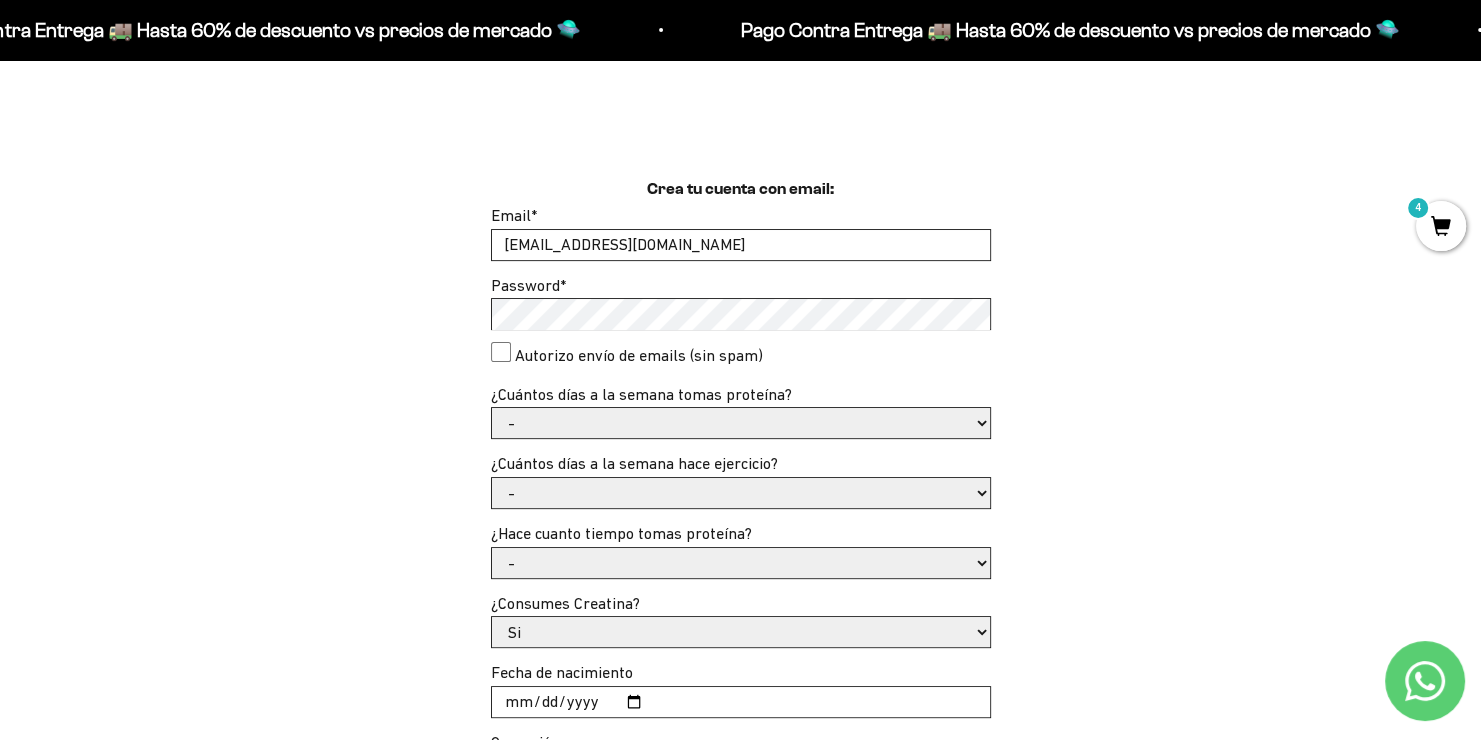 click on "-
1 o 2
3 a 5
6 o 7" at bounding box center [741, 423] 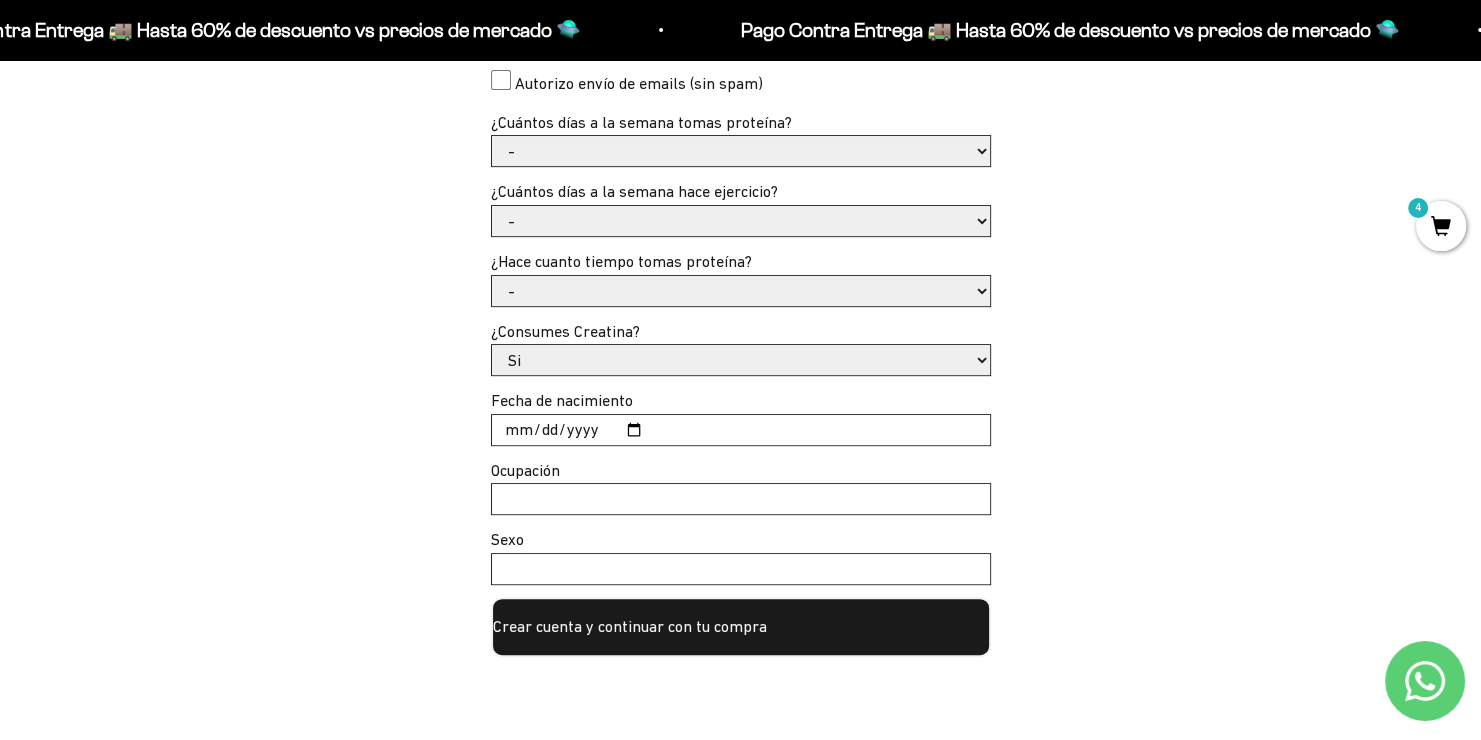 scroll, scrollTop: 700, scrollLeft: 0, axis: vertical 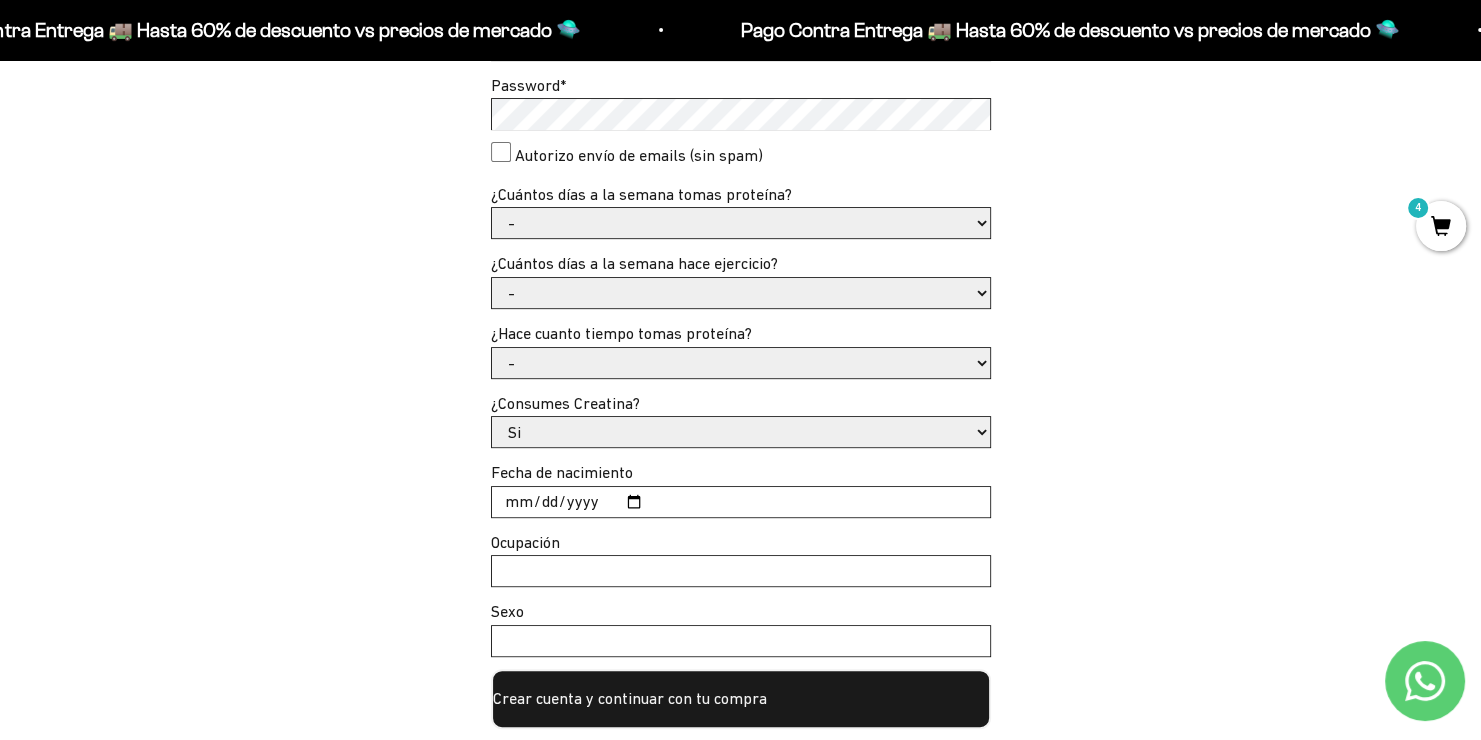 click on "Fecha de nacimiento" at bounding box center (741, 502) 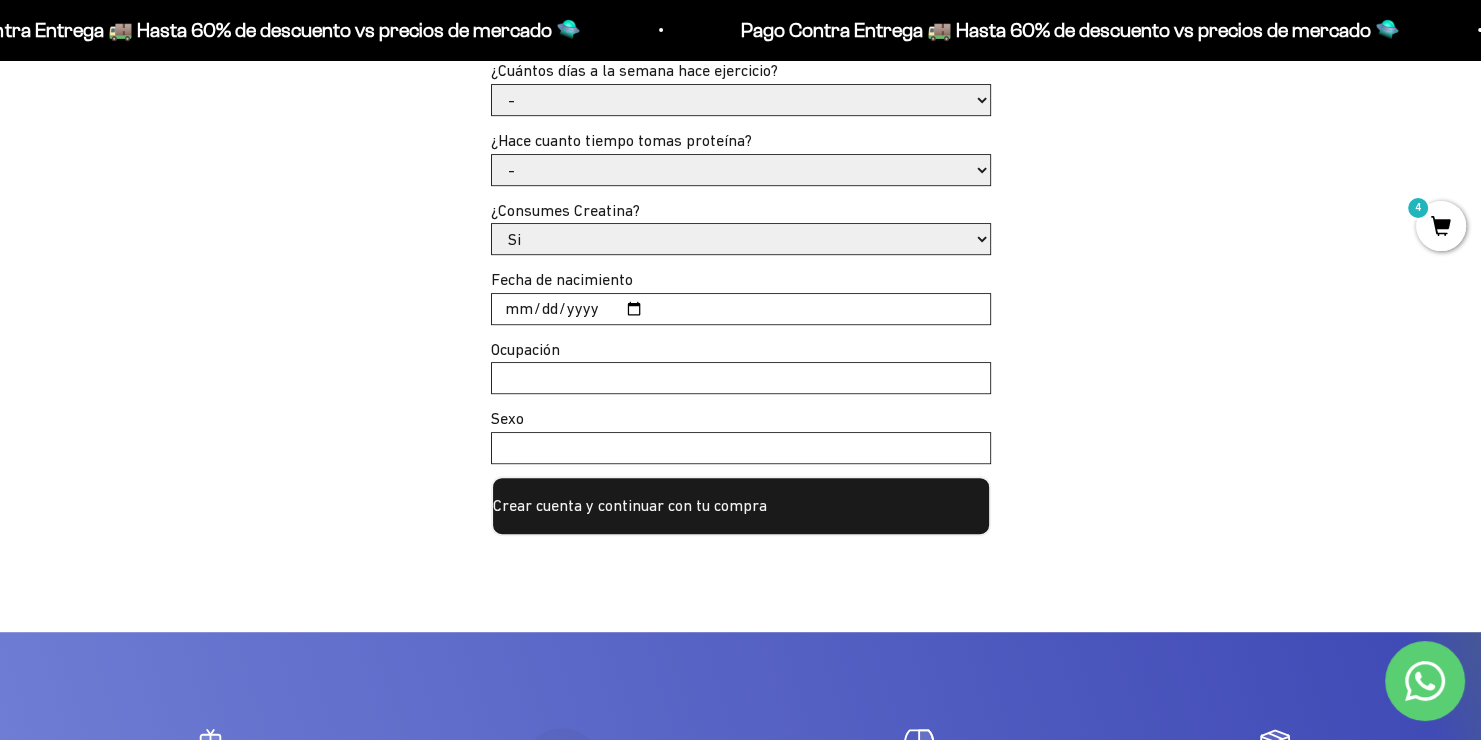 scroll, scrollTop: 900, scrollLeft: 0, axis: vertical 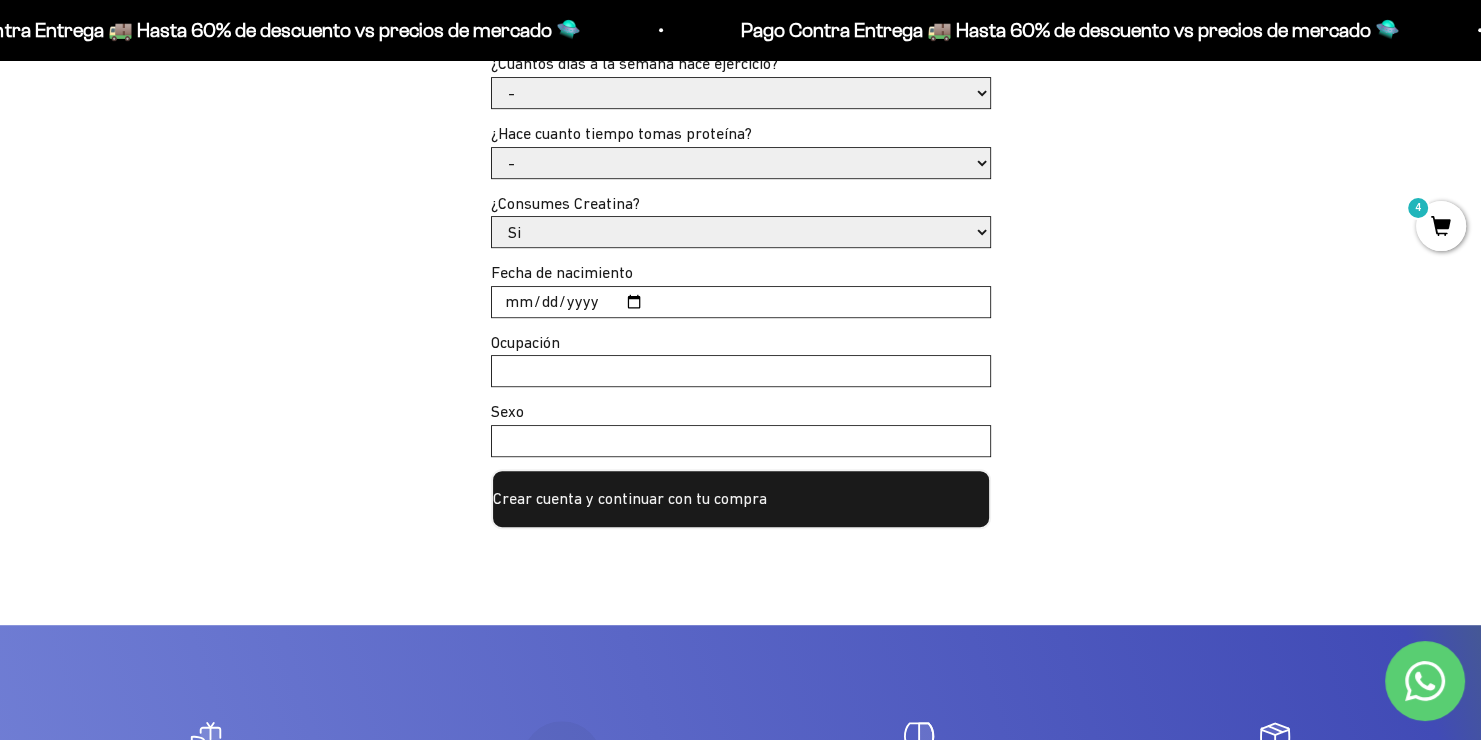 click on "Crear cuenta y continuar con tu compra" at bounding box center [741, 499] 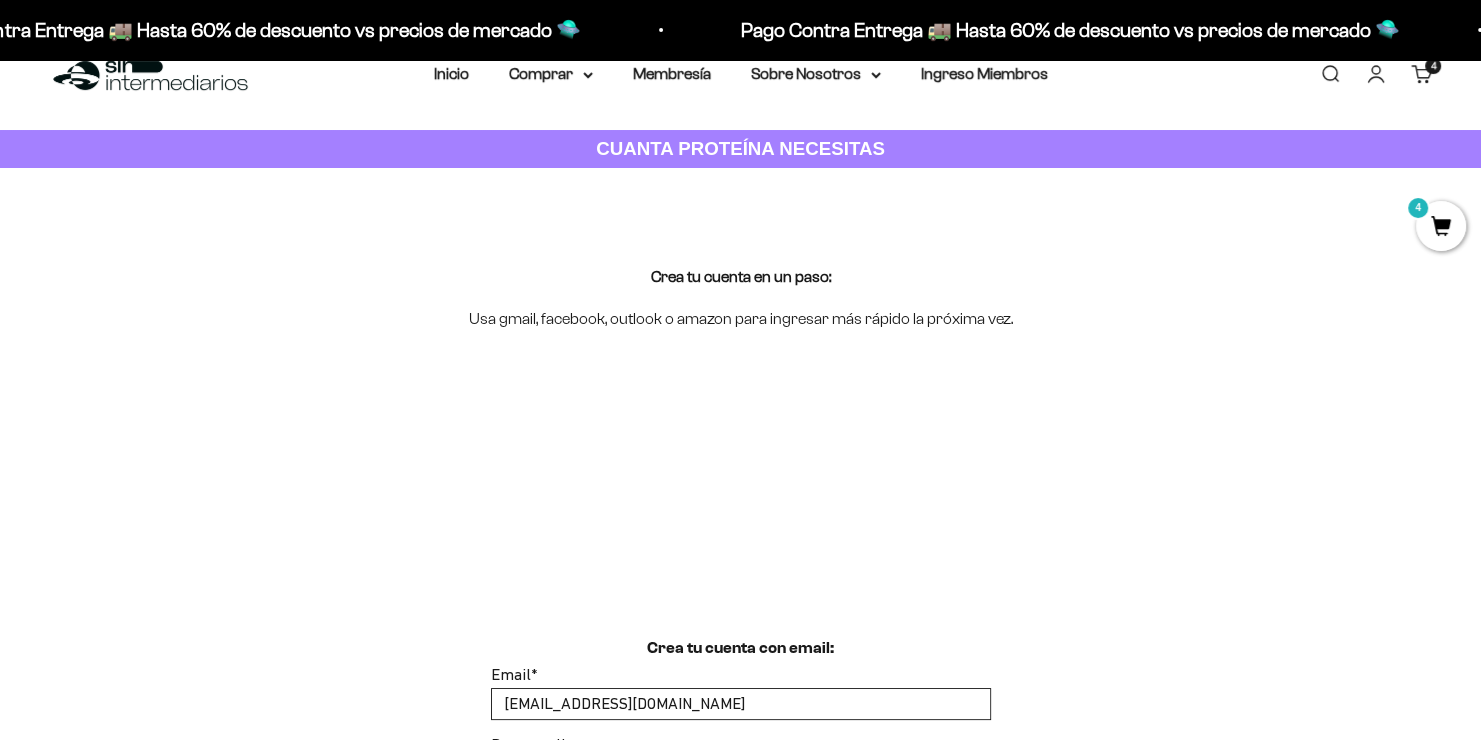 scroll, scrollTop: 0, scrollLeft: 0, axis: both 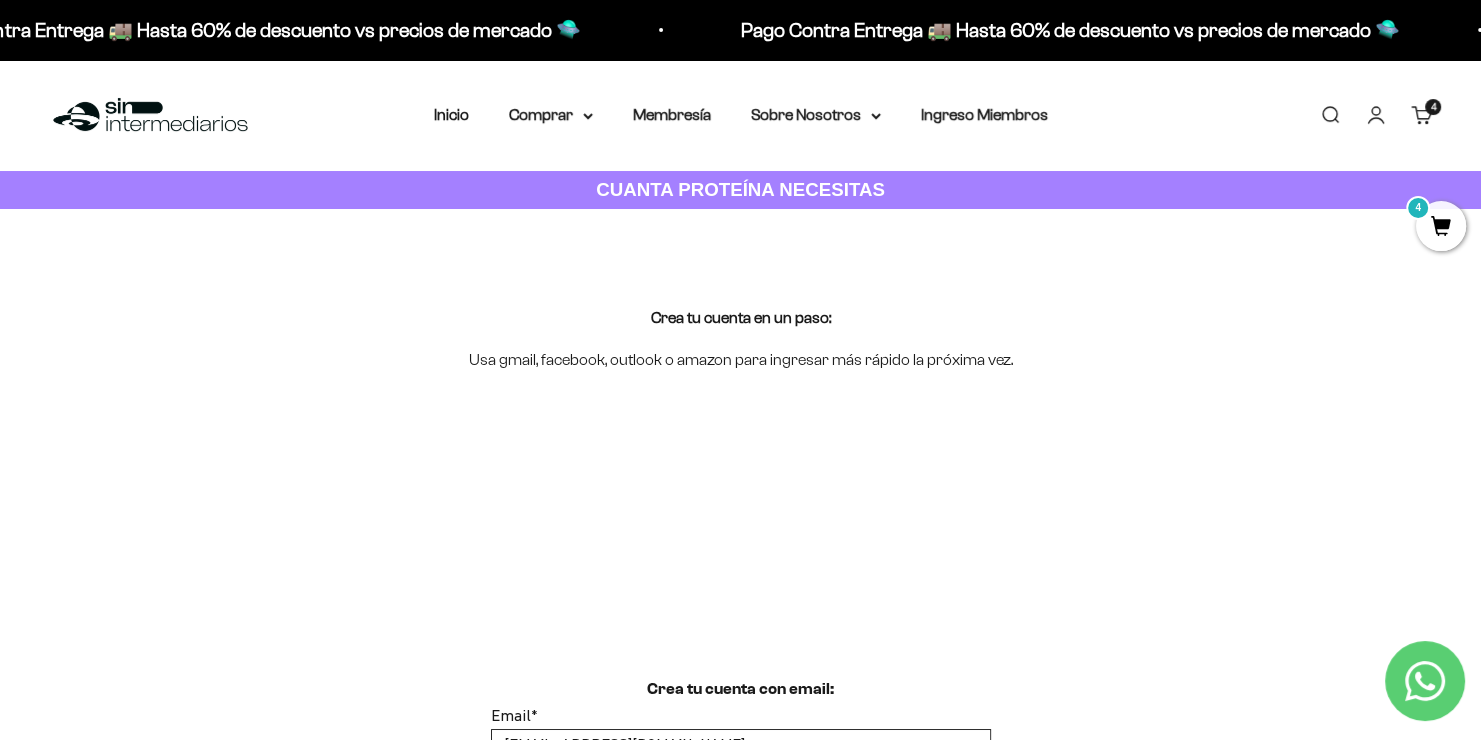 click on "4" at bounding box center [1441, 226] 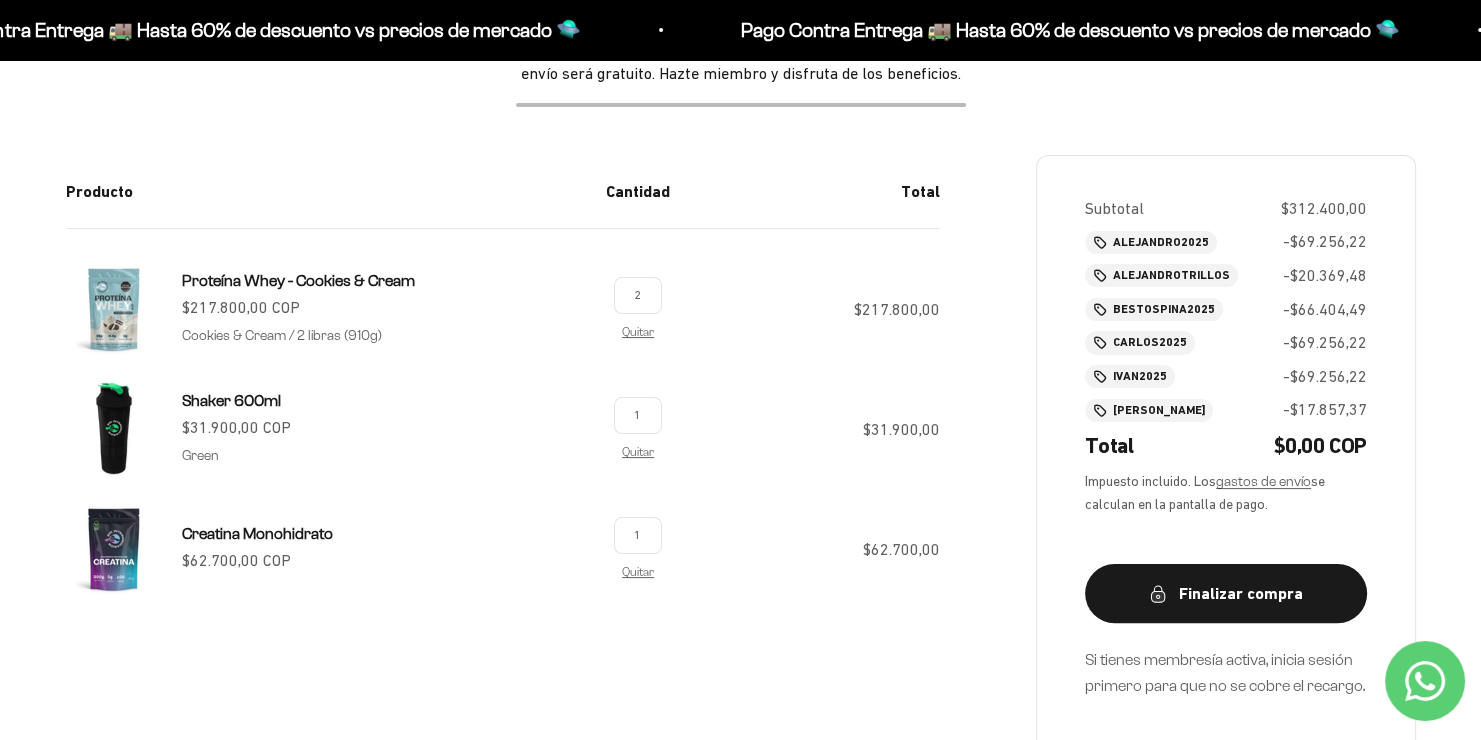 scroll, scrollTop: 300, scrollLeft: 0, axis: vertical 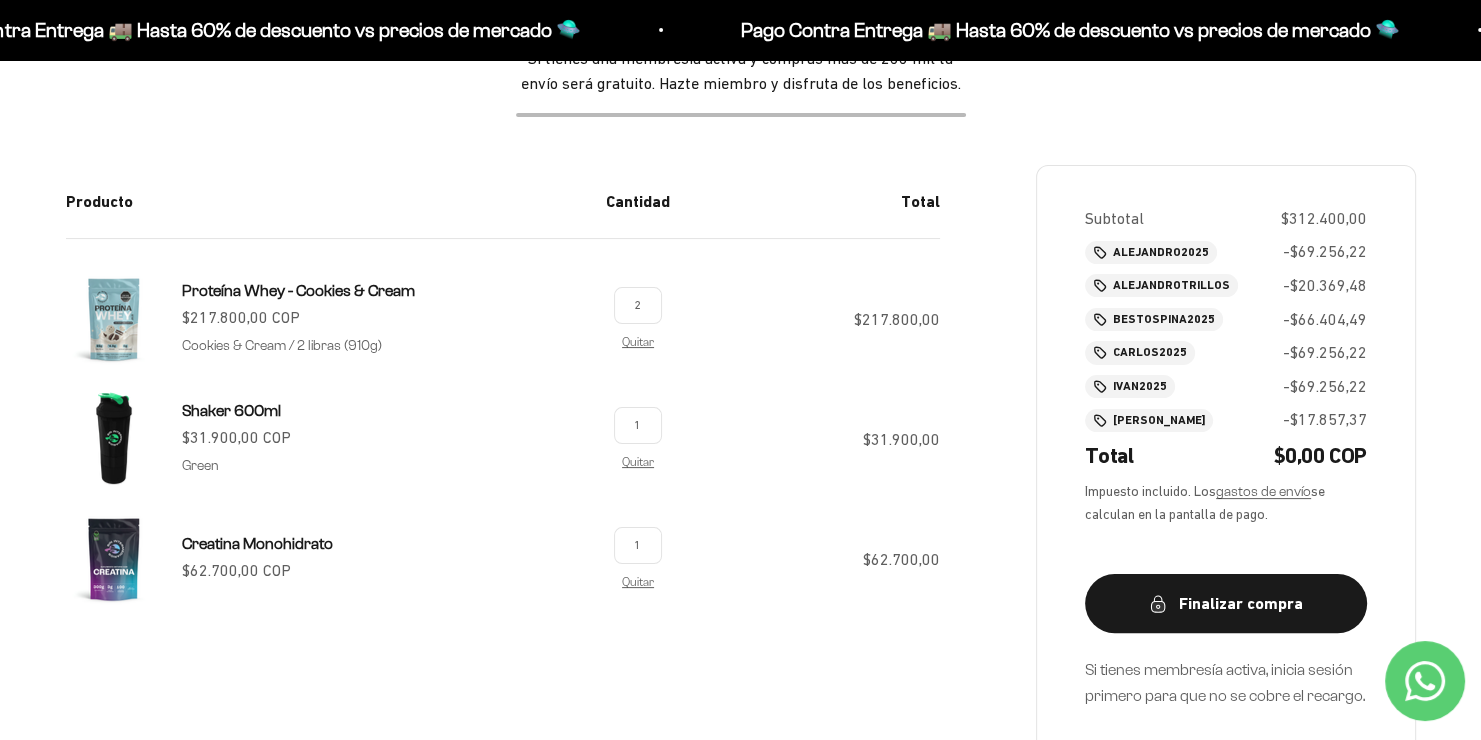 click on "1" at bounding box center (638, 545) 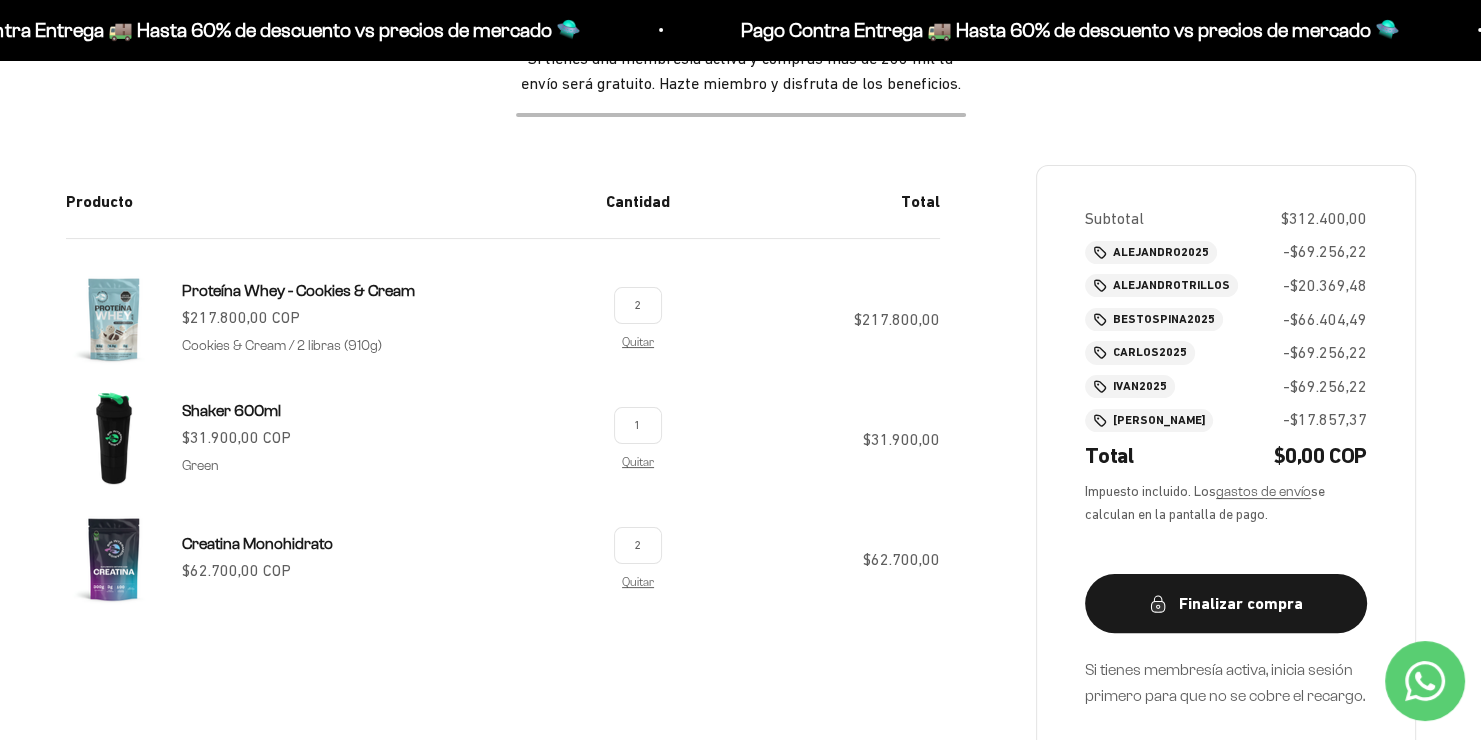 type on "2" 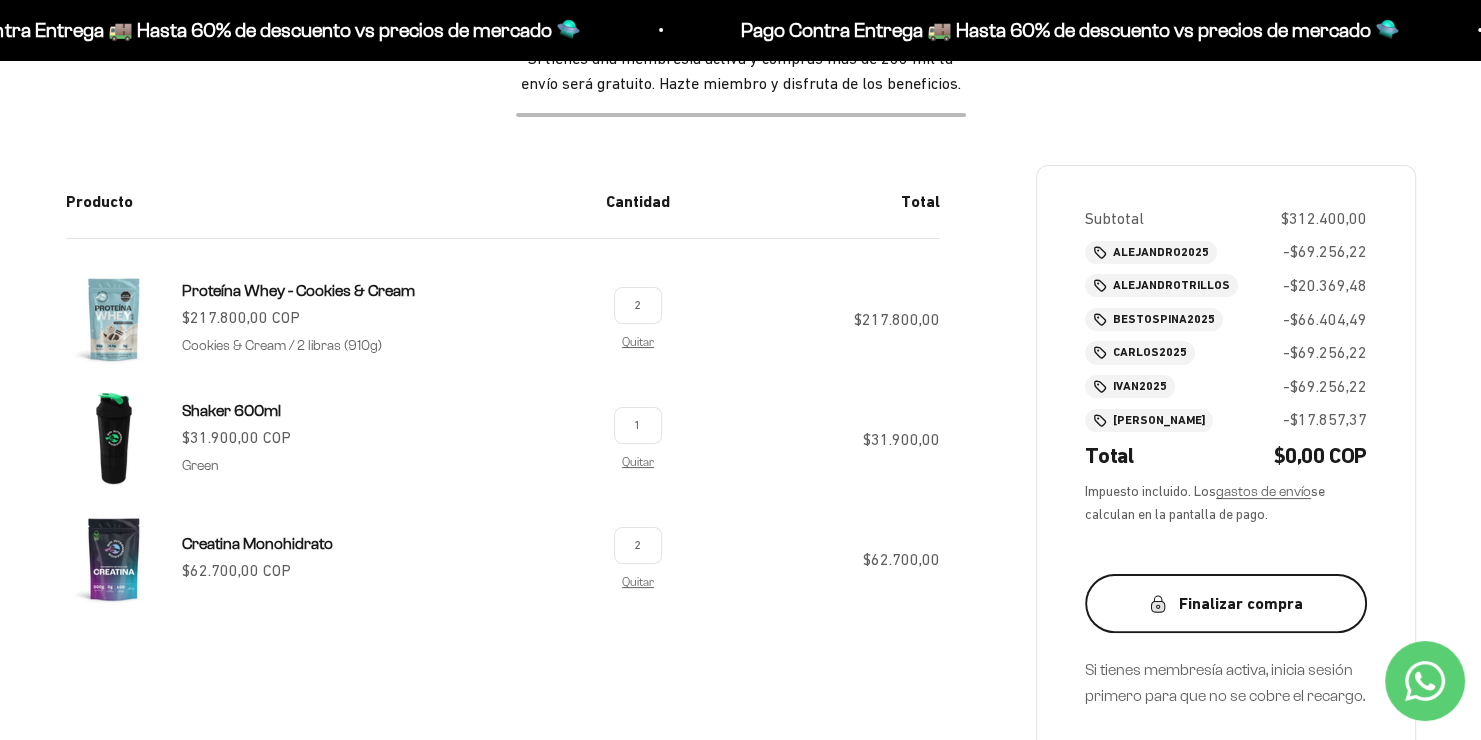 click on "Finalizar compra" at bounding box center [1226, 604] 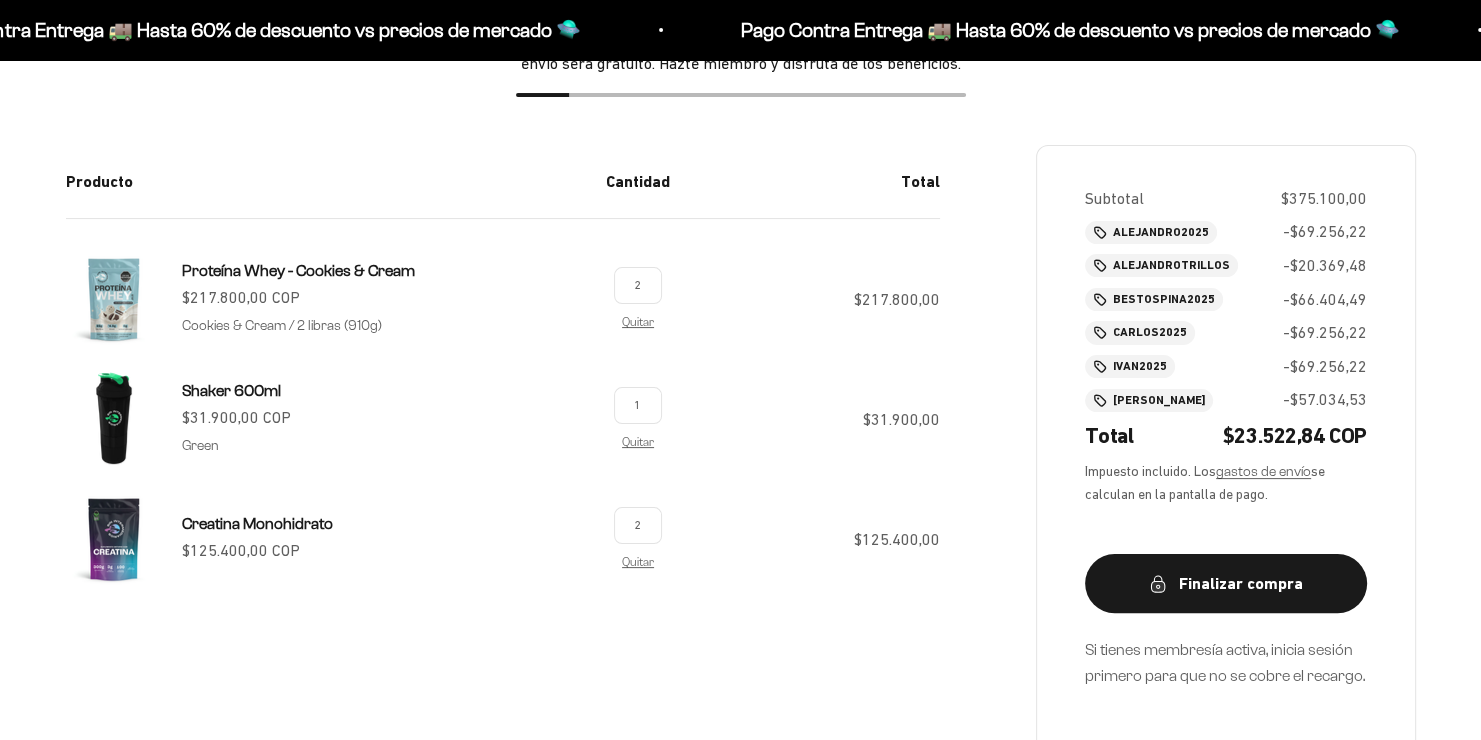 scroll, scrollTop: 300, scrollLeft: 0, axis: vertical 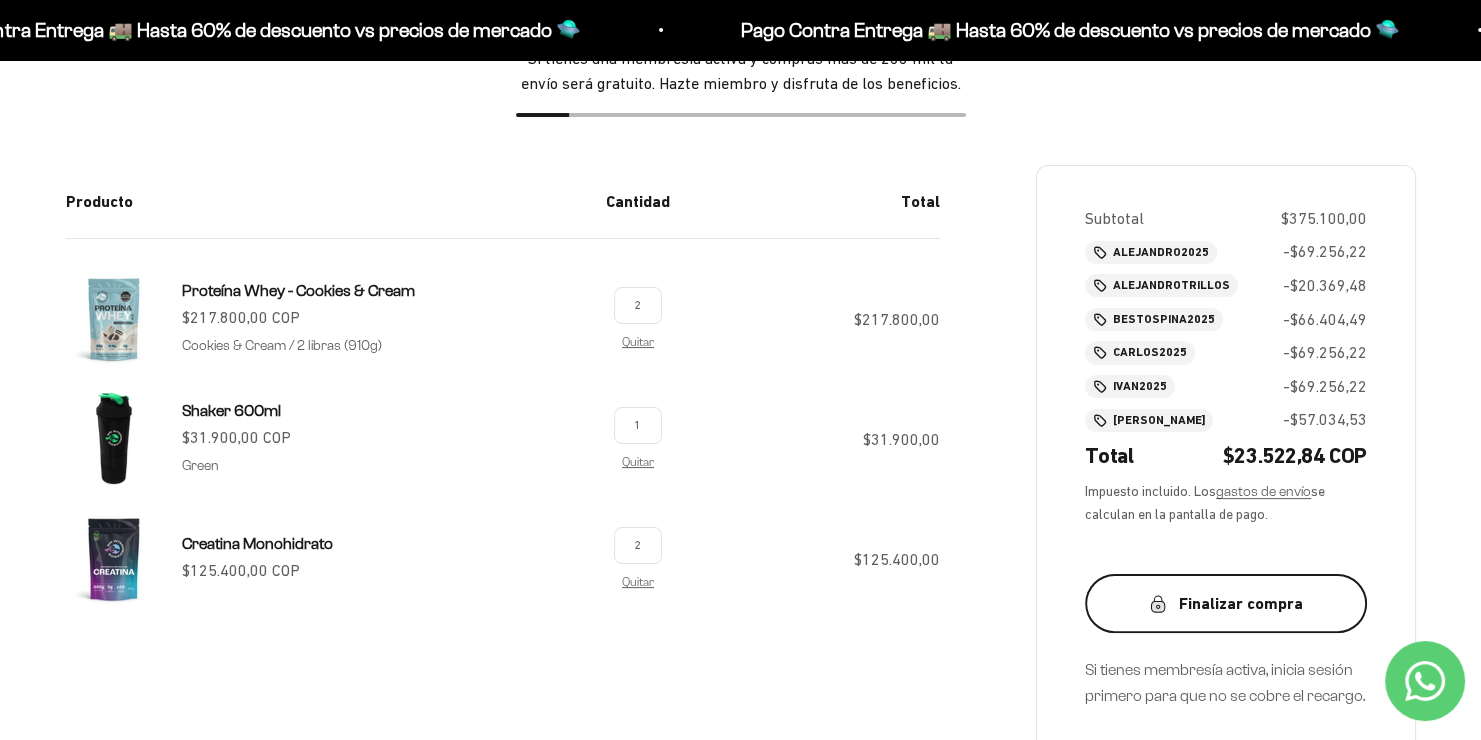 click on "Finalizar compra" at bounding box center (1226, 604) 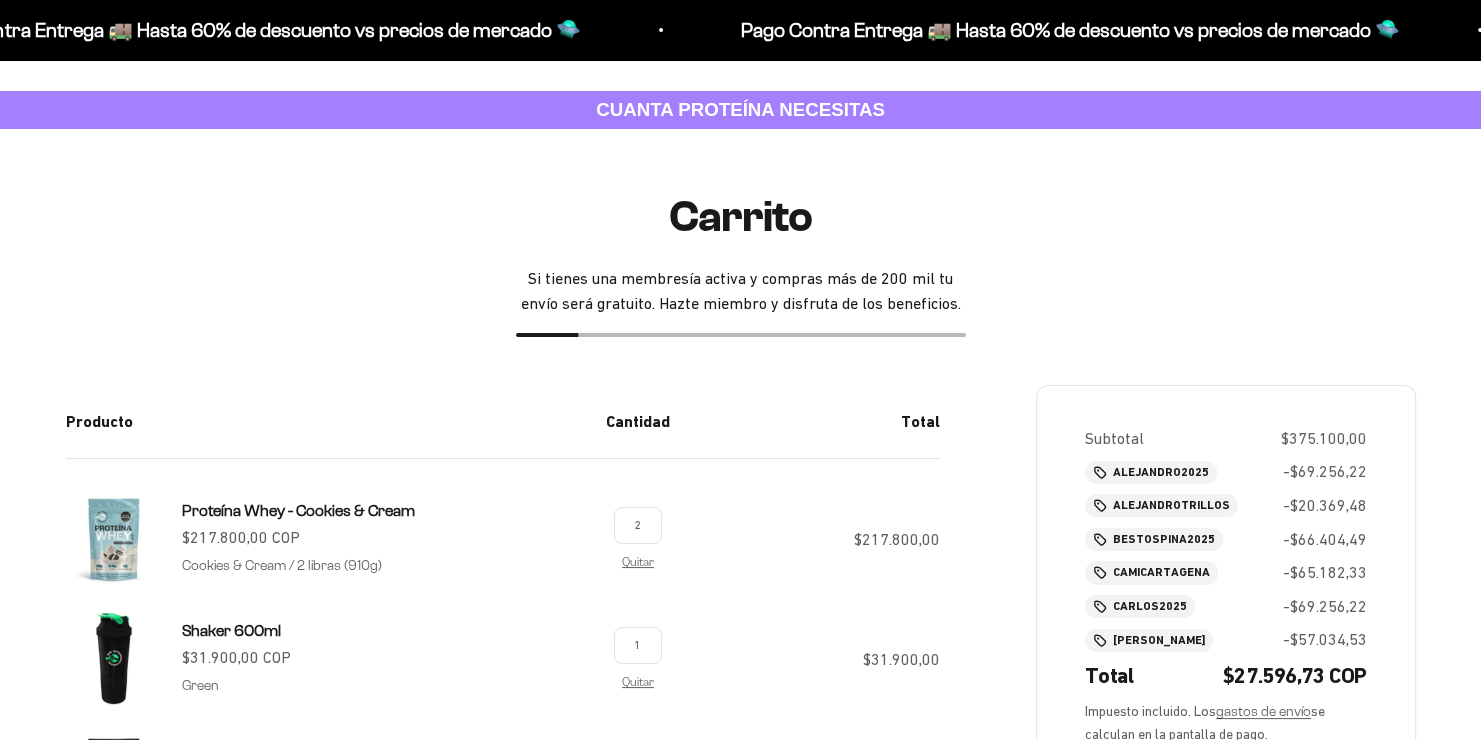 scroll, scrollTop: 0, scrollLeft: 0, axis: both 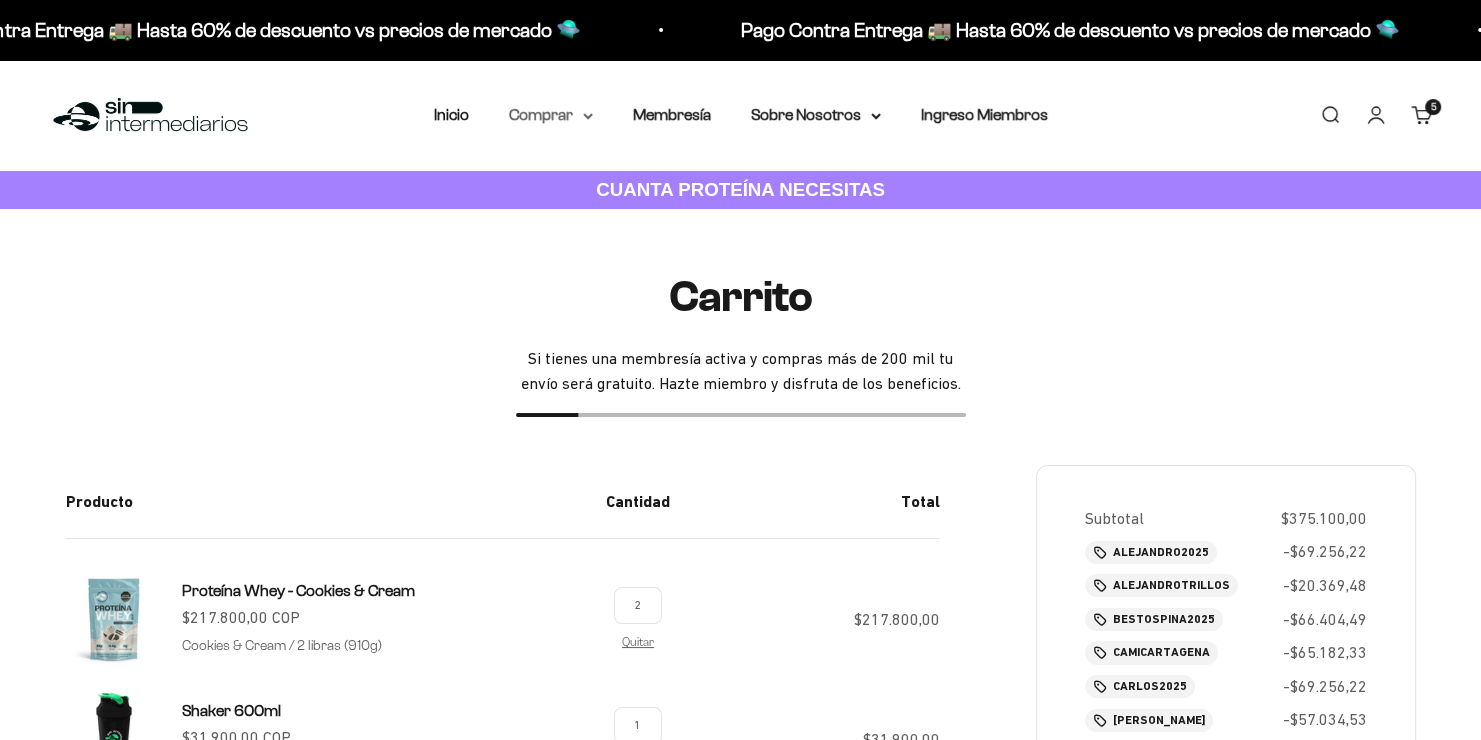 click on "Comprar" at bounding box center (551, 115) 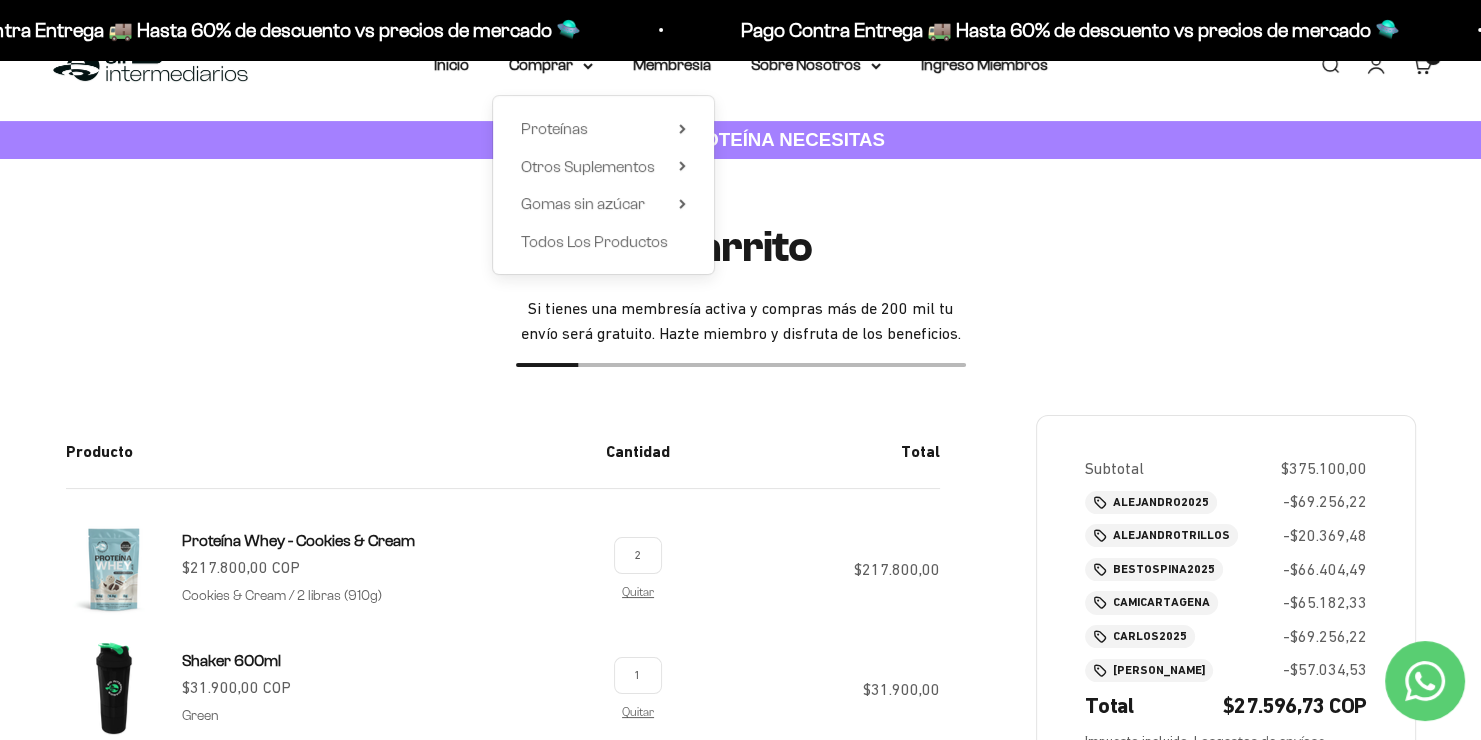scroll, scrollTop: 300, scrollLeft: 0, axis: vertical 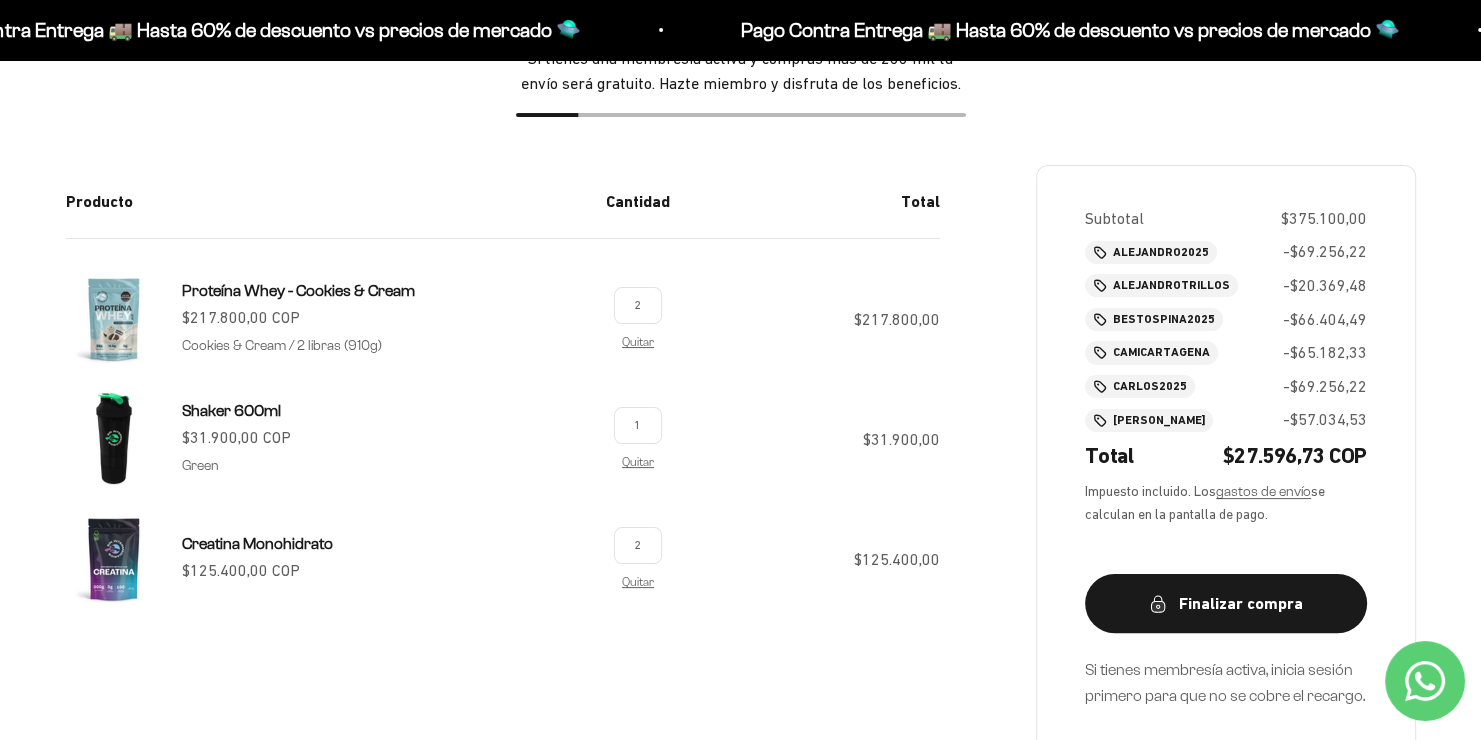 click on "1" at bounding box center [638, 425] 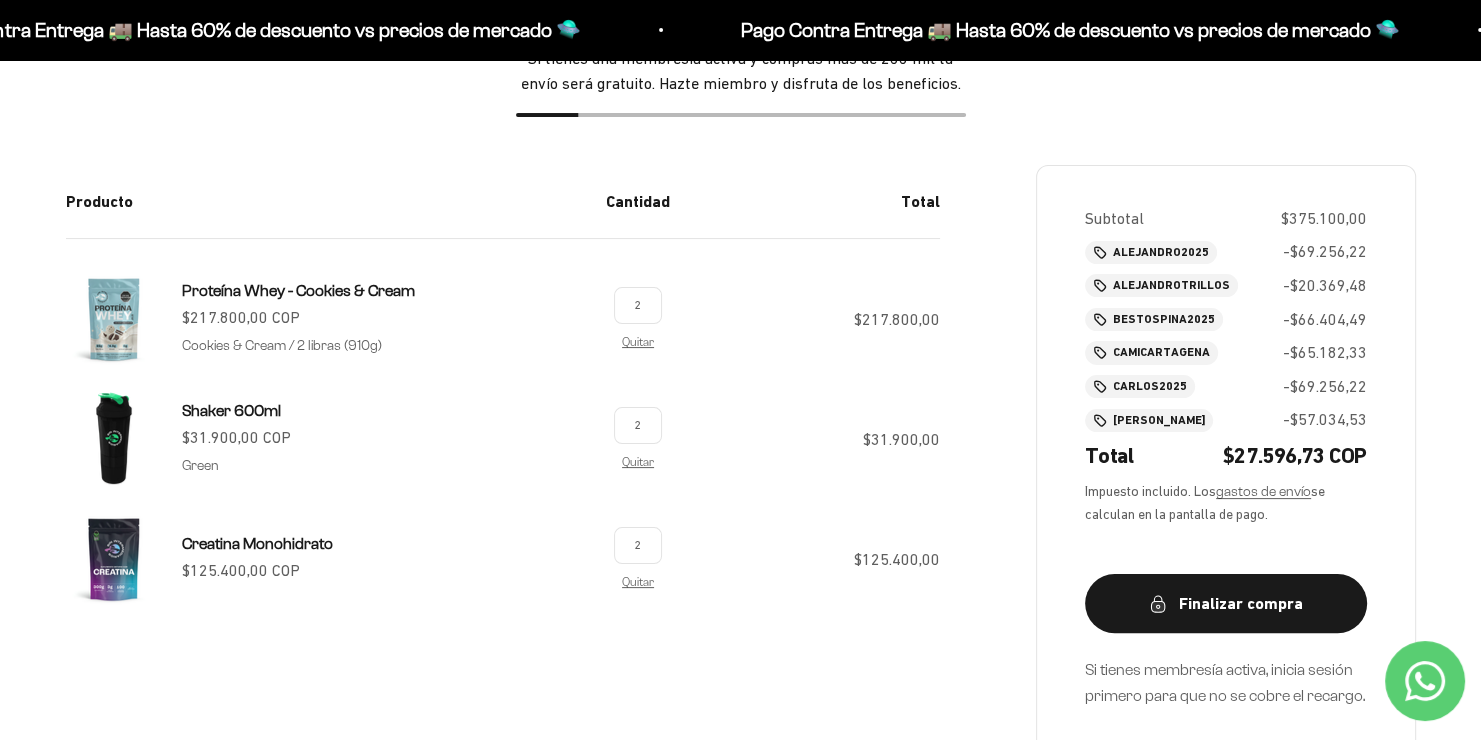 type on "2" 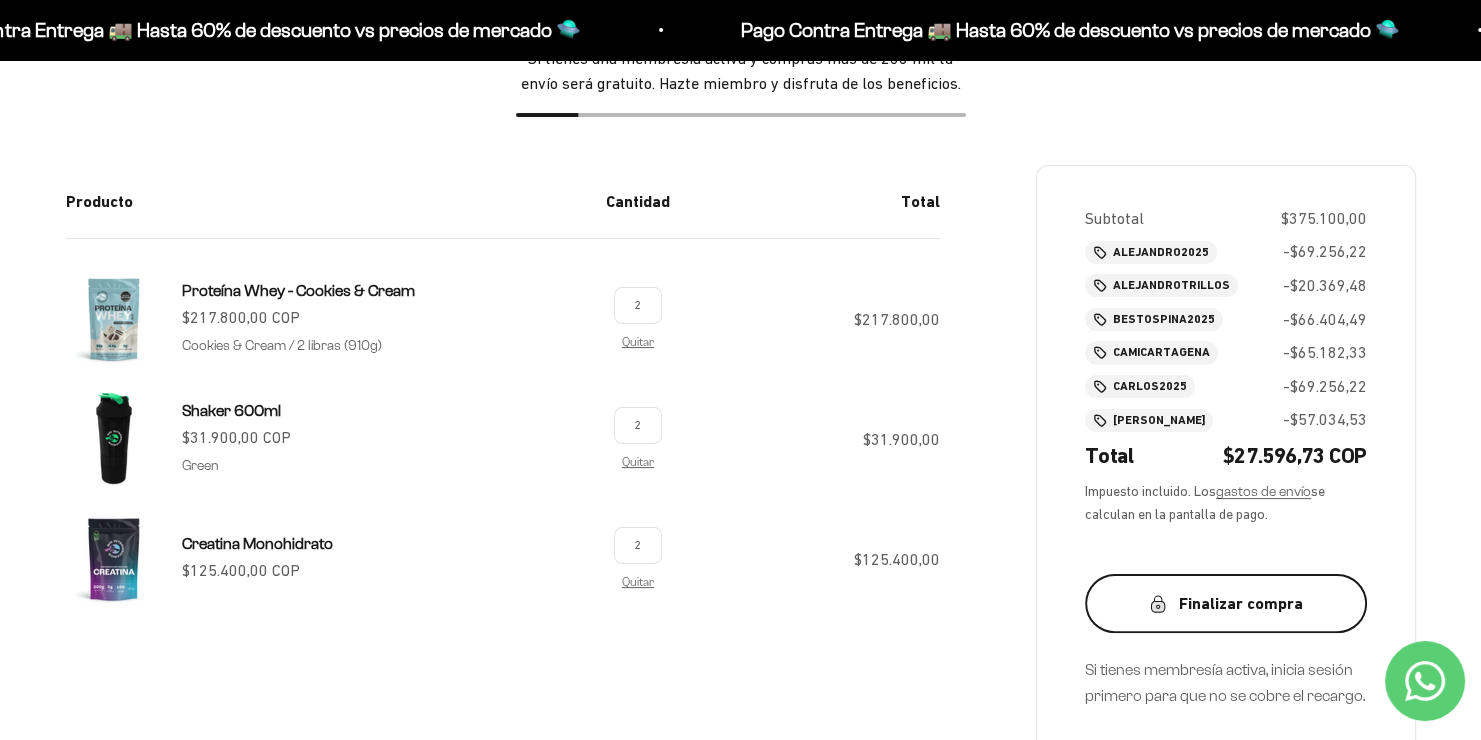 click on "Finalizar compra" at bounding box center (1226, 604) 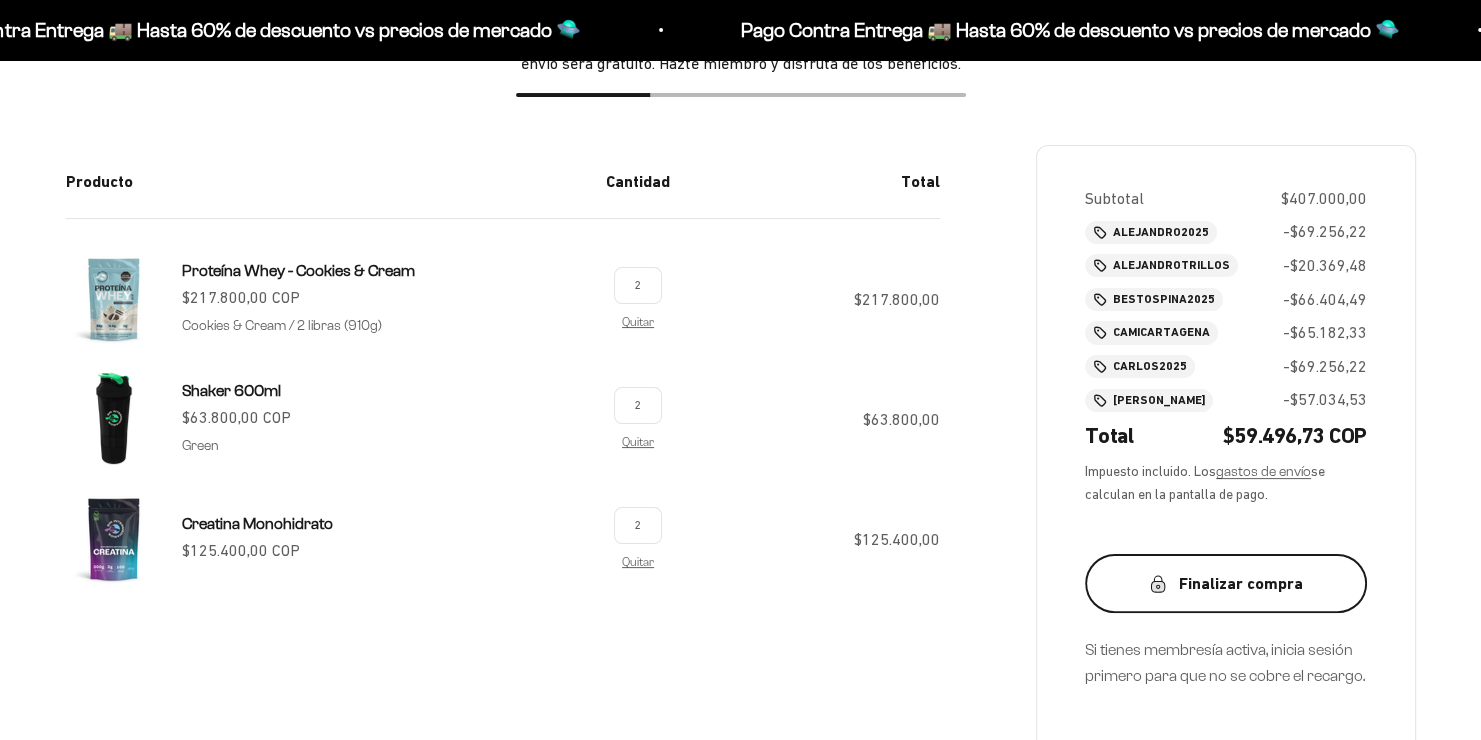 scroll, scrollTop: 300, scrollLeft: 0, axis: vertical 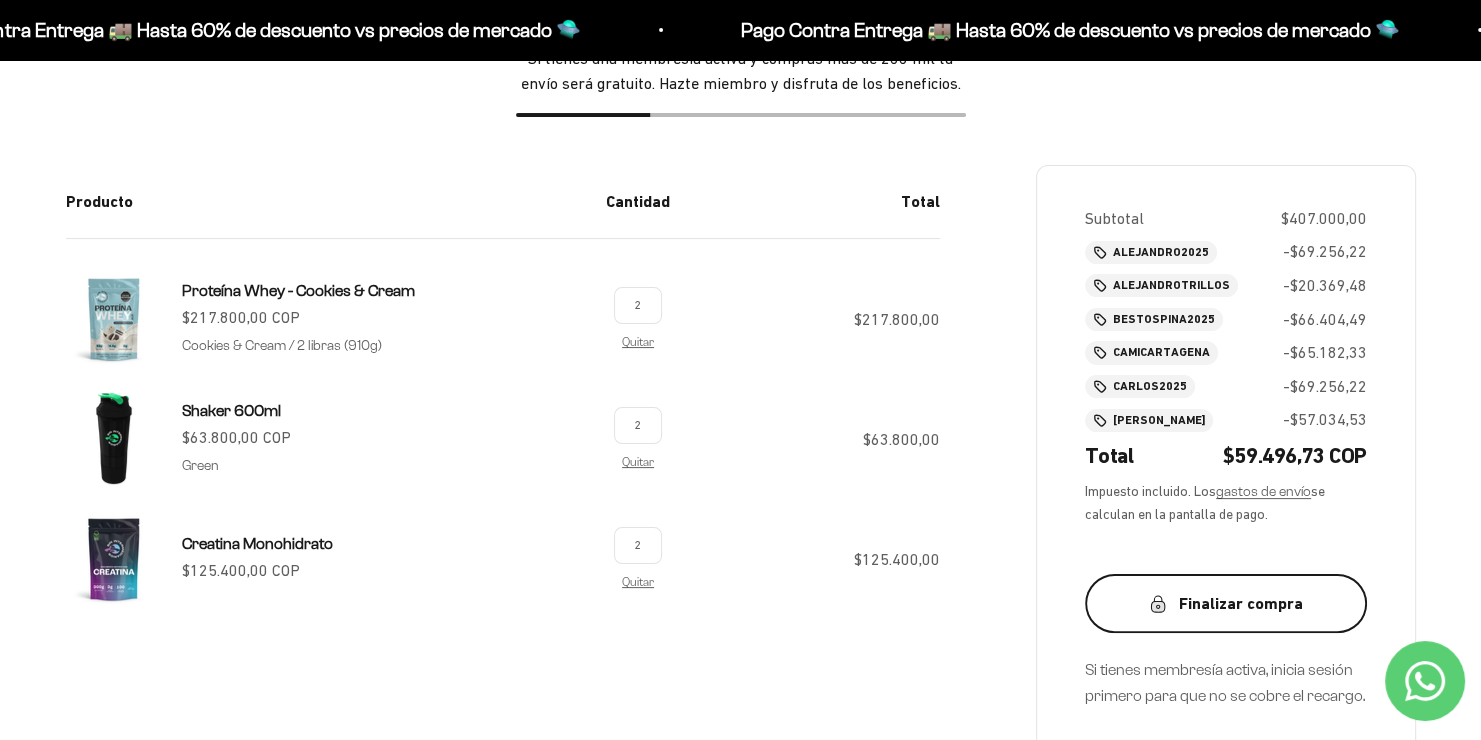 click 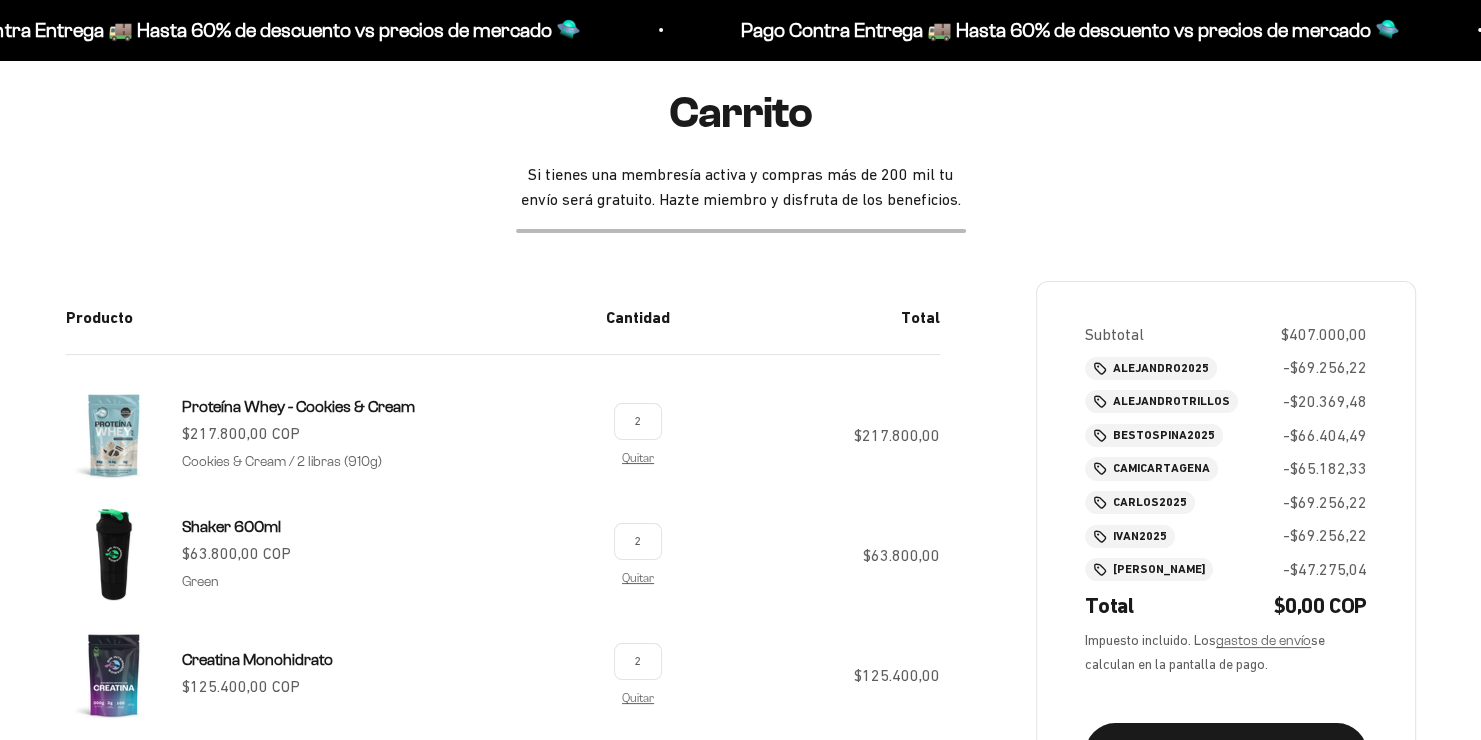 scroll, scrollTop: 0, scrollLeft: 0, axis: both 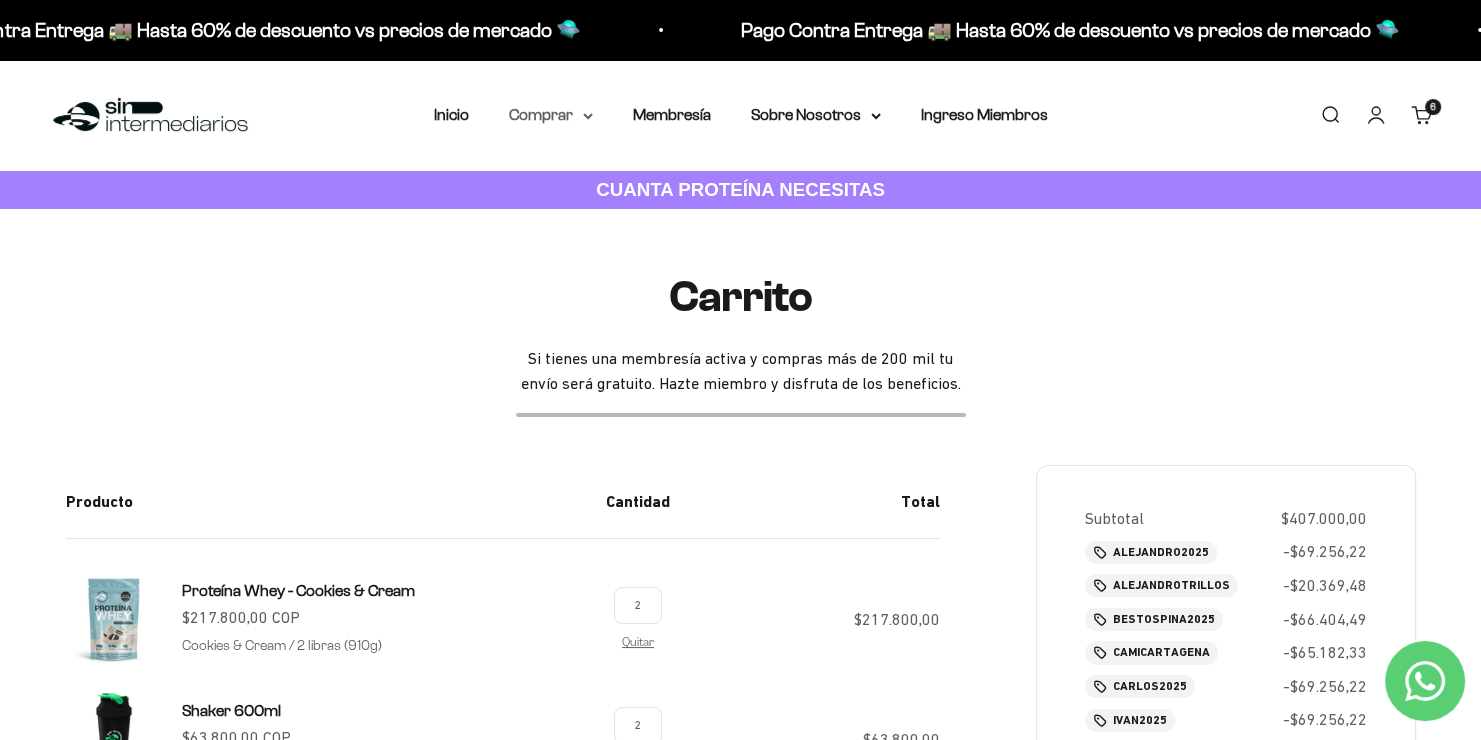 click on "Comprar" at bounding box center [551, 115] 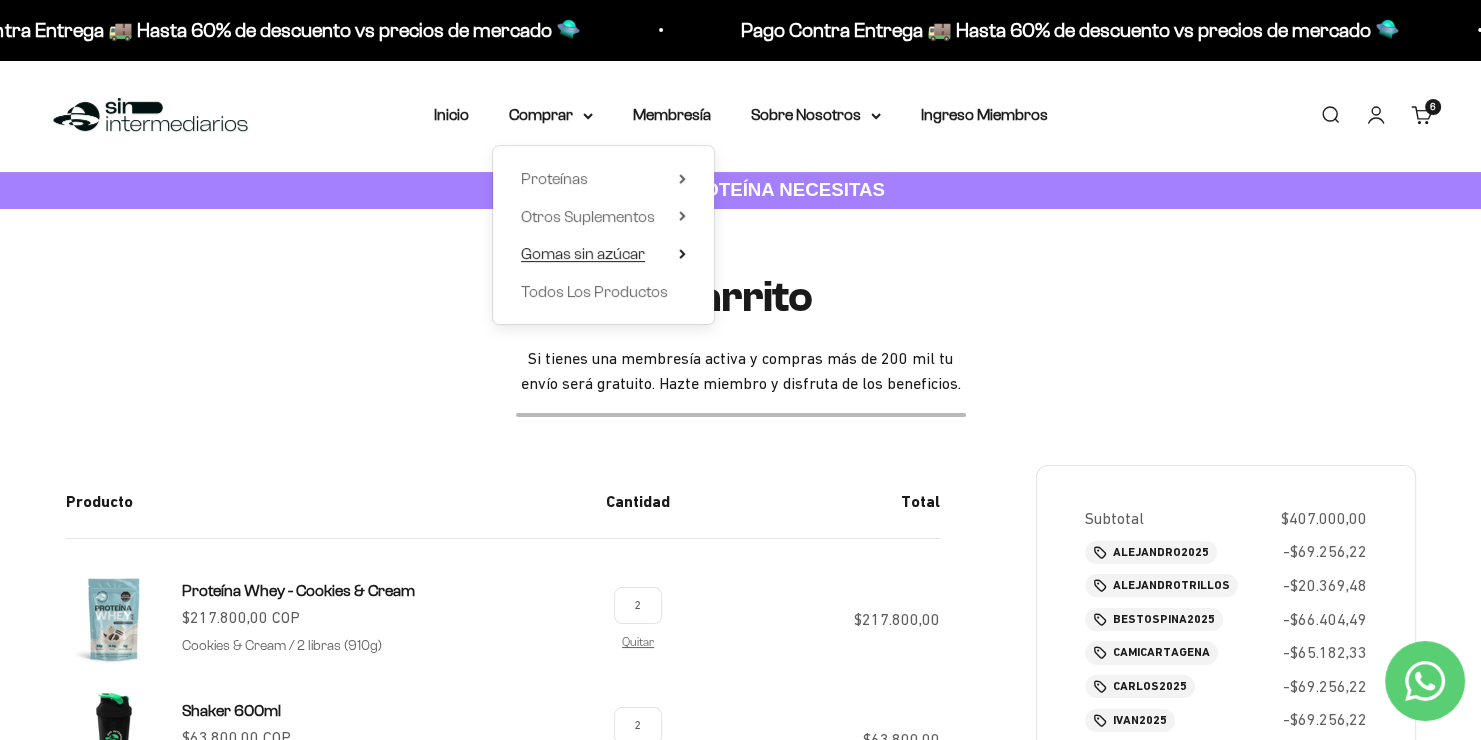 click on "Gomas sin azúcar" at bounding box center (603, 254) 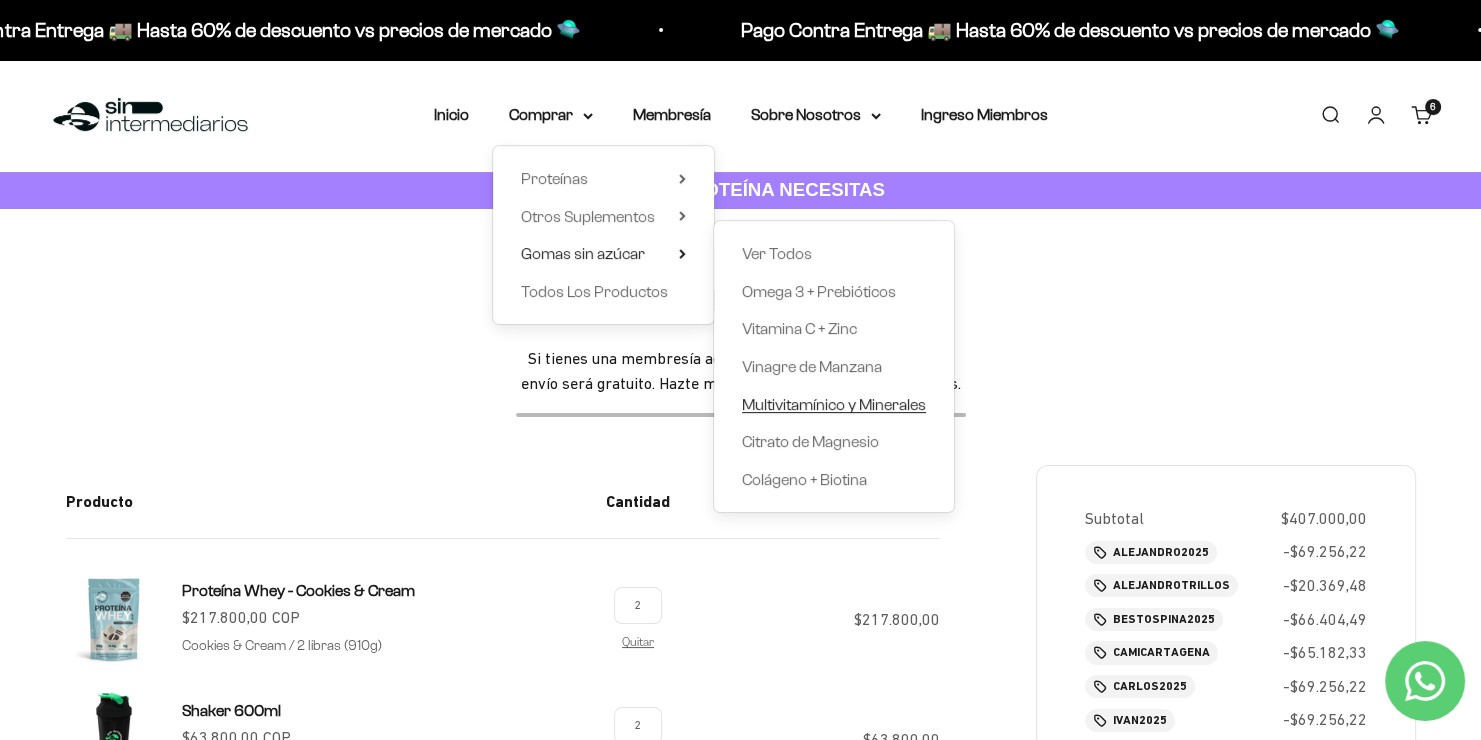 click on "Multivitamínico y Minerales" at bounding box center (834, 404) 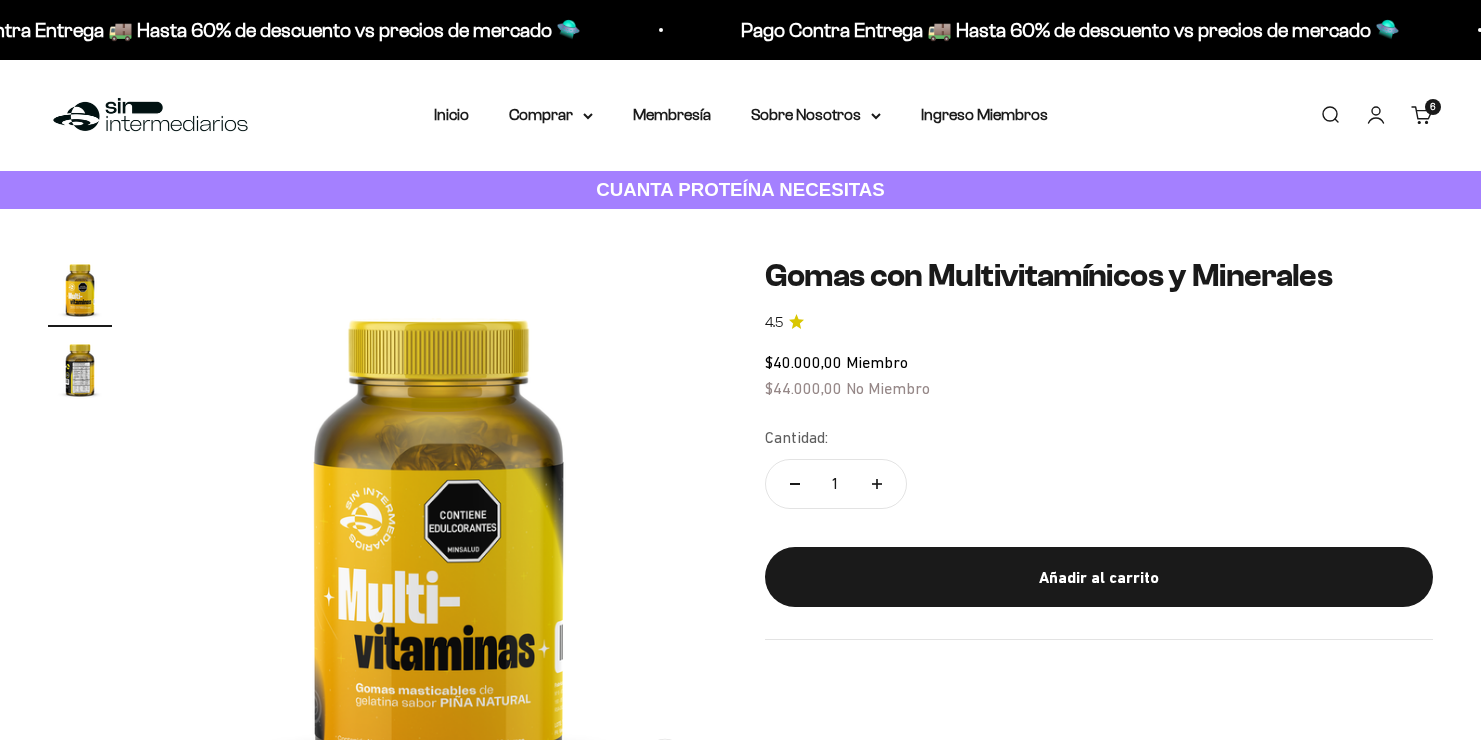 scroll, scrollTop: 0, scrollLeft: 0, axis: both 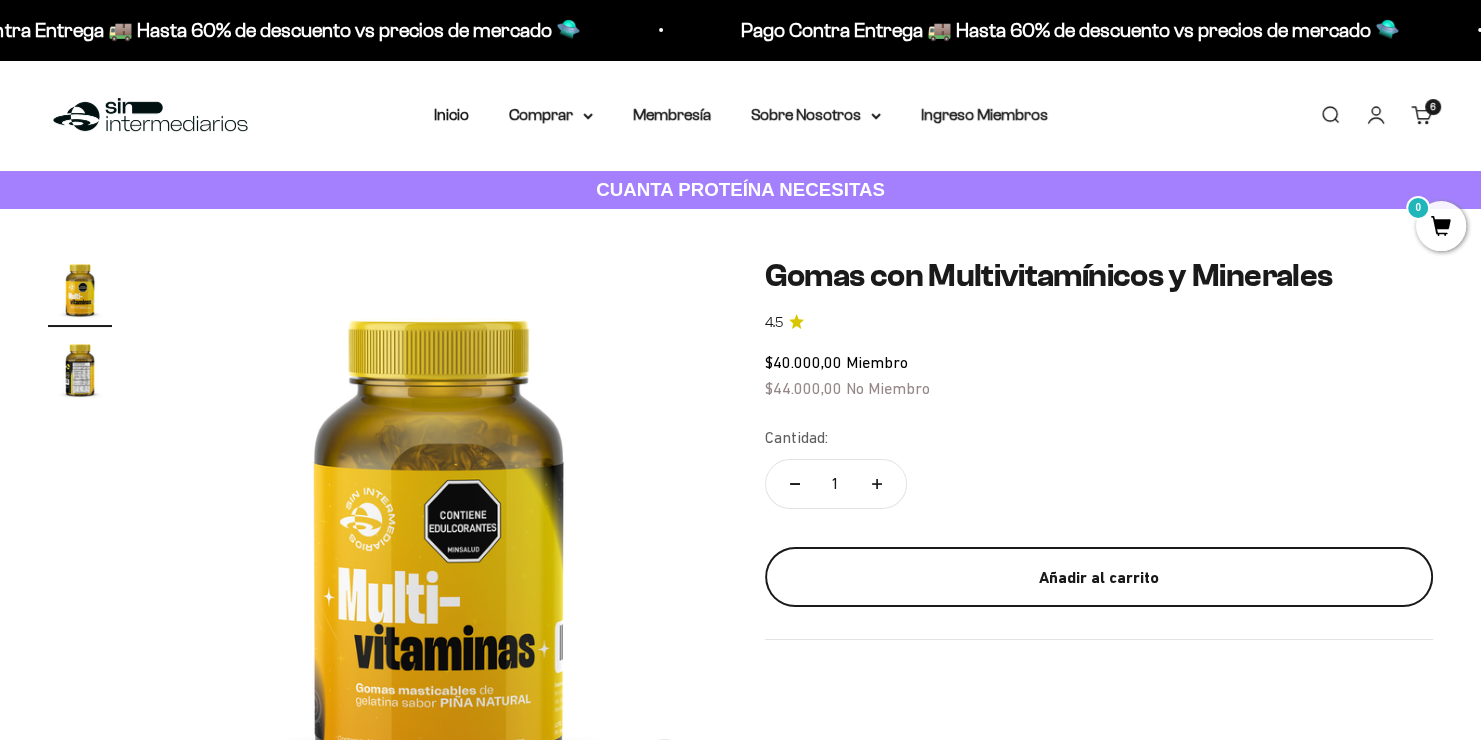 click on "Añadir al carrito" at bounding box center [1099, 578] 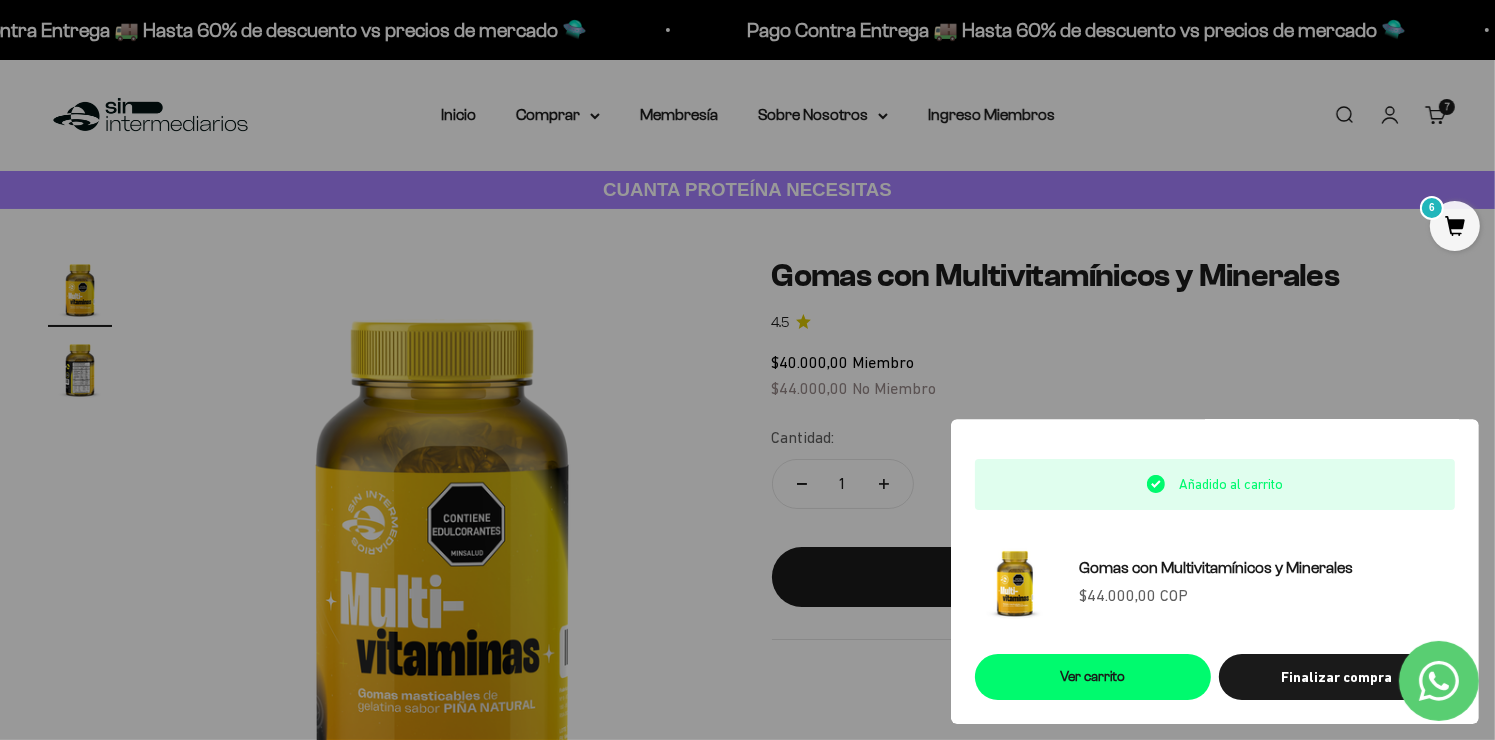 click on "Ir al contenido
Pago Contra Entrega 🚚 Hasta 60% de descuento vs precios de mercado 🛸
Pago Contra Entrega 🚚 Hasta 60% de descuento vs precios de mercado 🛸
Pago Contra Entrega 🚚 Hasta 60% de descuento vs precios de mercado 🛸
Pago Contra Entrega 🚚 Hasta 60% de descuento vs precios de mercado 🛸
Pago Contra Entrega 🚚 Hasta 60% de descuento vs precios de mercado 🛸
Pago Contra Entrega 🚚 Hasta 60% de descuento vs precios de mercado 🛸
Pago Contra Entrega 🚚 Hasta 60% de descuento vs precios de mercado 🛸
Pago Contra Entrega 🚚 Hasta 60% de descuento vs precios de mercado 🛸
Pago Contra Entrega 🚚 Hasta 60% de descuento vs precios de mercado 🛸" at bounding box center [747, 2712] 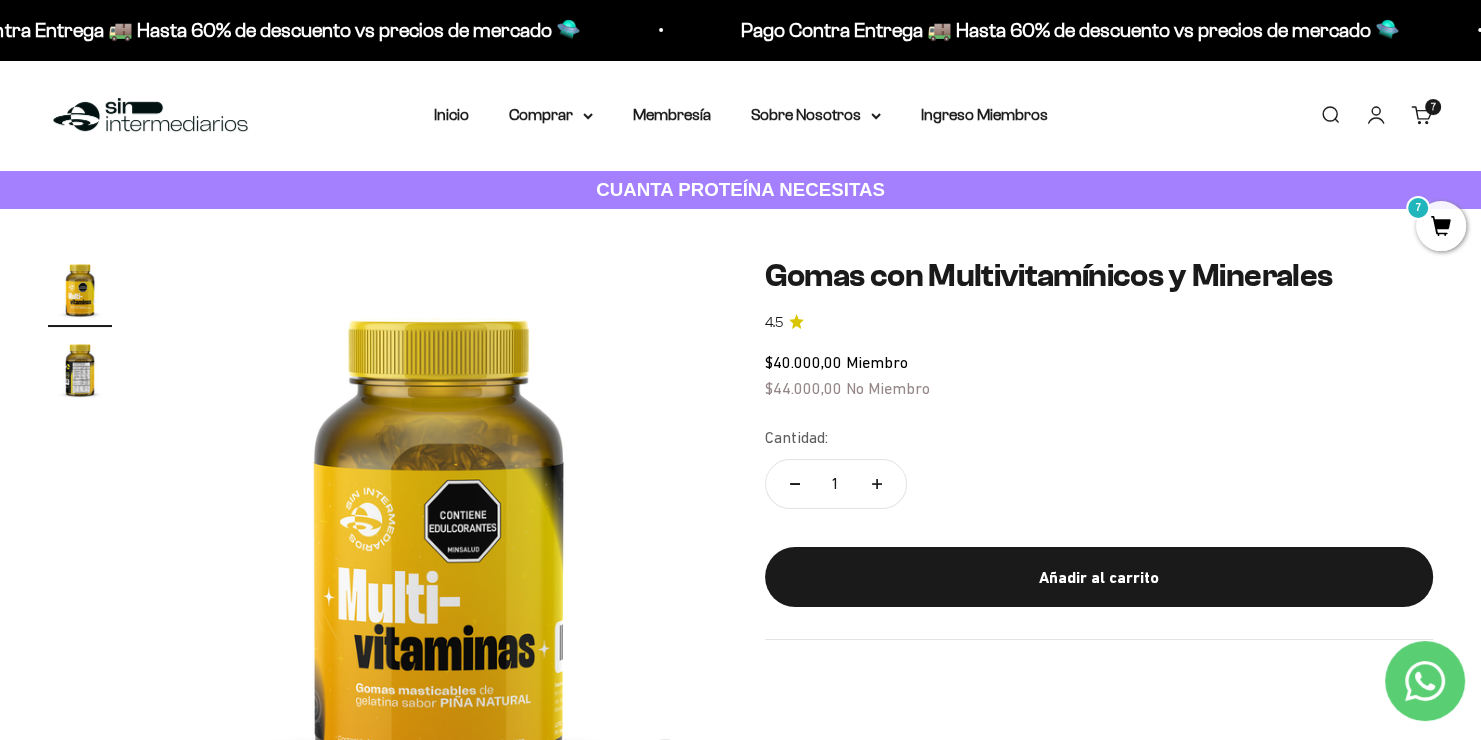 click on "7" at bounding box center [1441, 226] 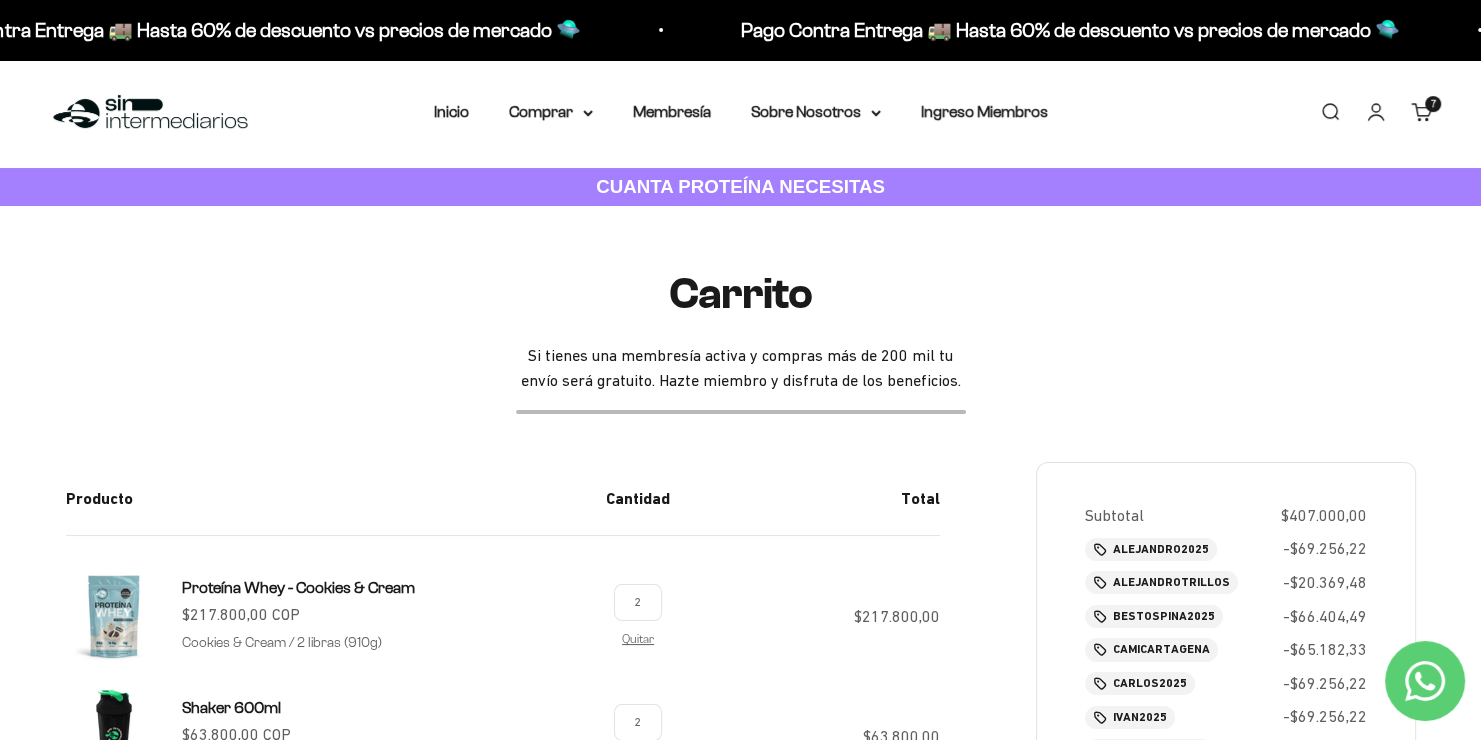 scroll, scrollTop: 0, scrollLeft: 0, axis: both 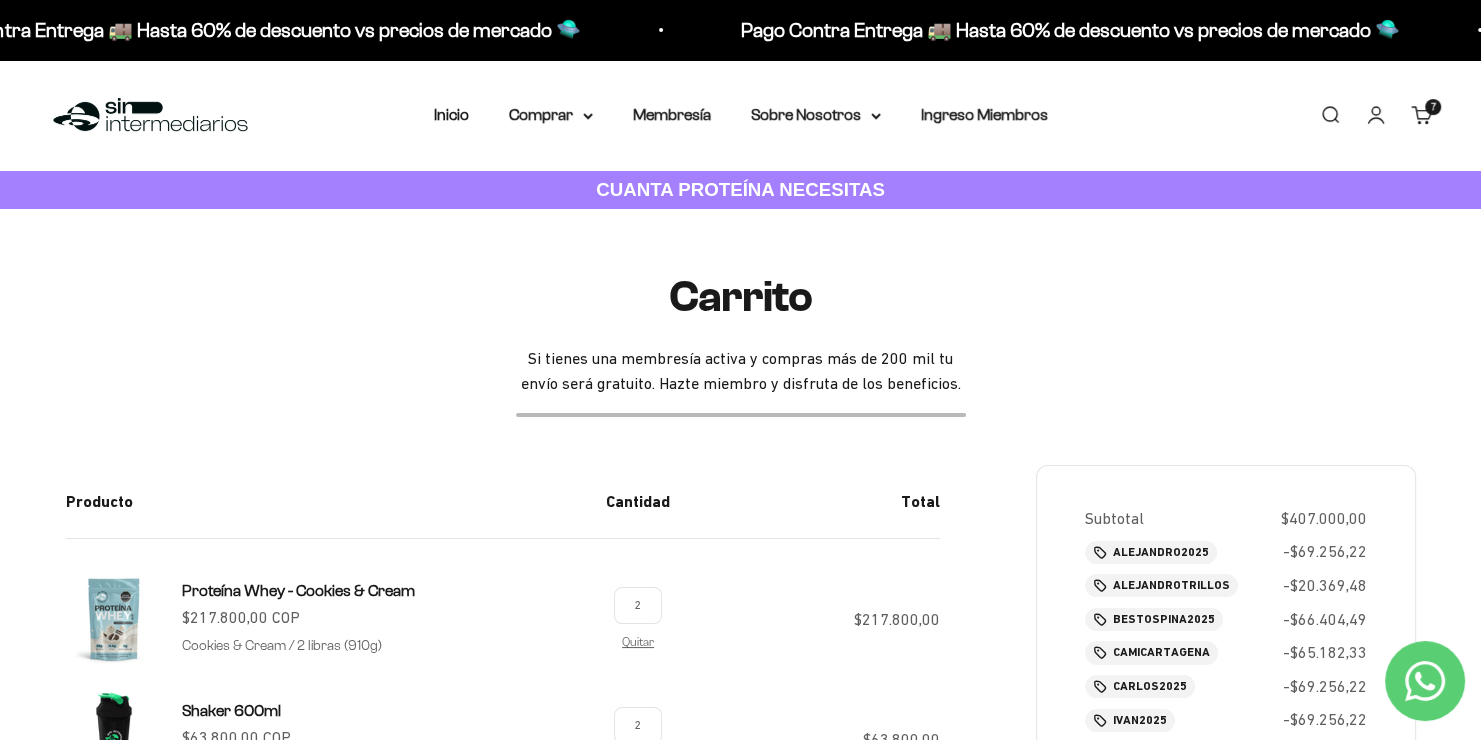 click on "Pago Contra Entrega 🚚 Hasta 60% de descuento vs precios [PERSON_NAME] 🛸
Pago Contra Entrega 🚚 Hasta 60% de descuento vs precios [PERSON_NAME] 🛸
Pago Contra Entrega 🚚 Hasta 60% de descuento vs precios [PERSON_NAME] 🛸
Pago Contra Entrega 🚚 Hasta 60% de descuento vs precios [PERSON_NAME] 🛸
Pago Contra Entrega 🚚 Hasta 60% de descuento vs precios [PERSON_NAME] 🛸
Pago Contra Entrega 🚚 Hasta 60% de descuento vs precios [PERSON_NAME] 🛸
Pago Contra Entrega 🚚 Hasta 60% de descuento vs precios [PERSON_NAME] 🛸
Pago Contra Entrega 🚚 Hasta 60% de descuento vs precios [PERSON_NAME] 🛸
Pago Contra Entrega 🚚 Hasta 60% de descuento vs precios [PERSON_NAME] 🛸
Pago Contra Entrega 🚚 Hasta 60% de descuento vs precios [PERSON_NAME] 🛸" at bounding box center [740, 30] 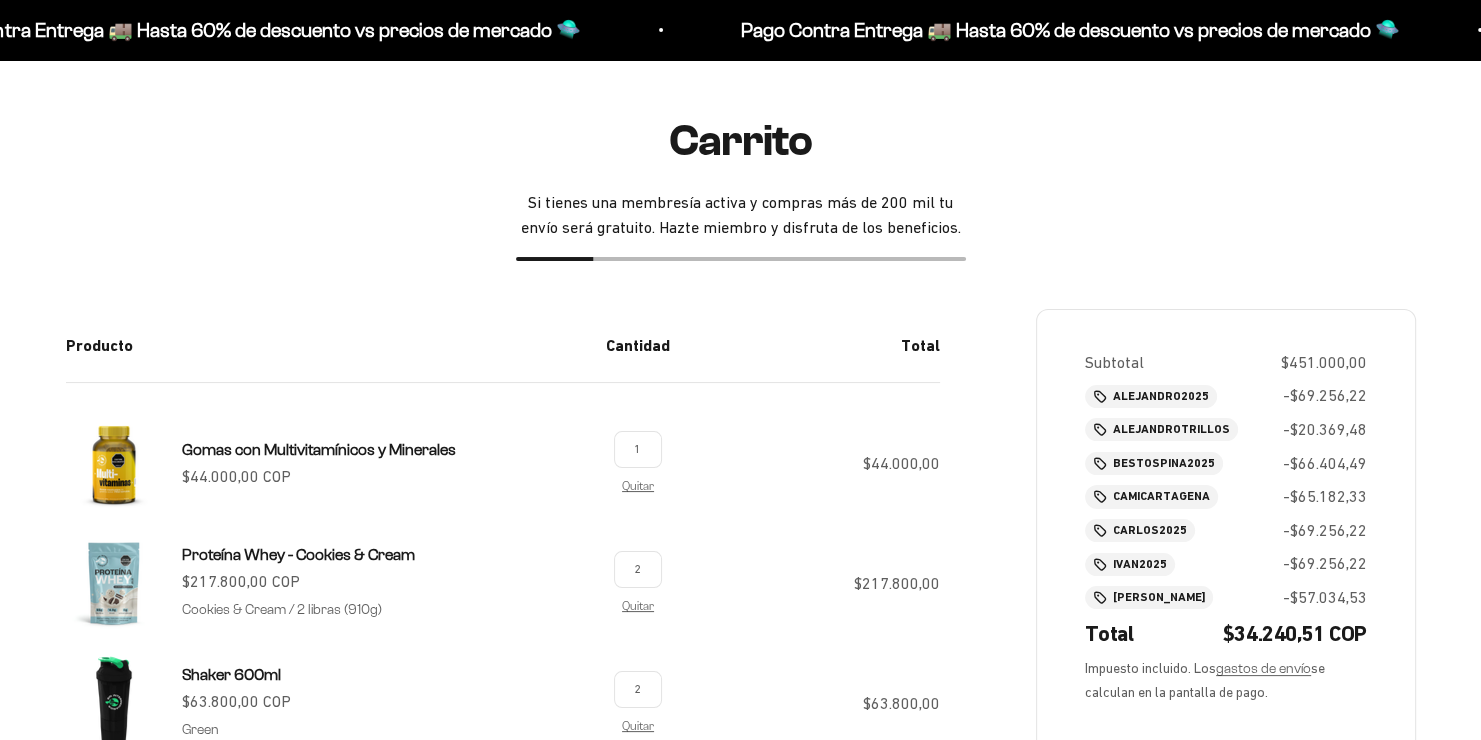 scroll, scrollTop: 300, scrollLeft: 0, axis: vertical 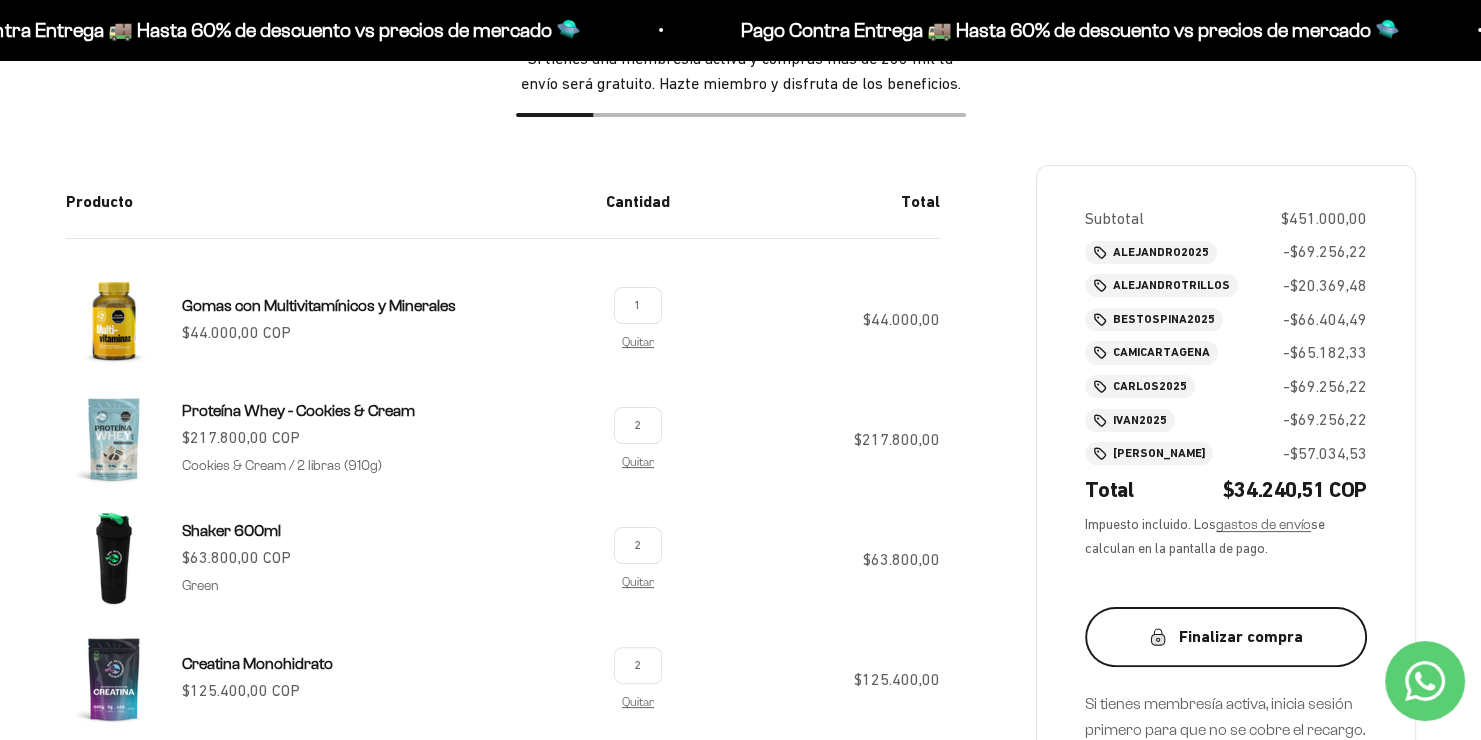 click on "Finalizar compra" at bounding box center [1226, 637] 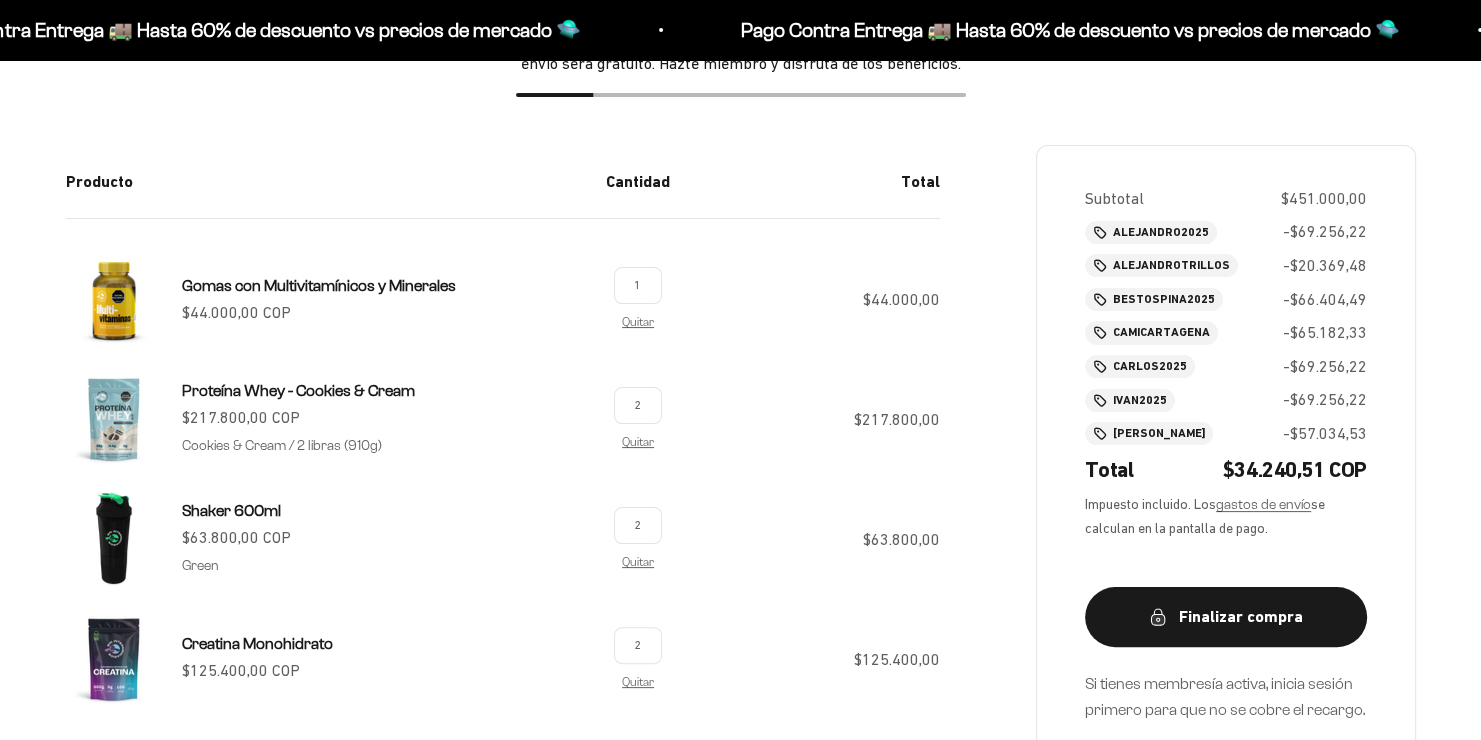 click on "2" at bounding box center (638, 525) 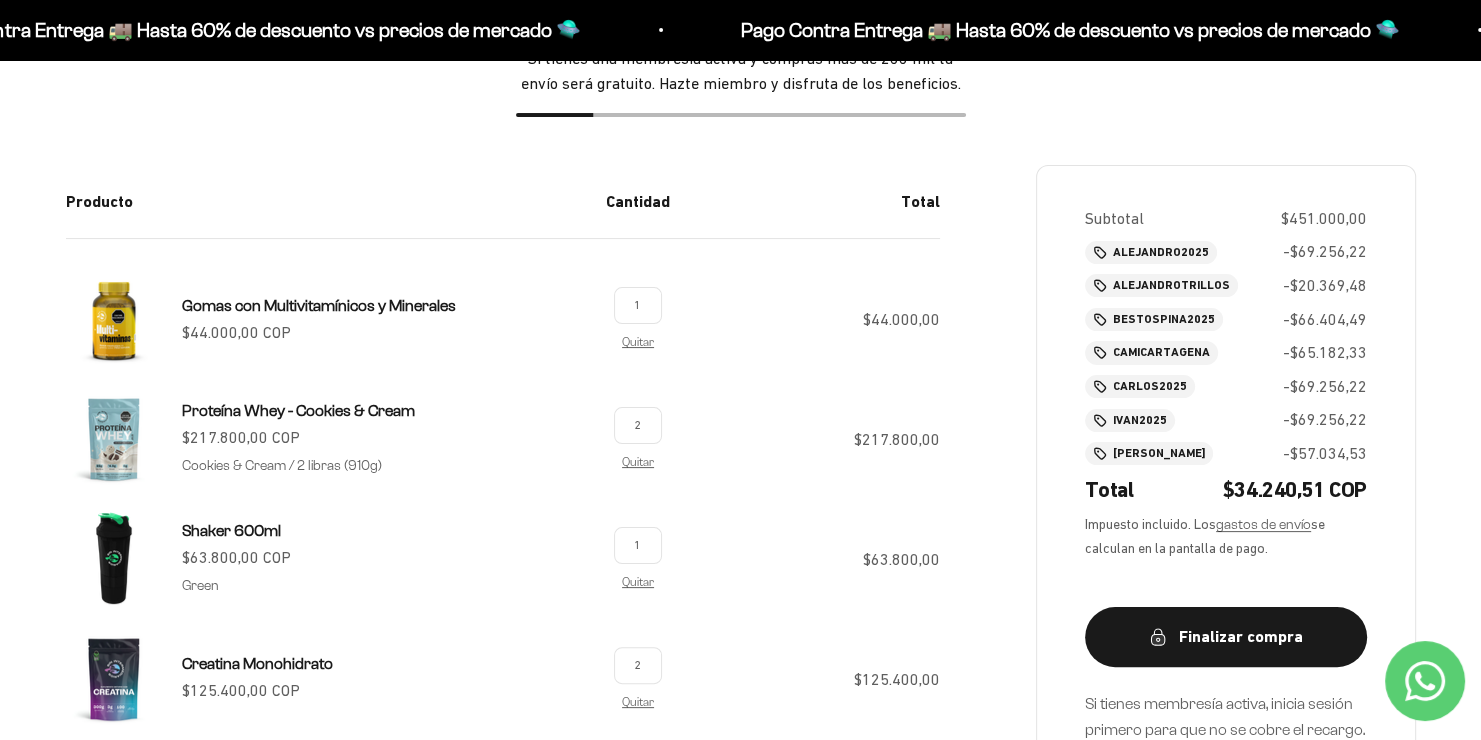 type on "1" 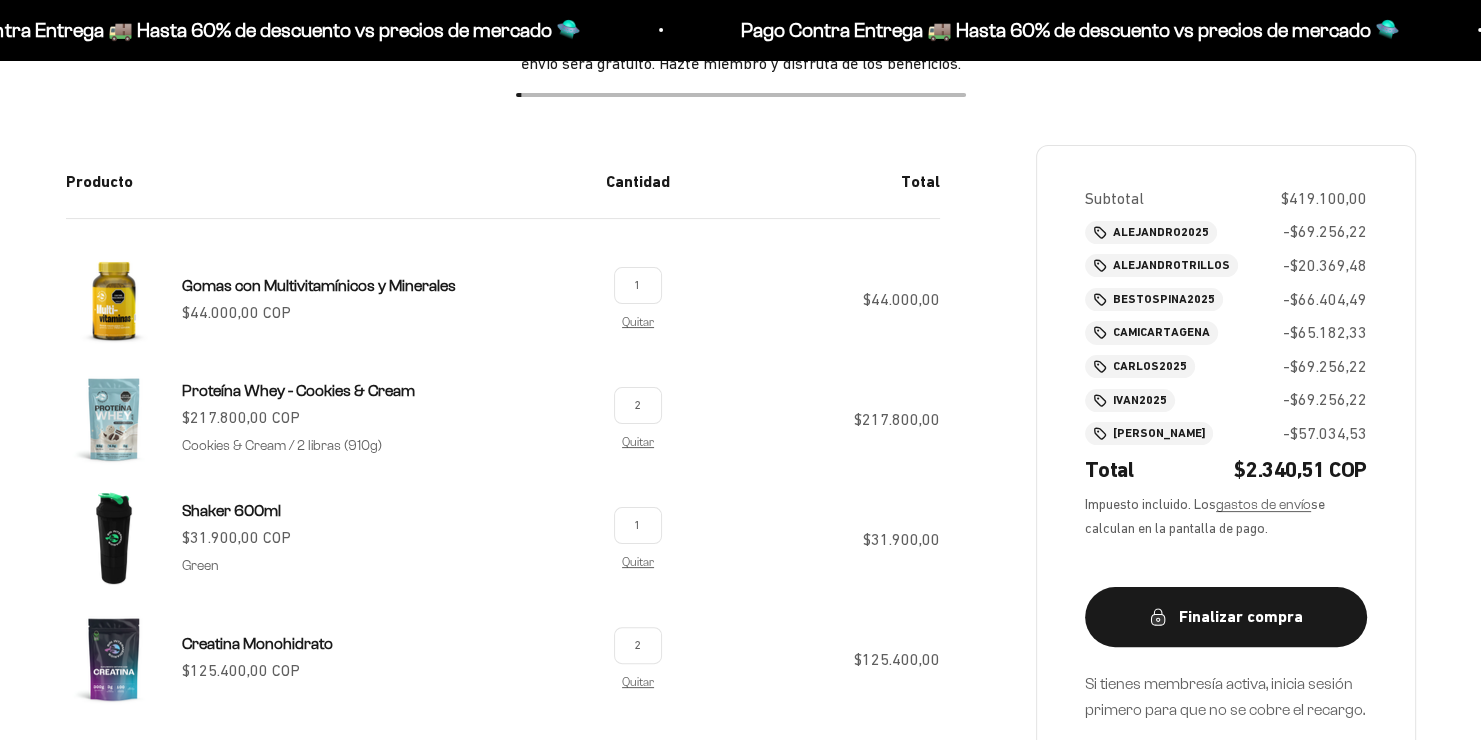 scroll, scrollTop: 300, scrollLeft: 0, axis: vertical 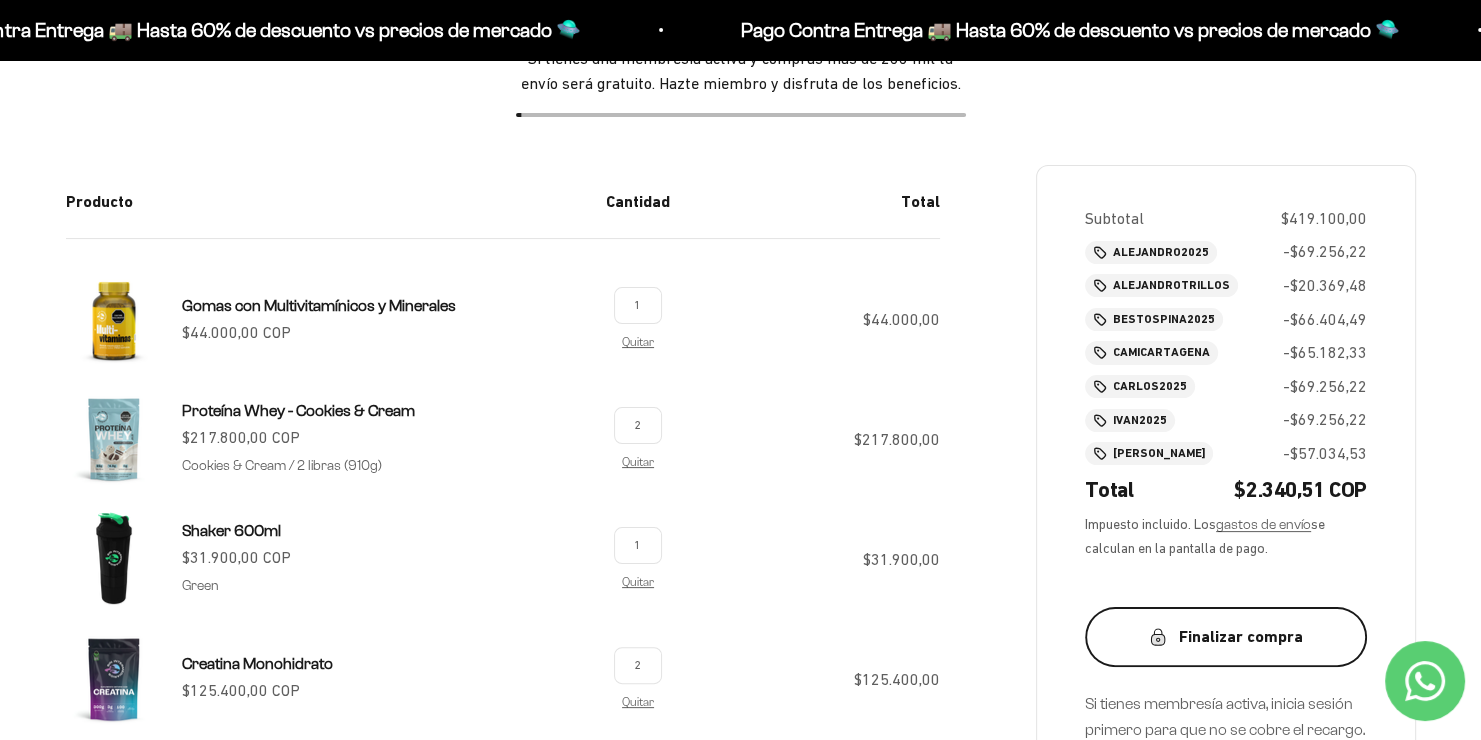 click on "Finalizar compra" at bounding box center [1226, 637] 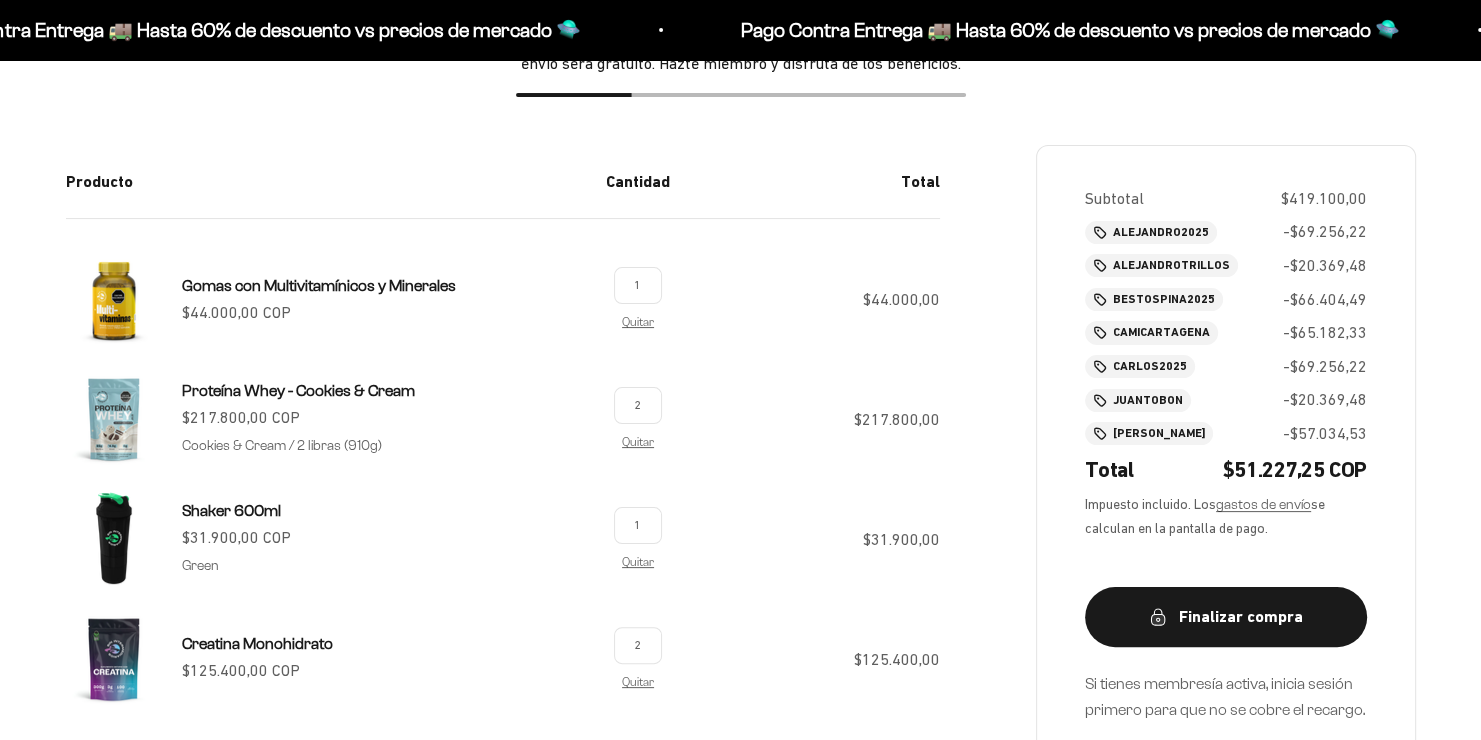 scroll, scrollTop: 300, scrollLeft: 0, axis: vertical 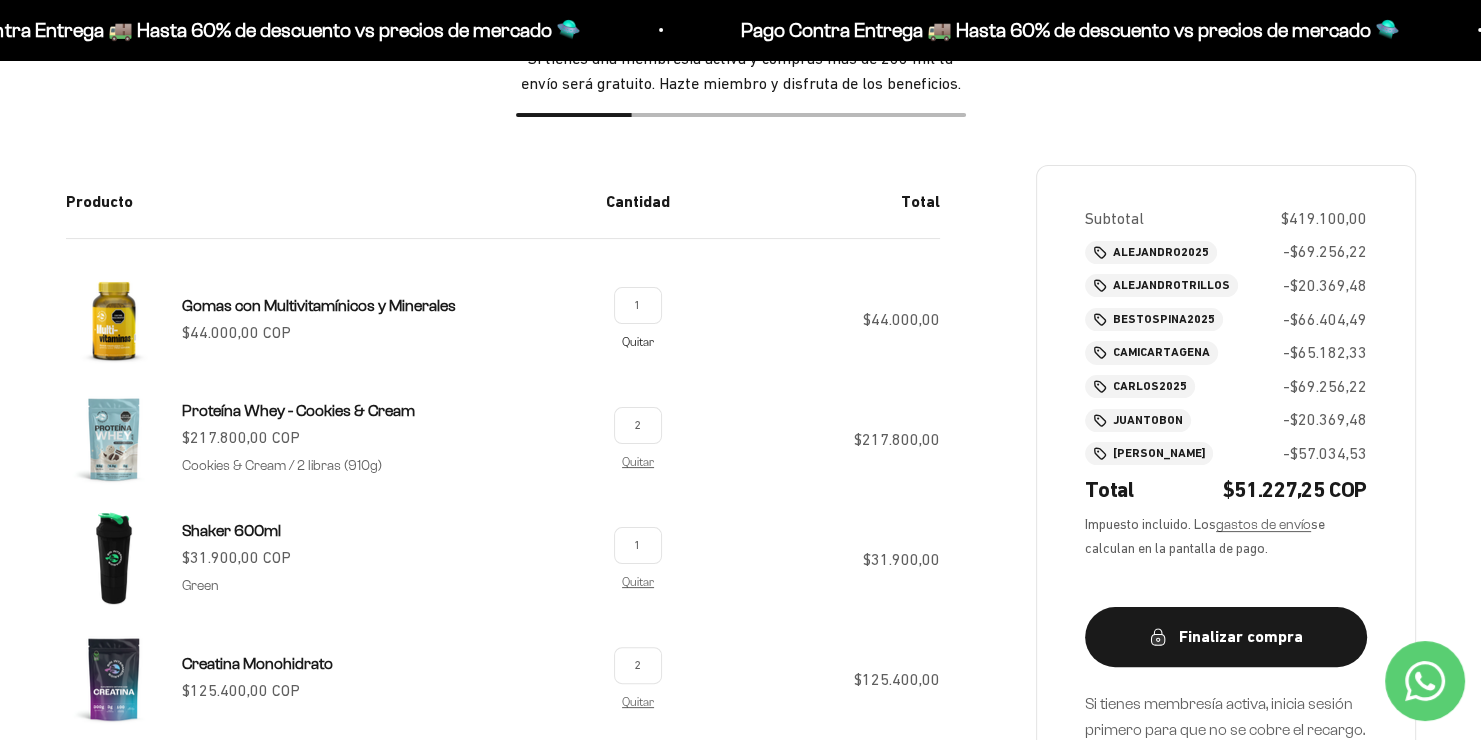 click on "Quitar" at bounding box center [638, 341] 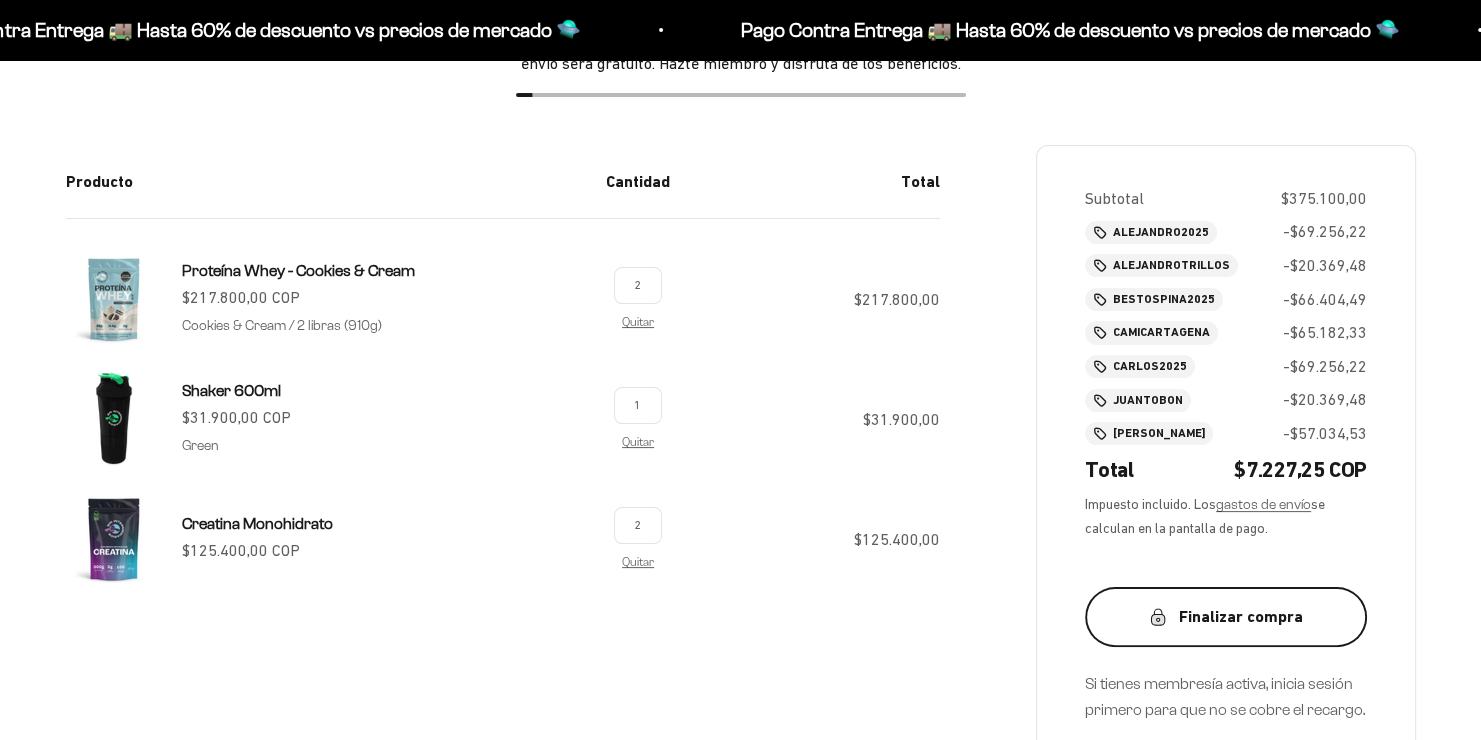 scroll, scrollTop: 300, scrollLeft: 0, axis: vertical 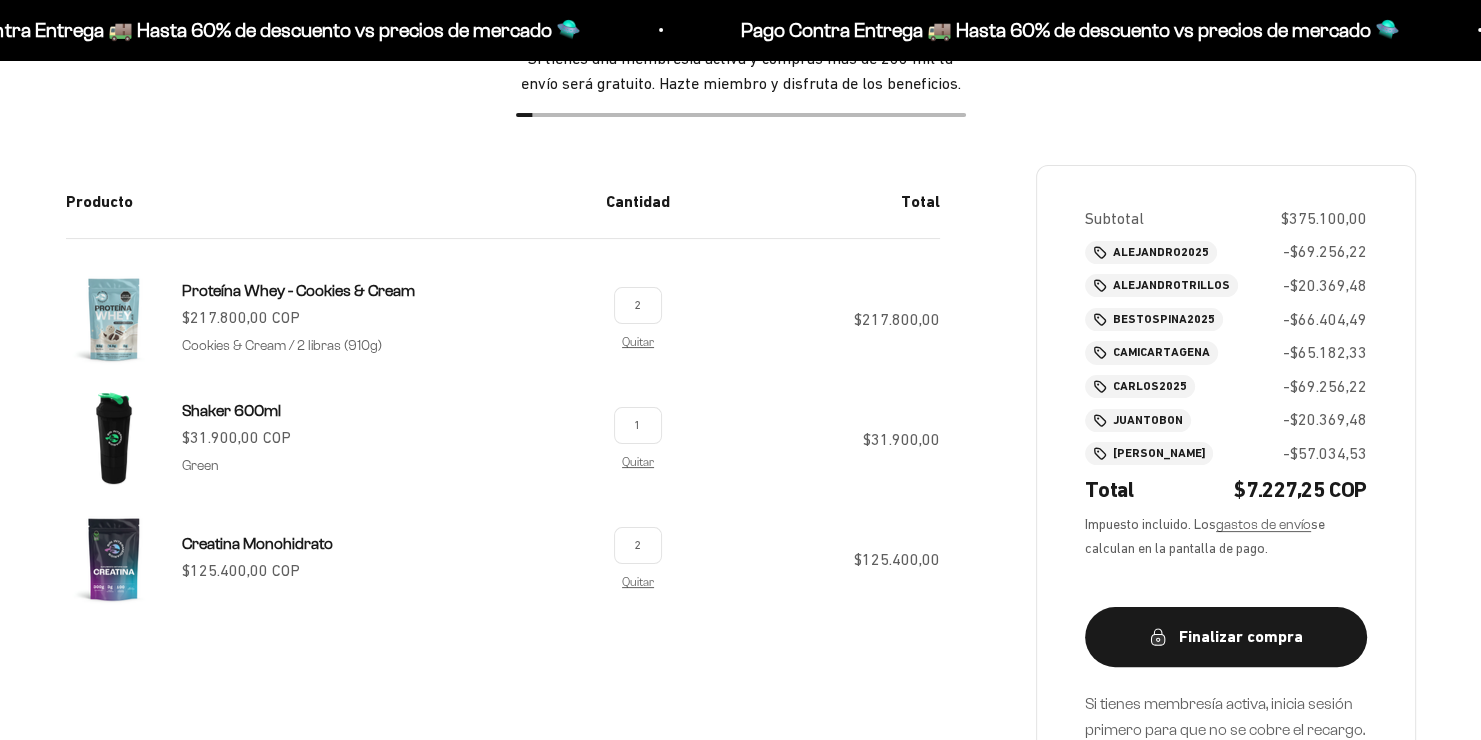 click on "Subtotal
$375.100,00
ALEJANDRO2025
-$69.256,22
ALEJANDROTRILLOS
-$20.369,48
BESTOSPINA2025
-$66.404,49
CAMICARTAGENA
-$65.182,33
CARLOS2025
-$69.256,22" at bounding box center (1226, 558) 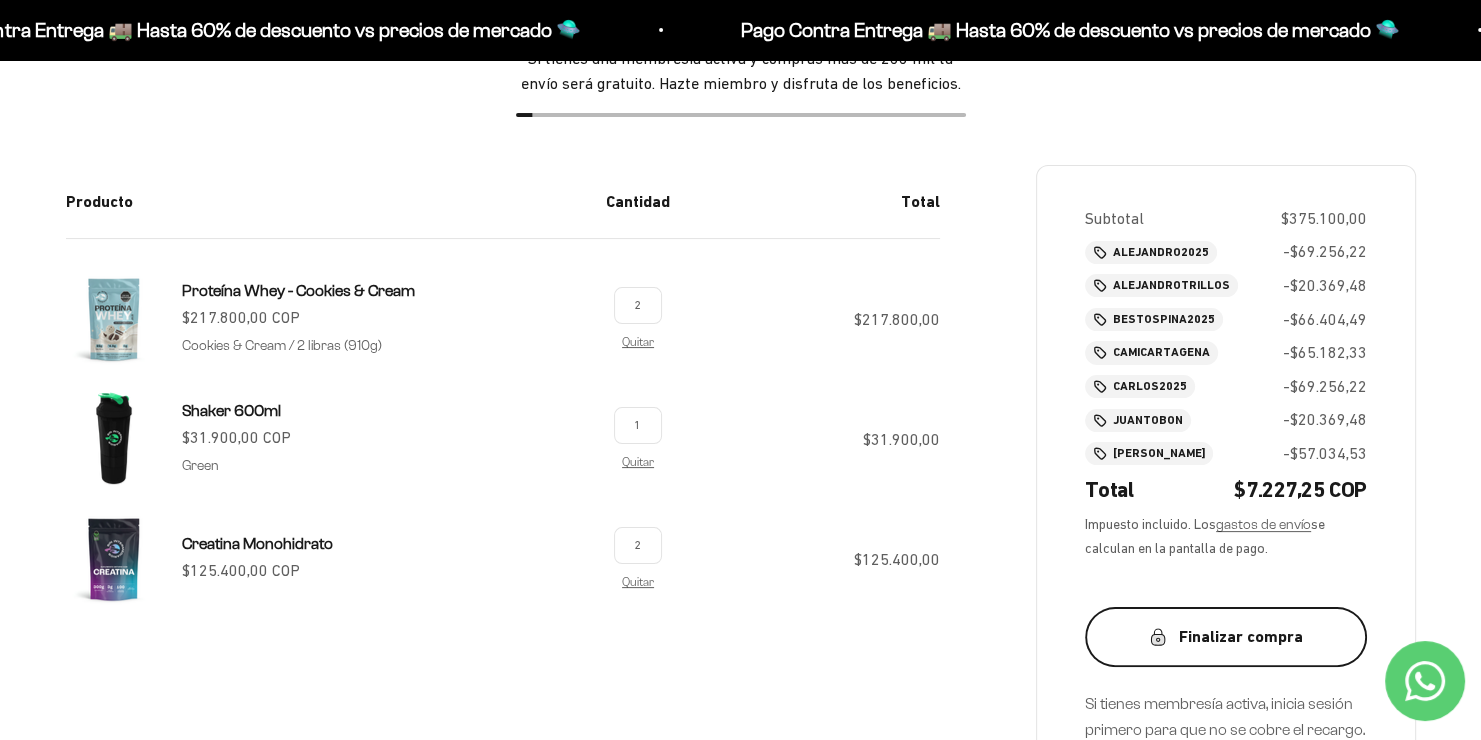 click on "Finalizar compra" at bounding box center [1226, 637] 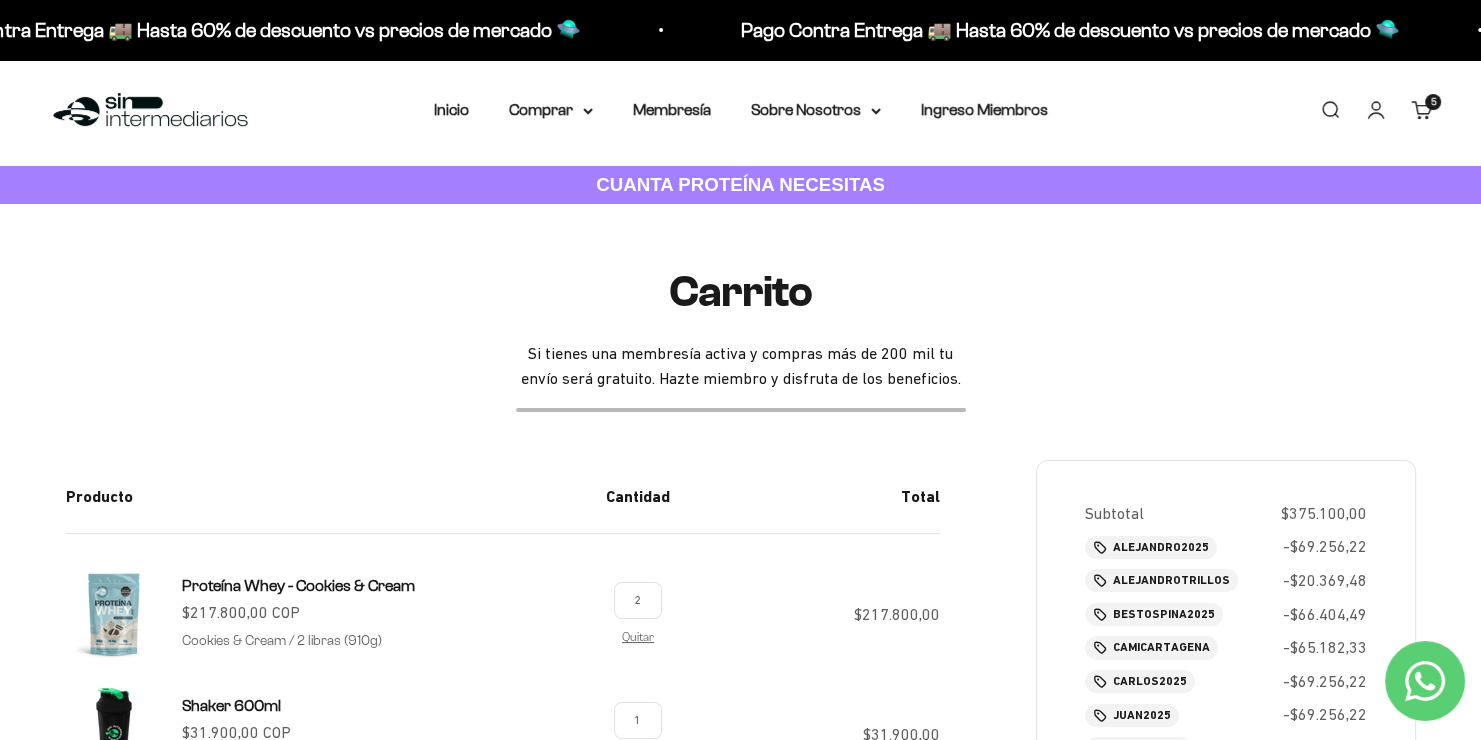 scroll, scrollTop: 0, scrollLeft: 0, axis: both 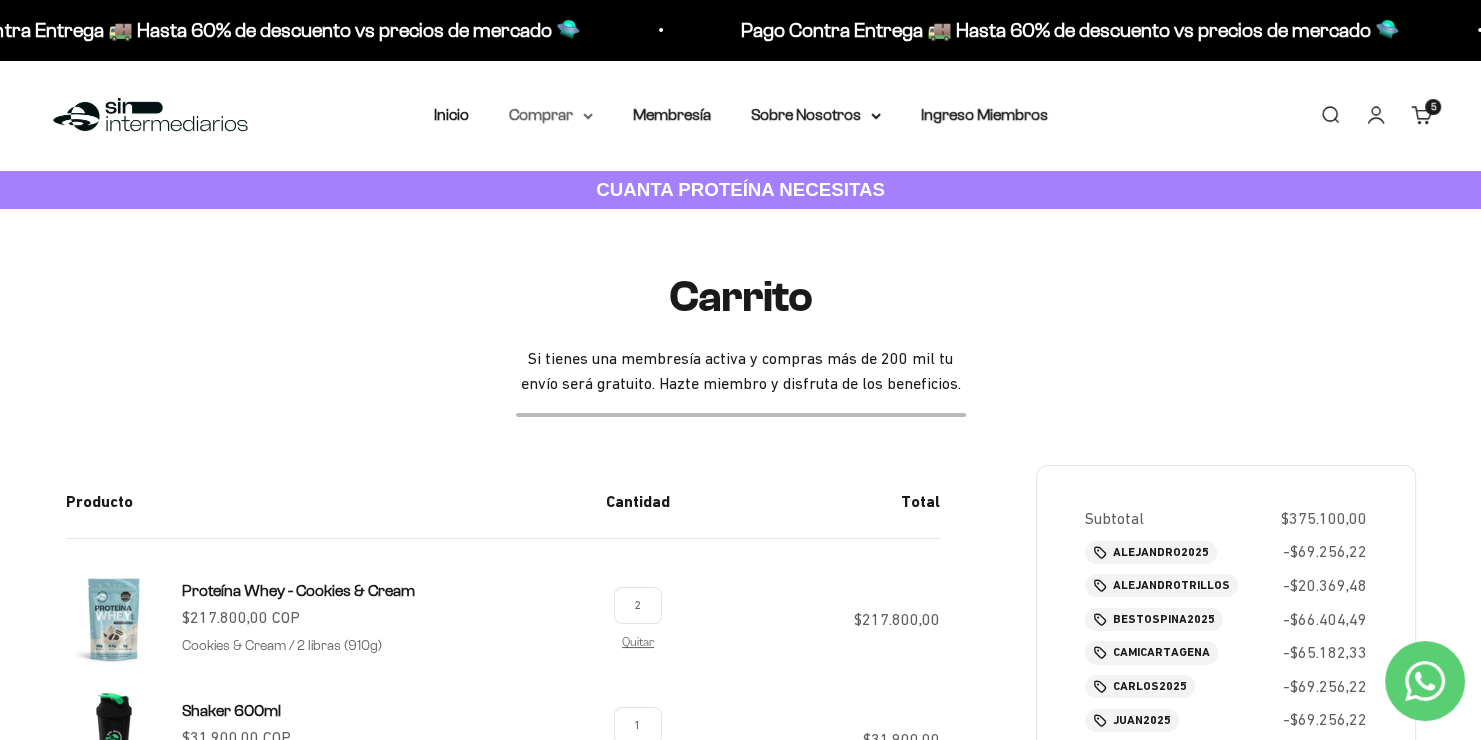 click 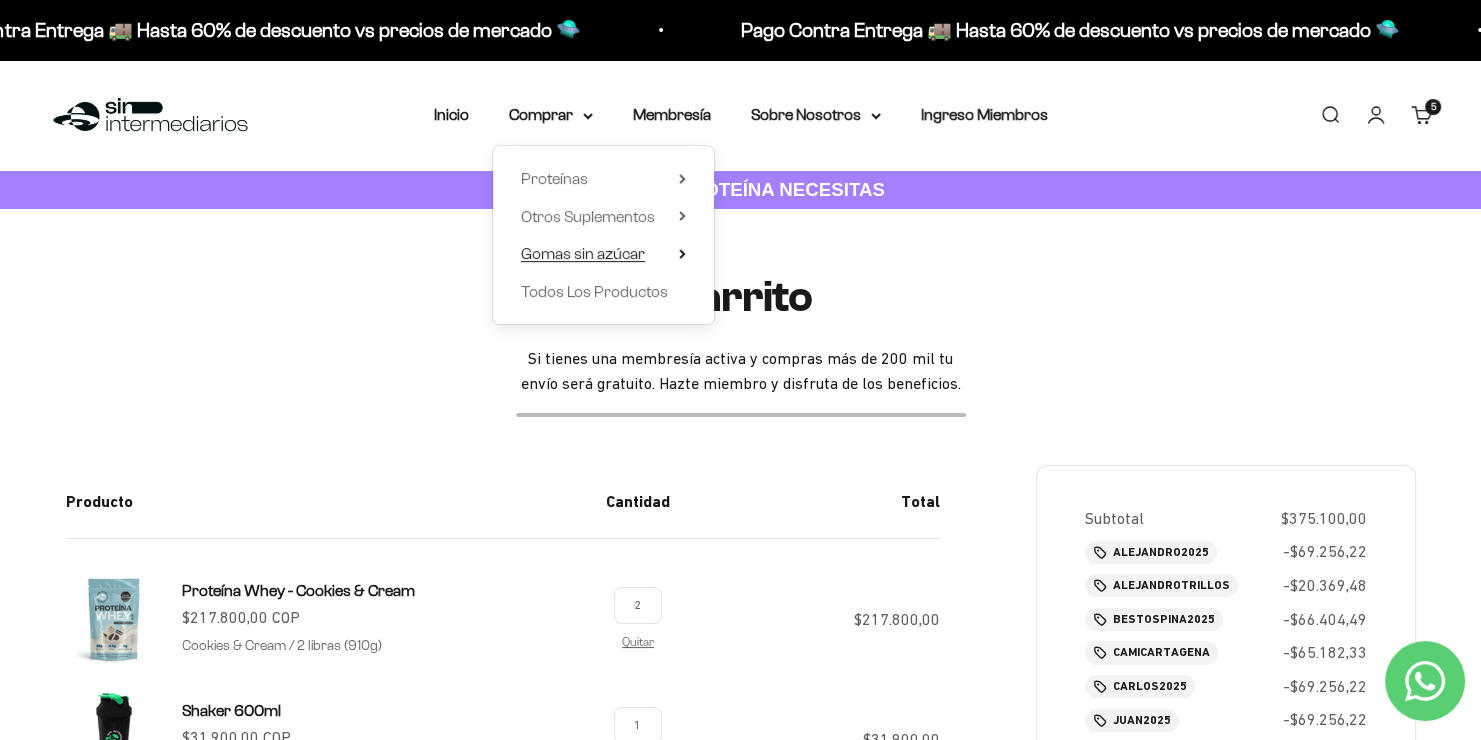 click on "Gomas sin azúcar" at bounding box center (603, 254) 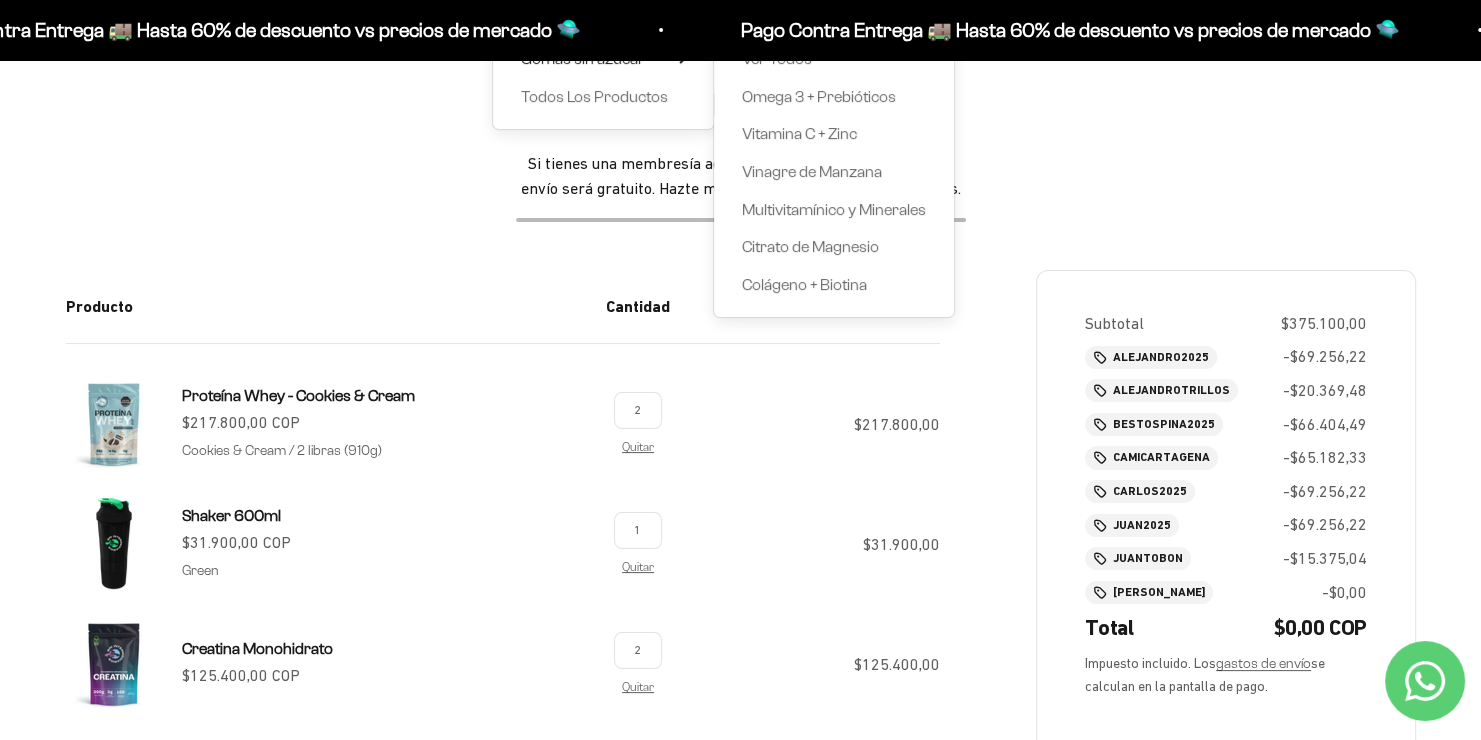 scroll, scrollTop: 200, scrollLeft: 0, axis: vertical 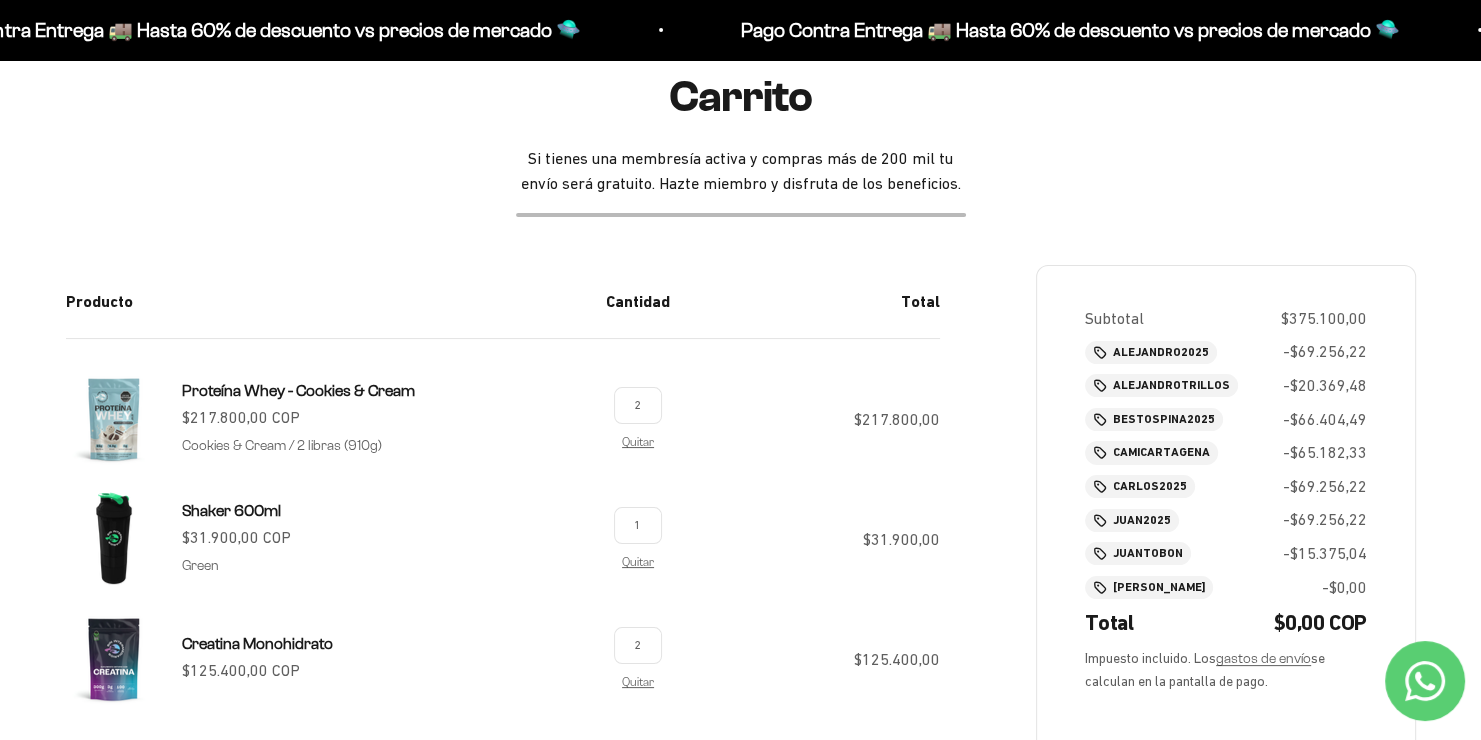 click on "2" at bounding box center [638, 405] 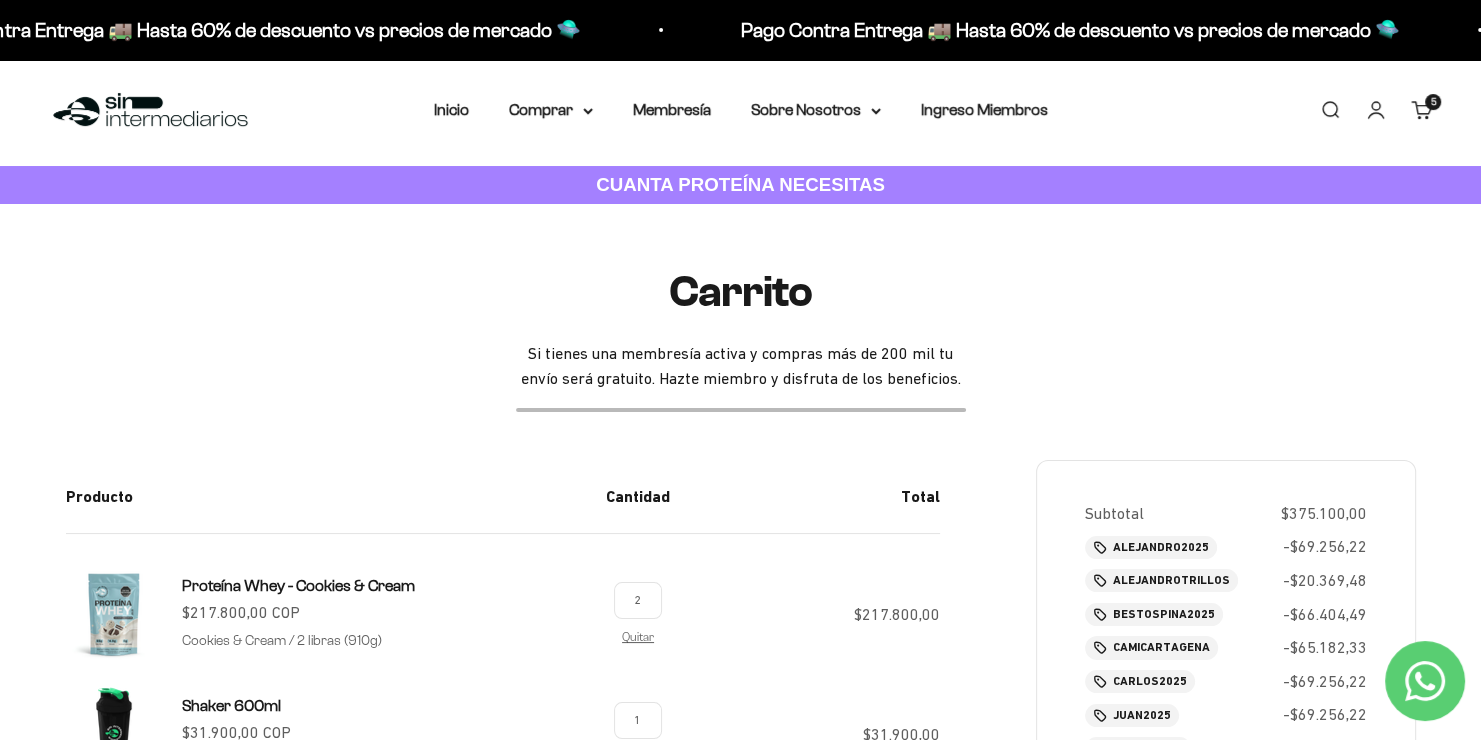 scroll, scrollTop: 0, scrollLeft: 0, axis: both 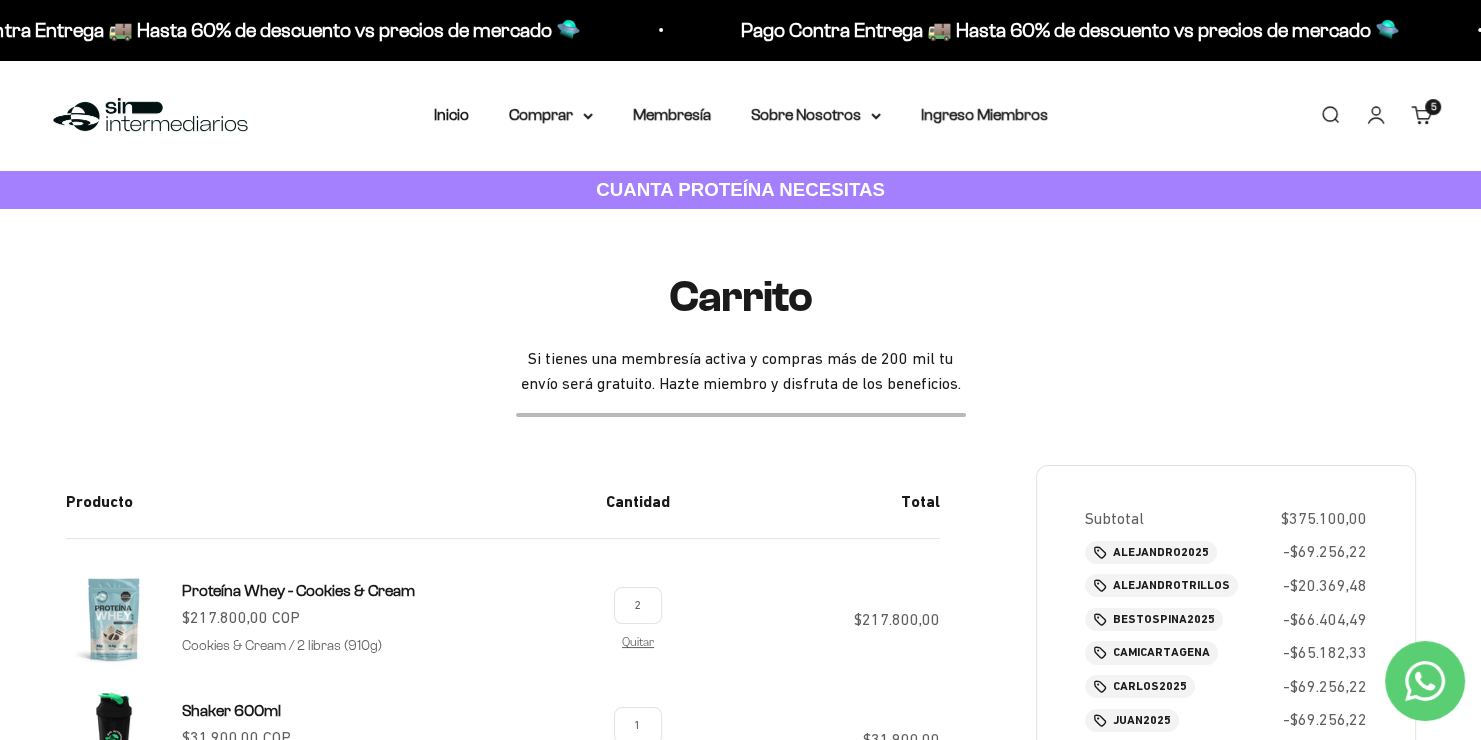 click on "Menú
Buscar
Inicio
Comprar
Proteínas
Ver Todos
Whey
Iso Vegan Pancakes Pre-Entreno 5" at bounding box center [740, 115] 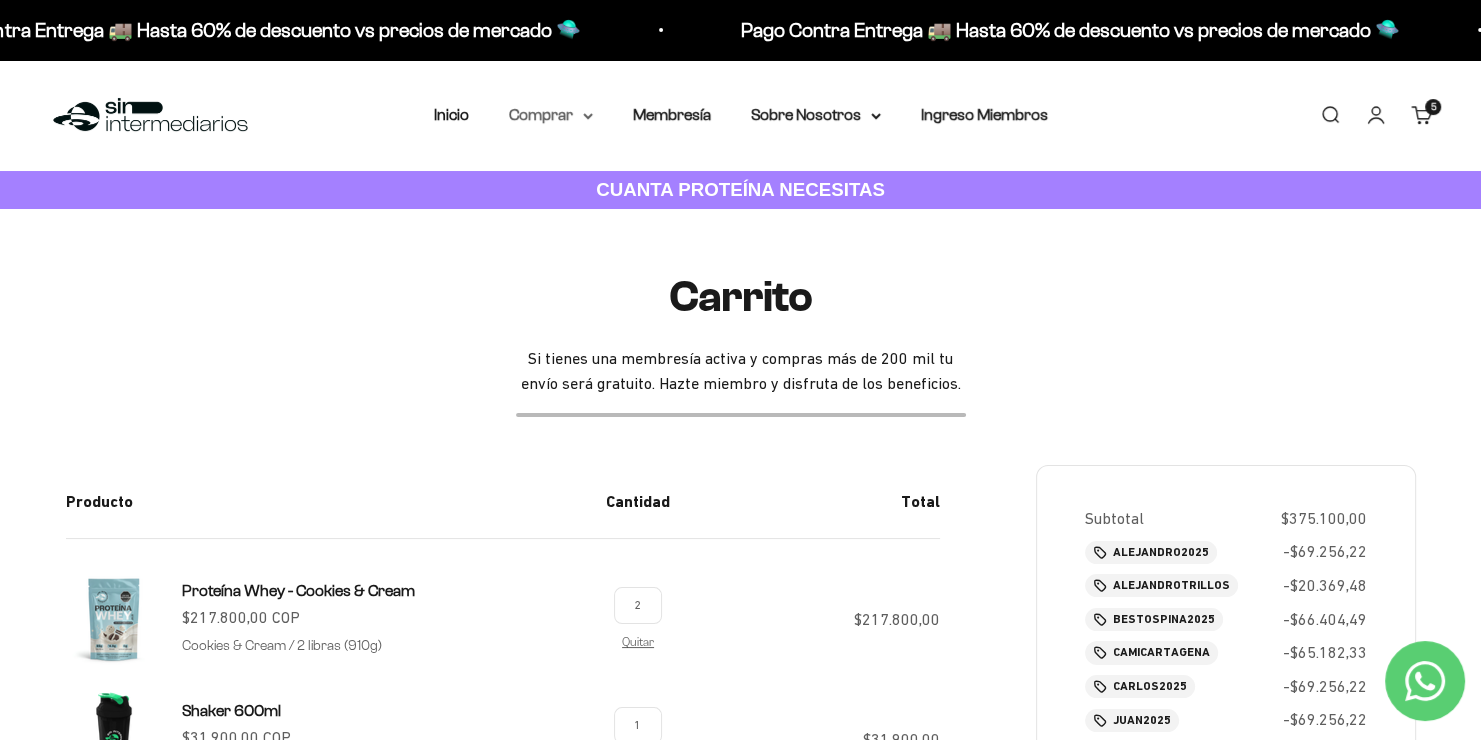 click 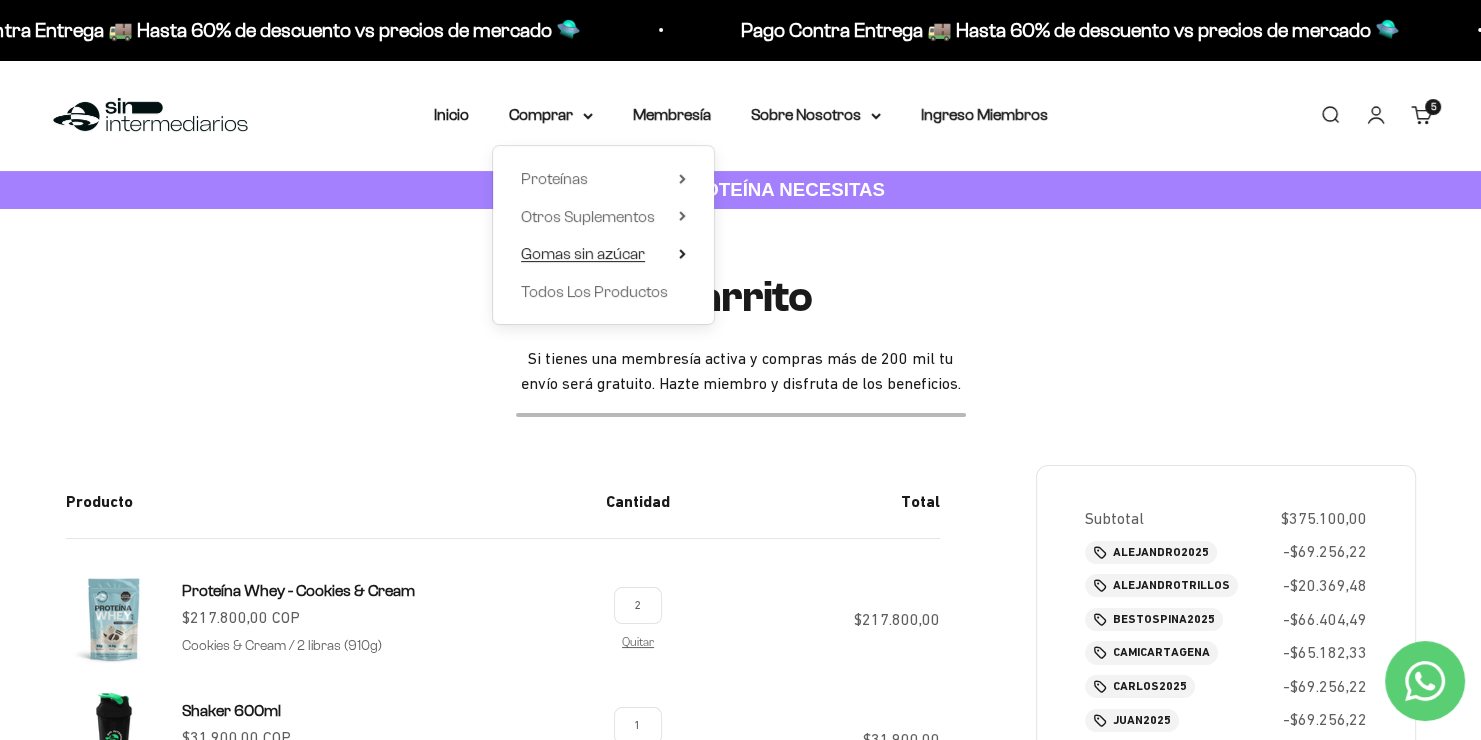 click 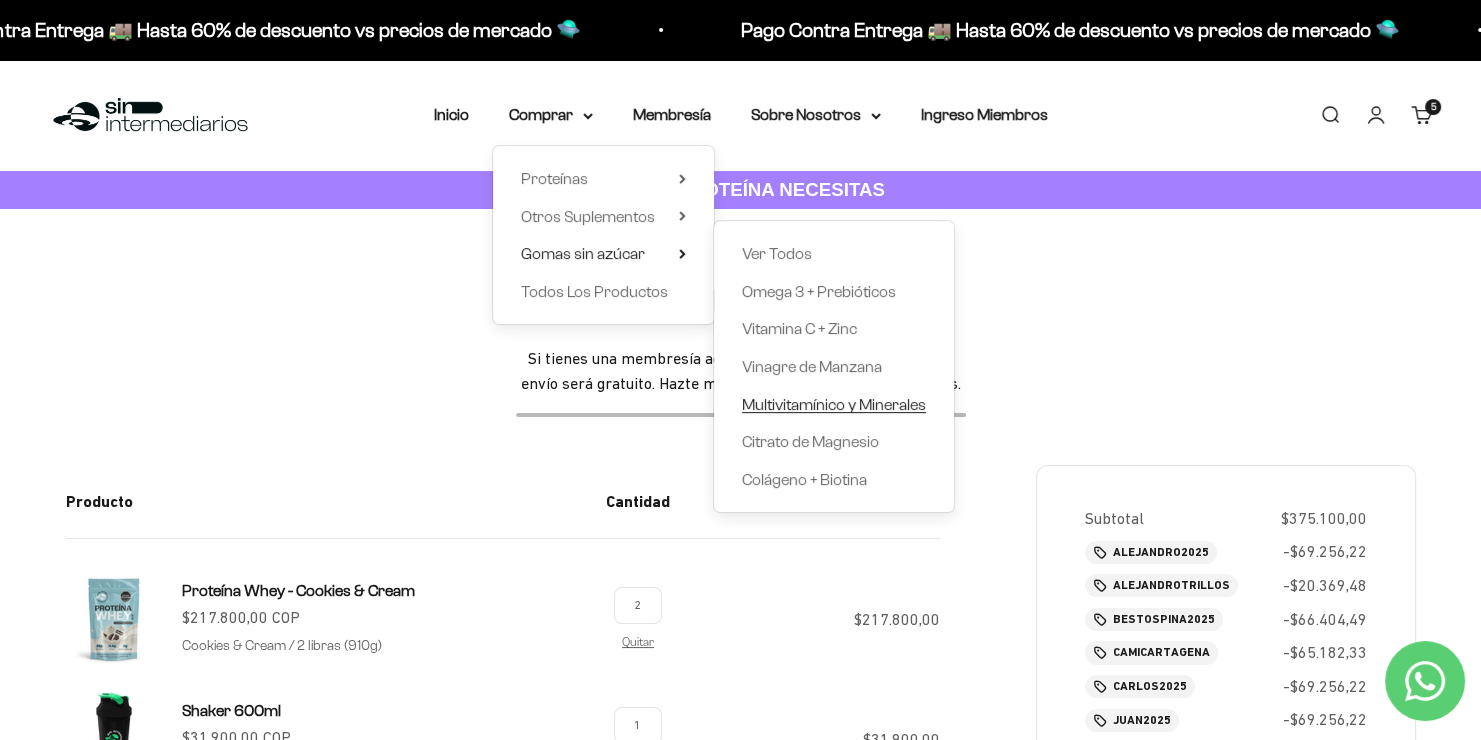 click on "Multivitamínico y Minerales" at bounding box center (834, 404) 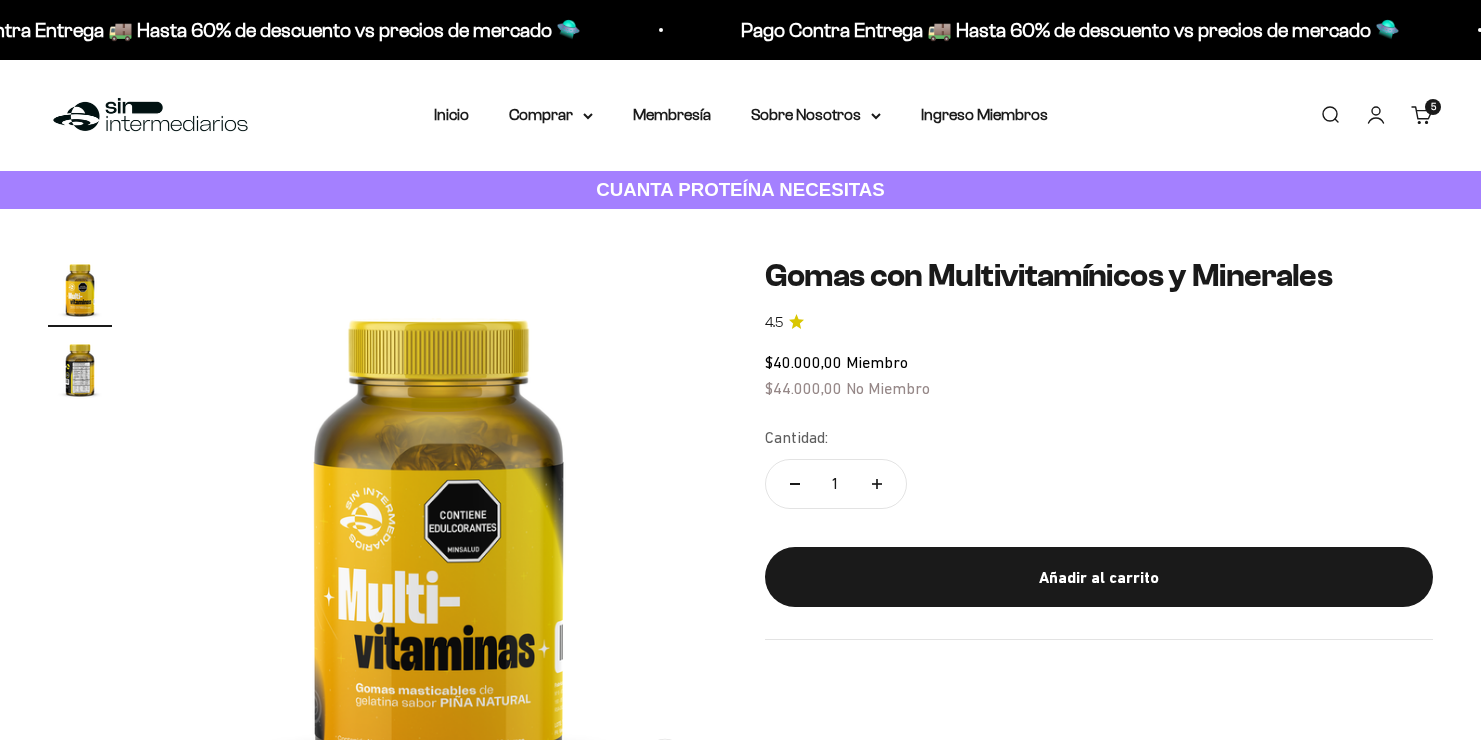 scroll, scrollTop: 0, scrollLeft: 0, axis: both 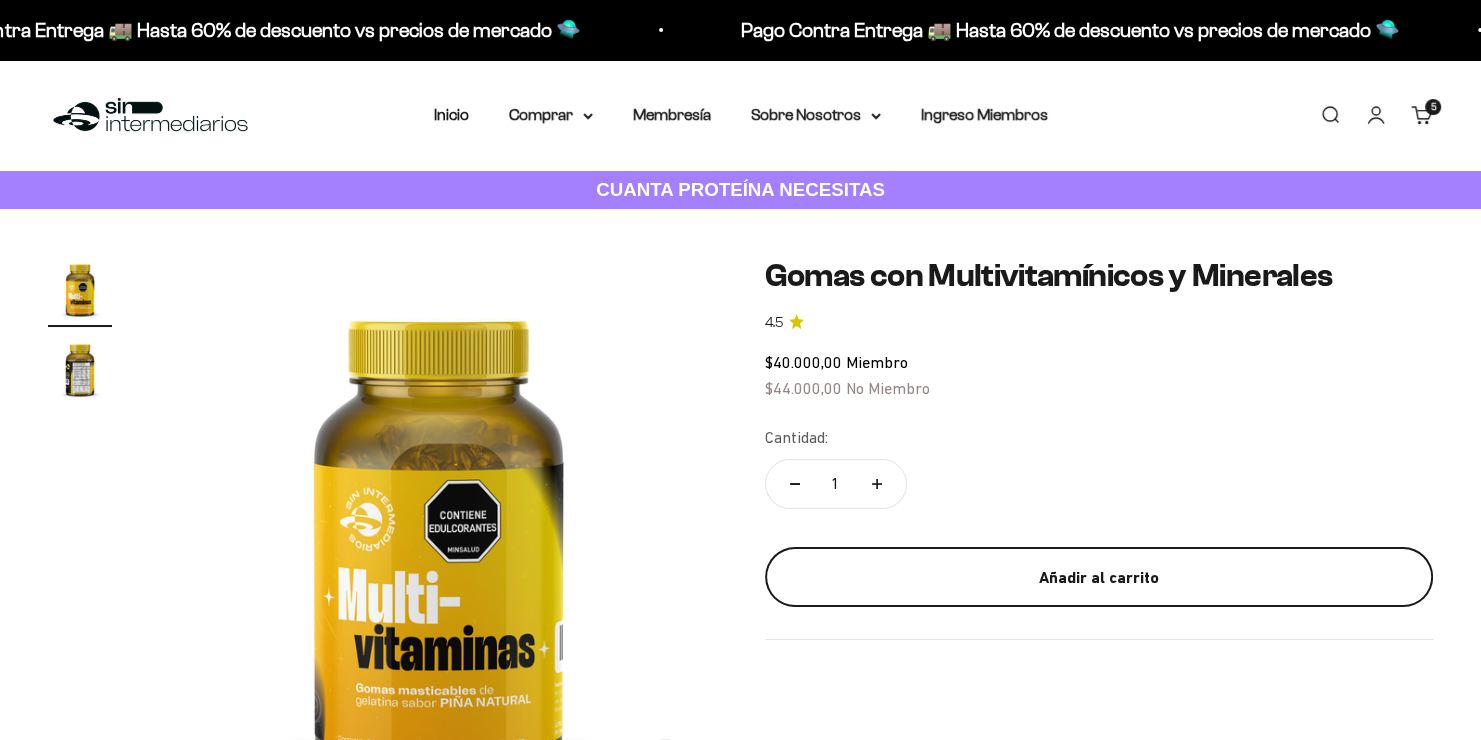 click on "Añadir al carrito" at bounding box center [1099, 577] 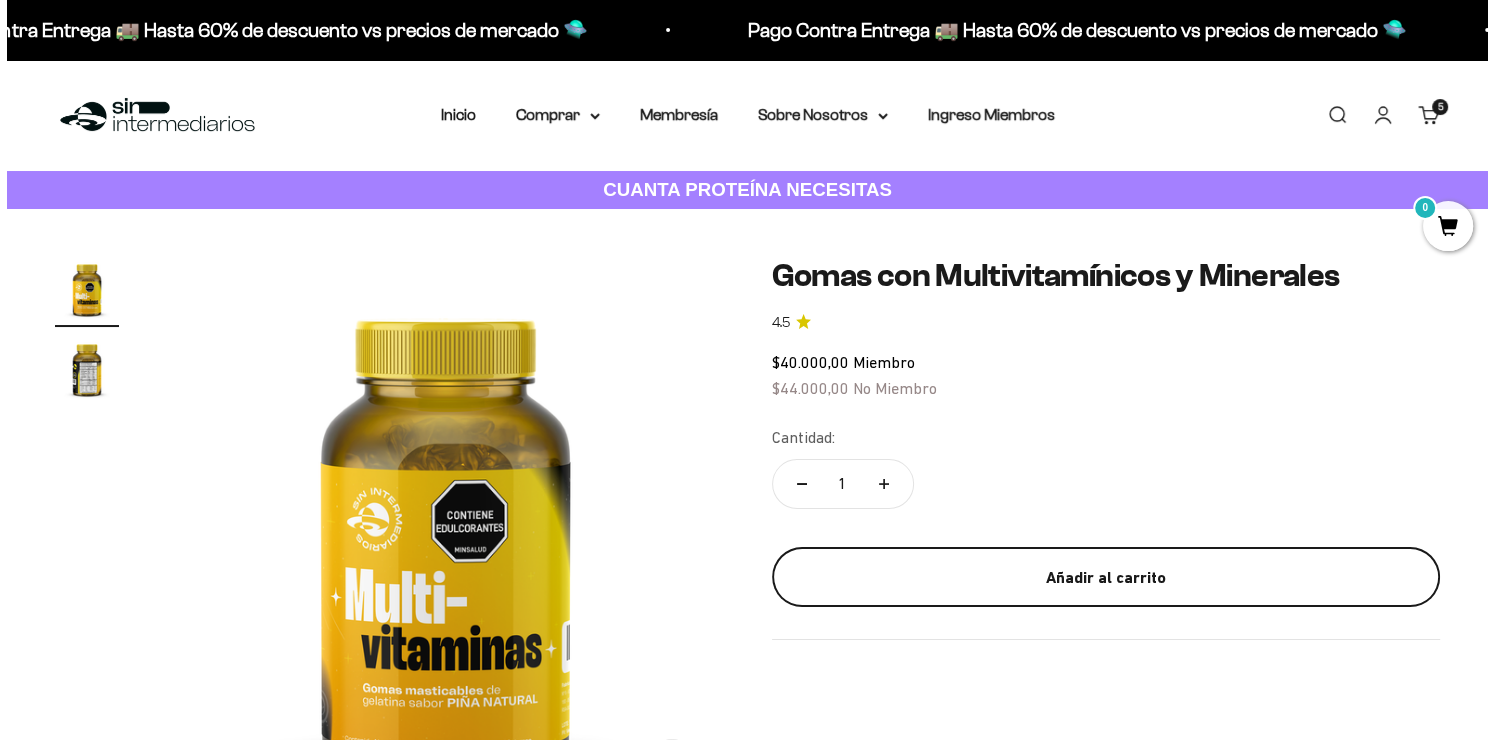 scroll, scrollTop: 0, scrollLeft: 0, axis: both 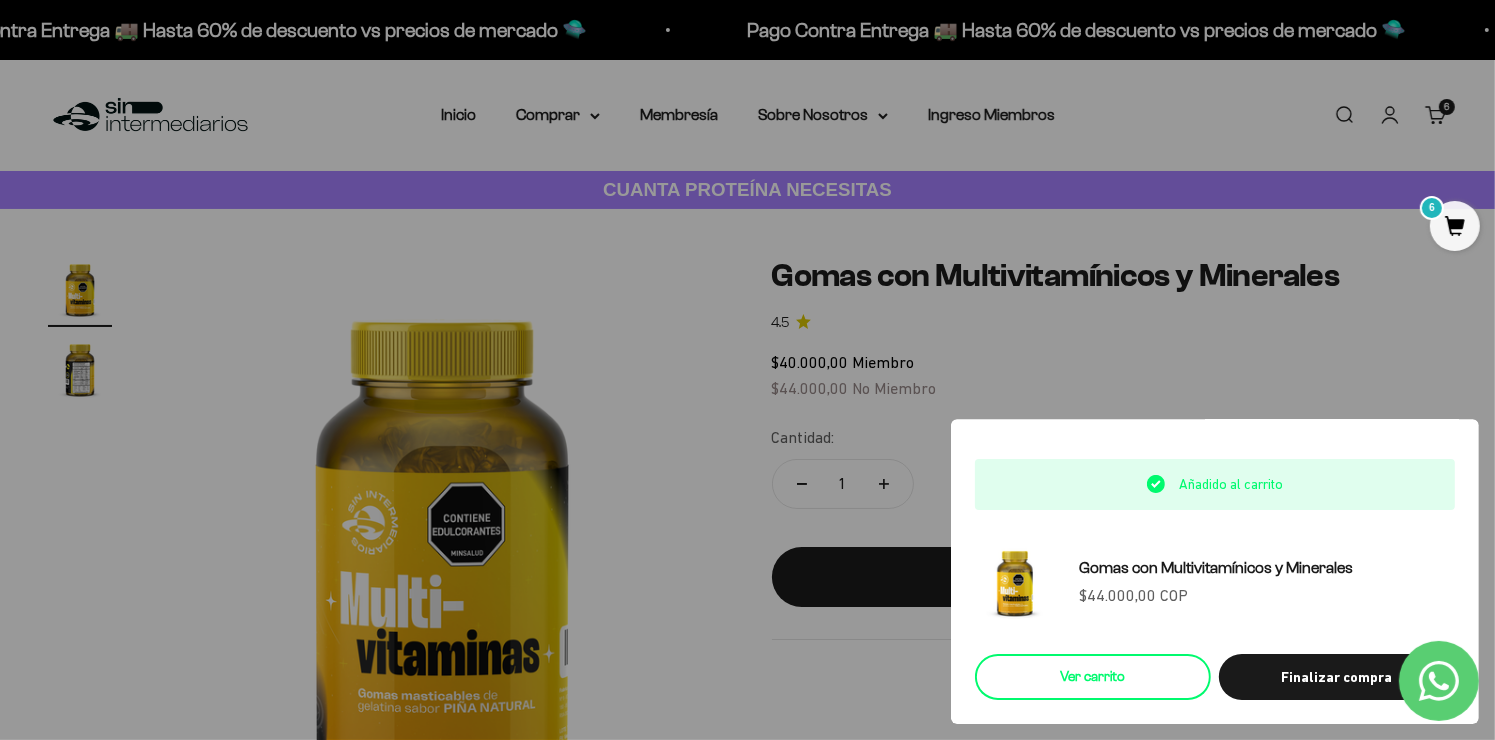 click on "Ver carrito" at bounding box center [1093, 677] 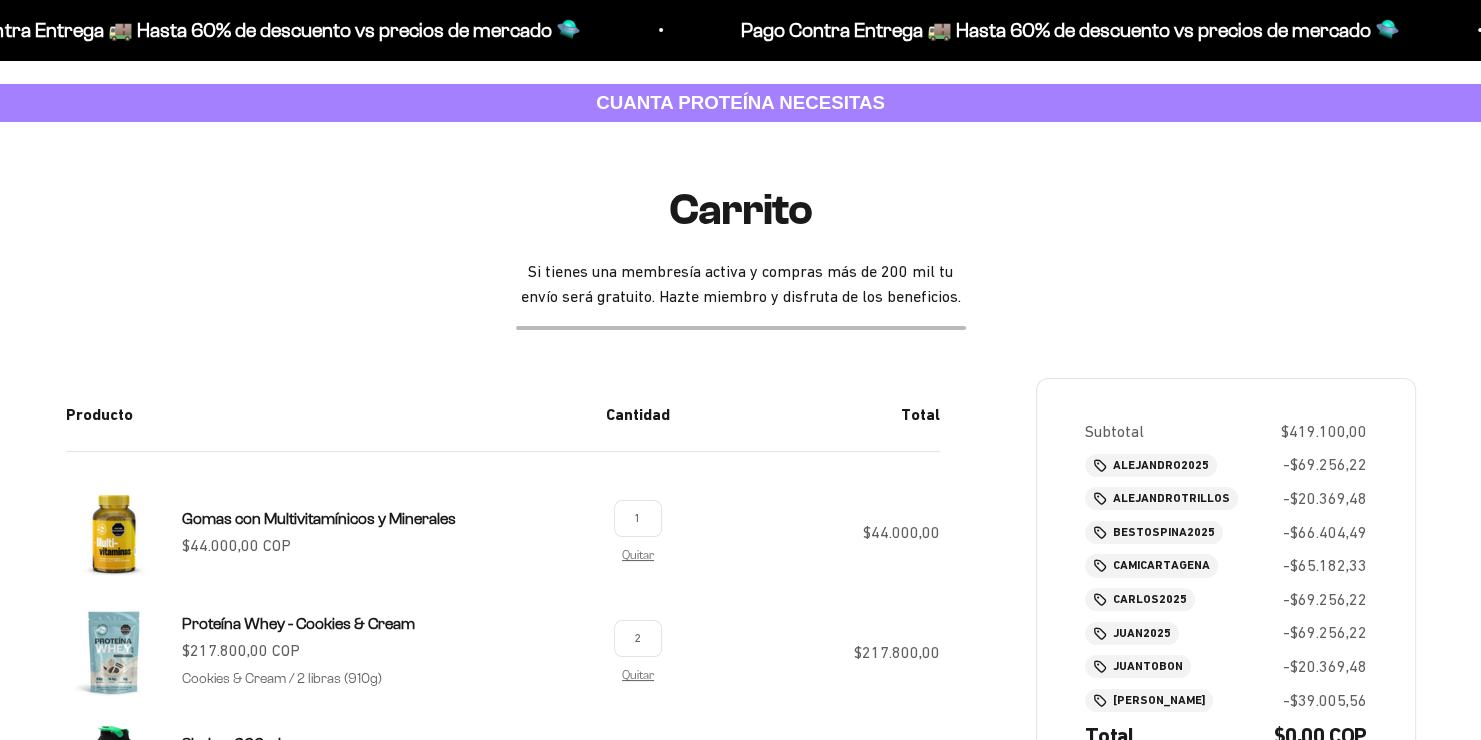 scroll, scrollTop: 400, scrollLeft: 0, axis: vertical 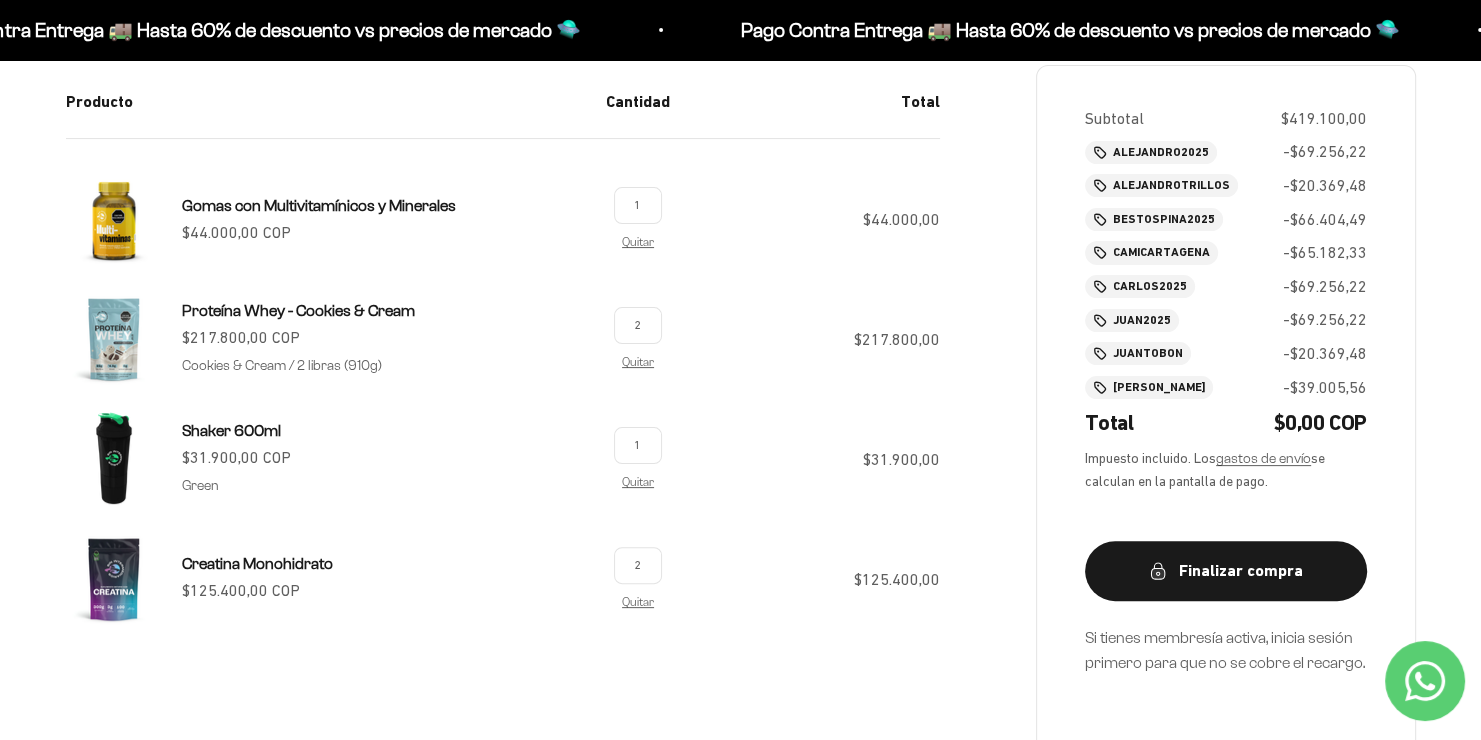 click on "1" at bounding box center [638, 205] 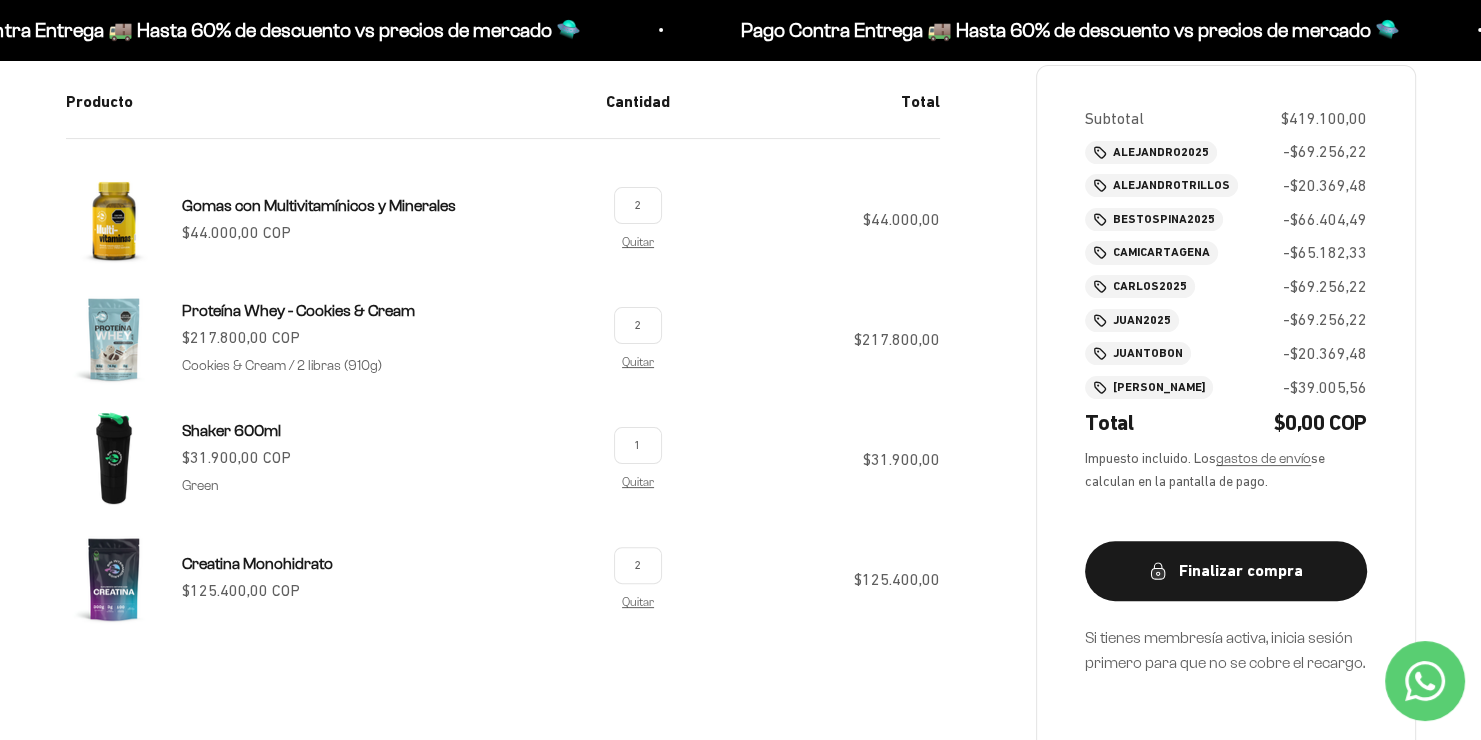 type on "2" 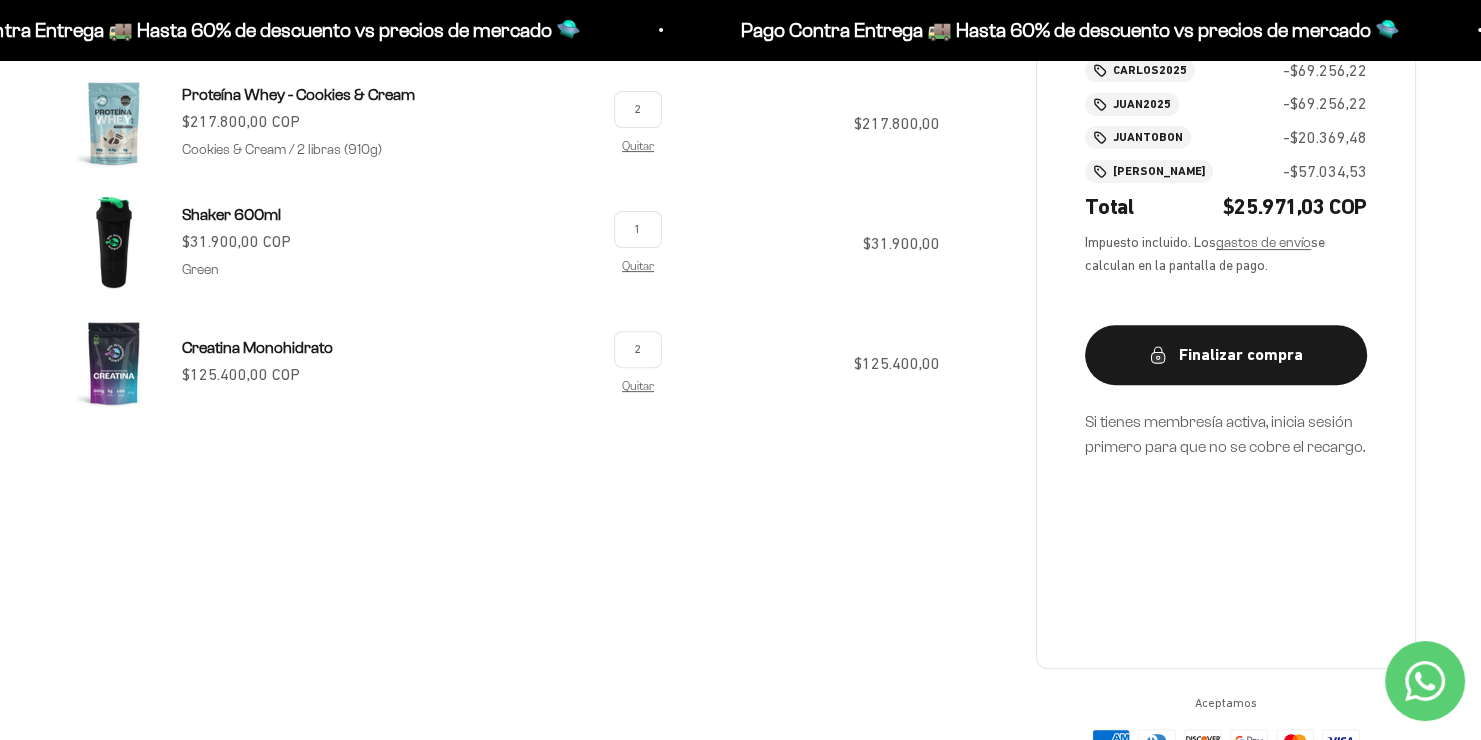 scroll, scrollTop: 300, scrollLeft: 0, axis: vertical 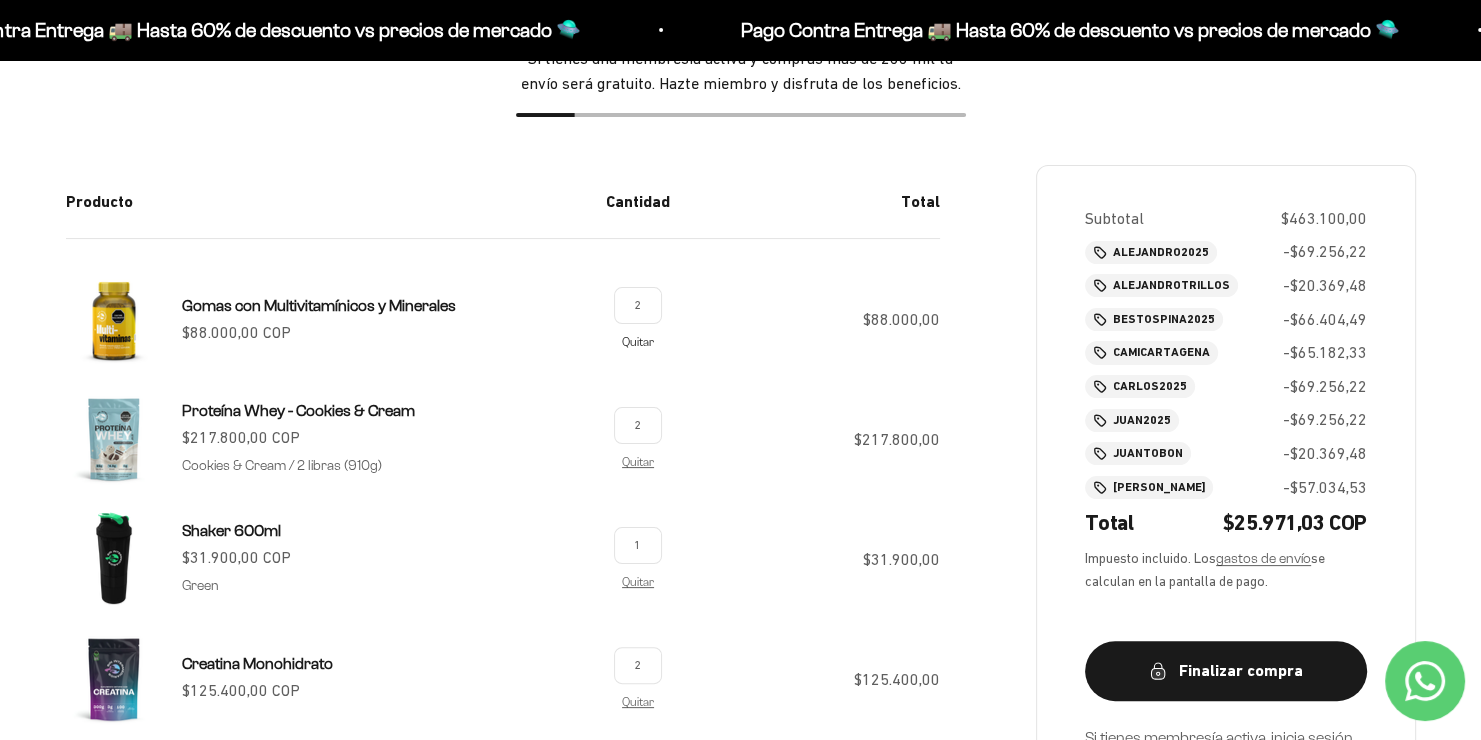 click on "Quitar" at bounding box center (638, 341) 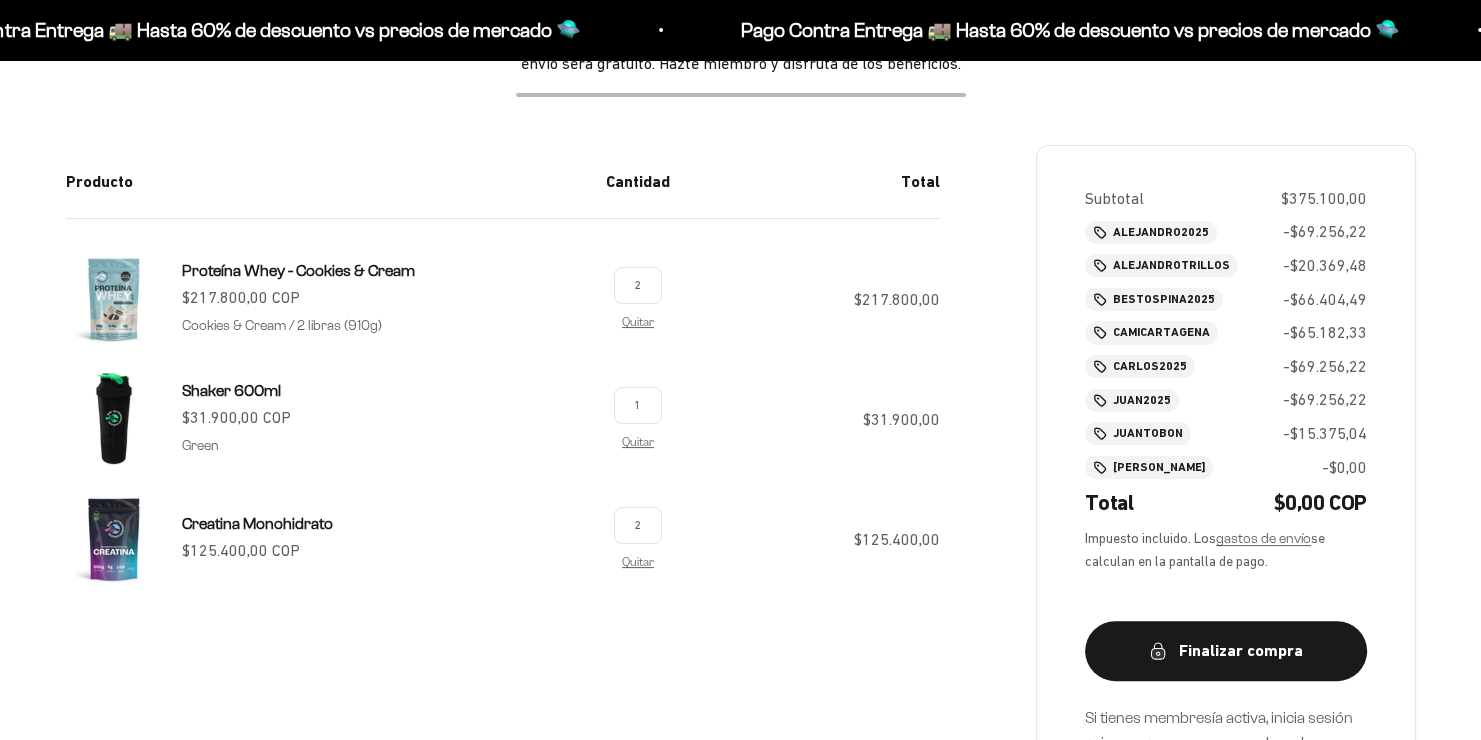 click on "2" at bounding box center (638, 525) 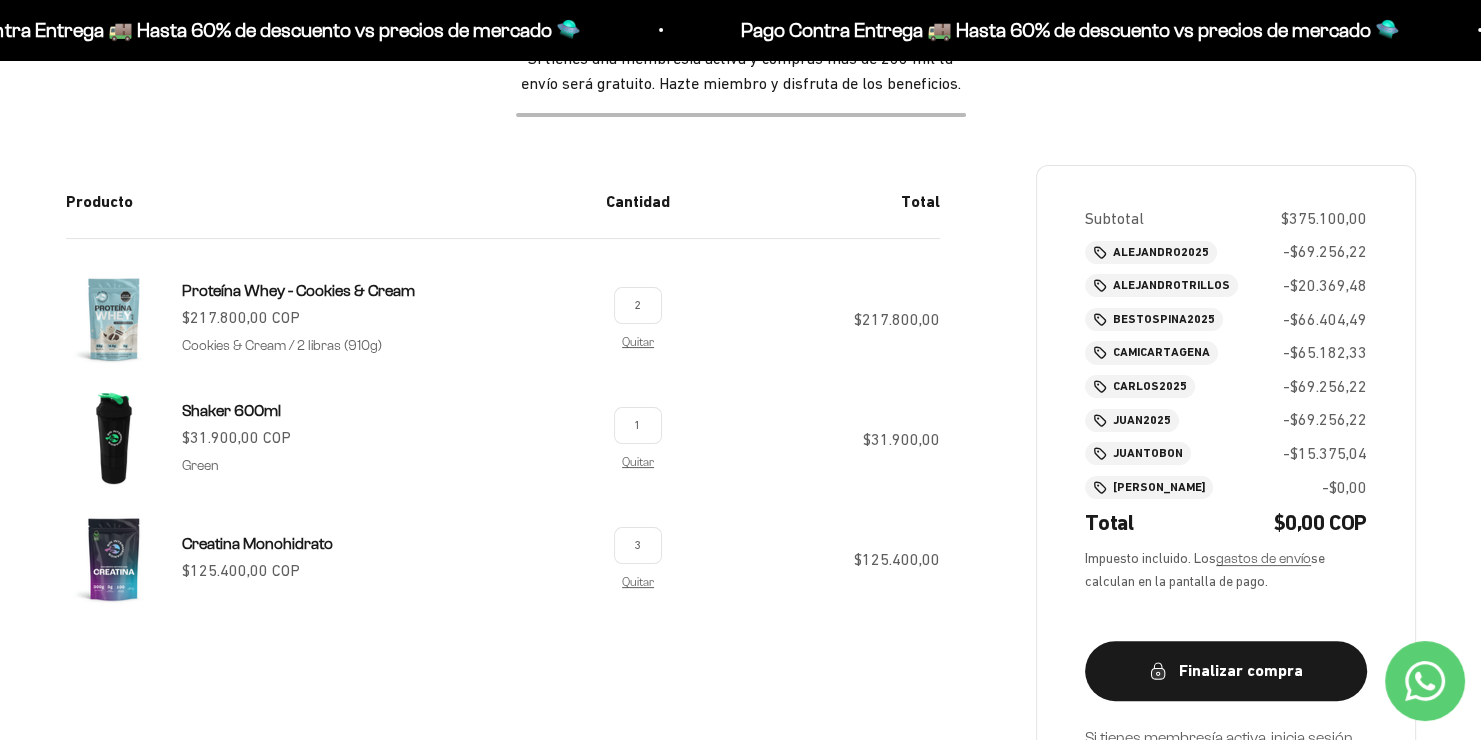 type on "3" 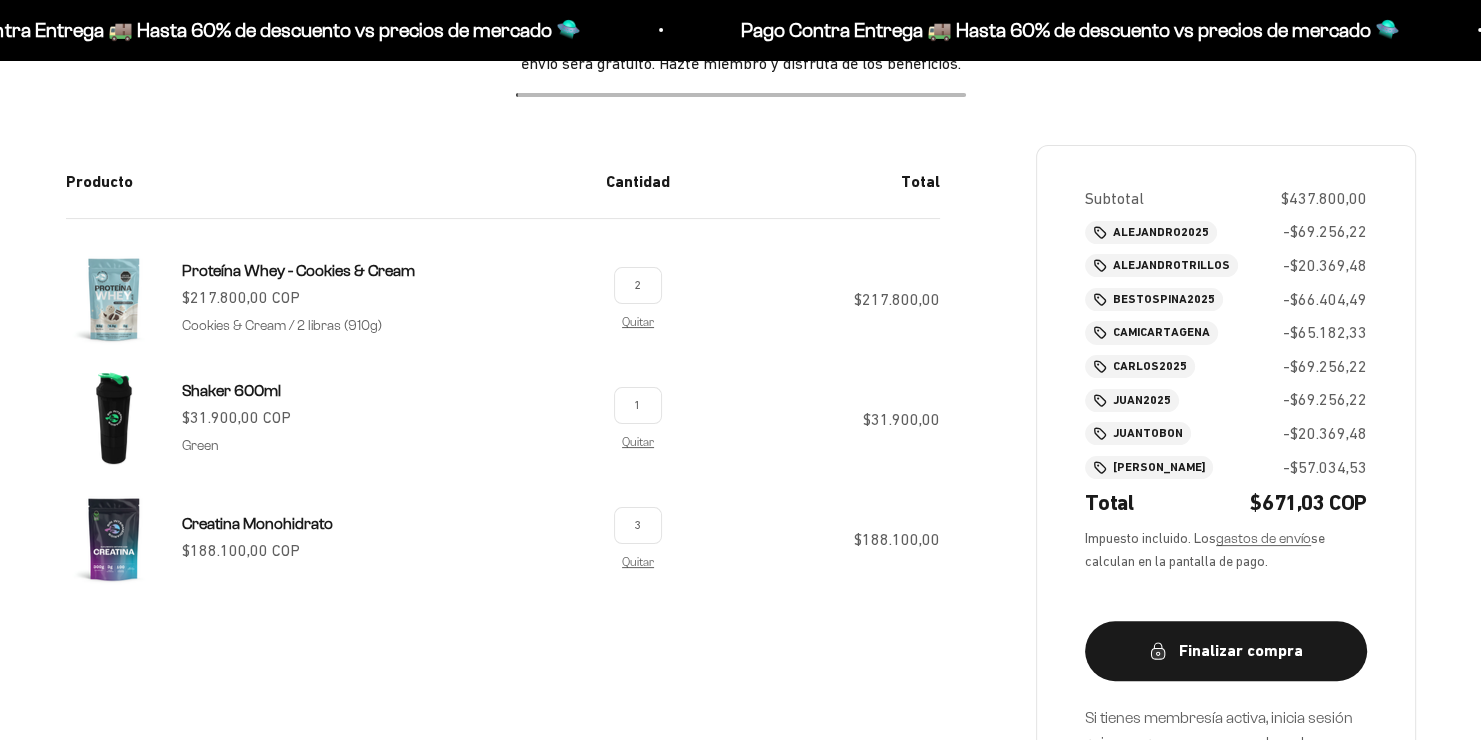 scroll, scrollTop: 300, scrollLeft: 0, axis: vertical 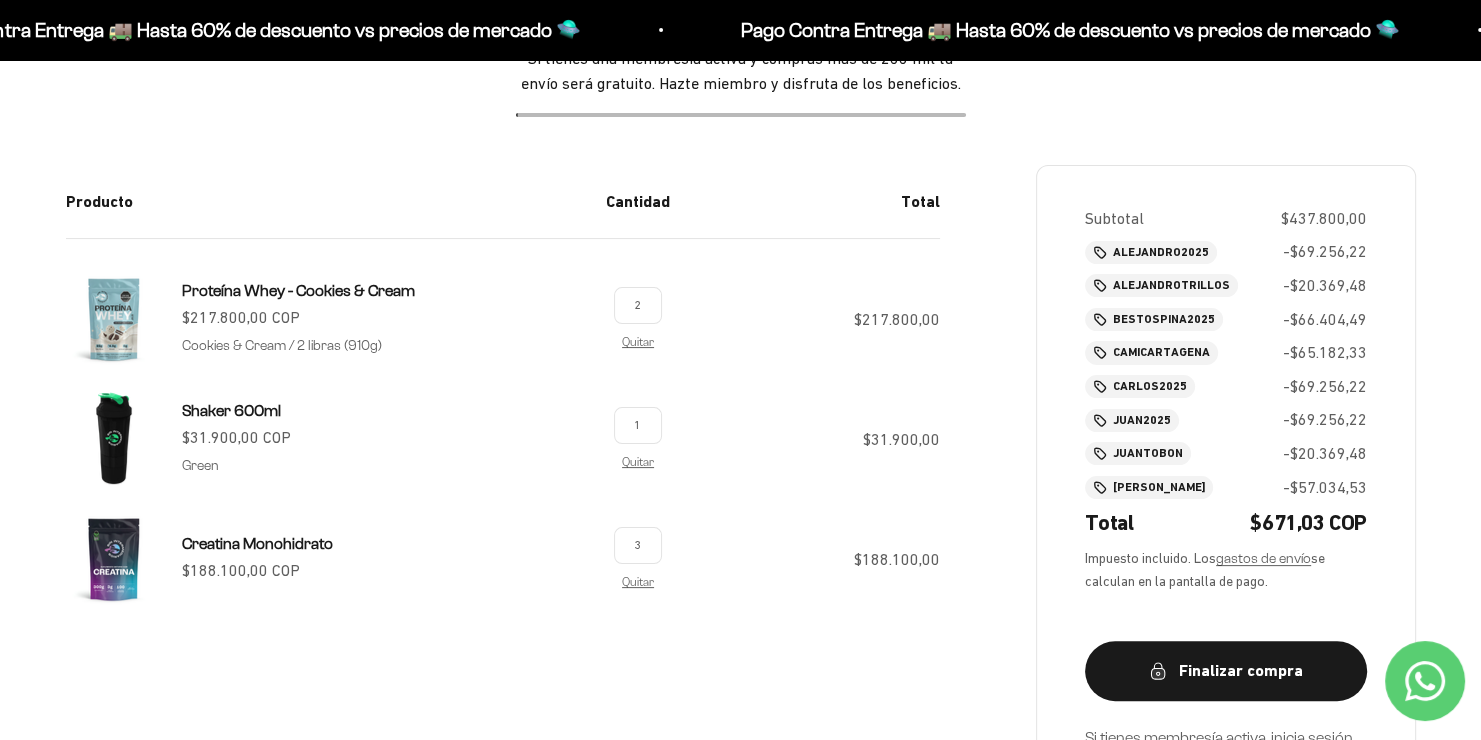 click on "3" at bounding box center [638, 545] 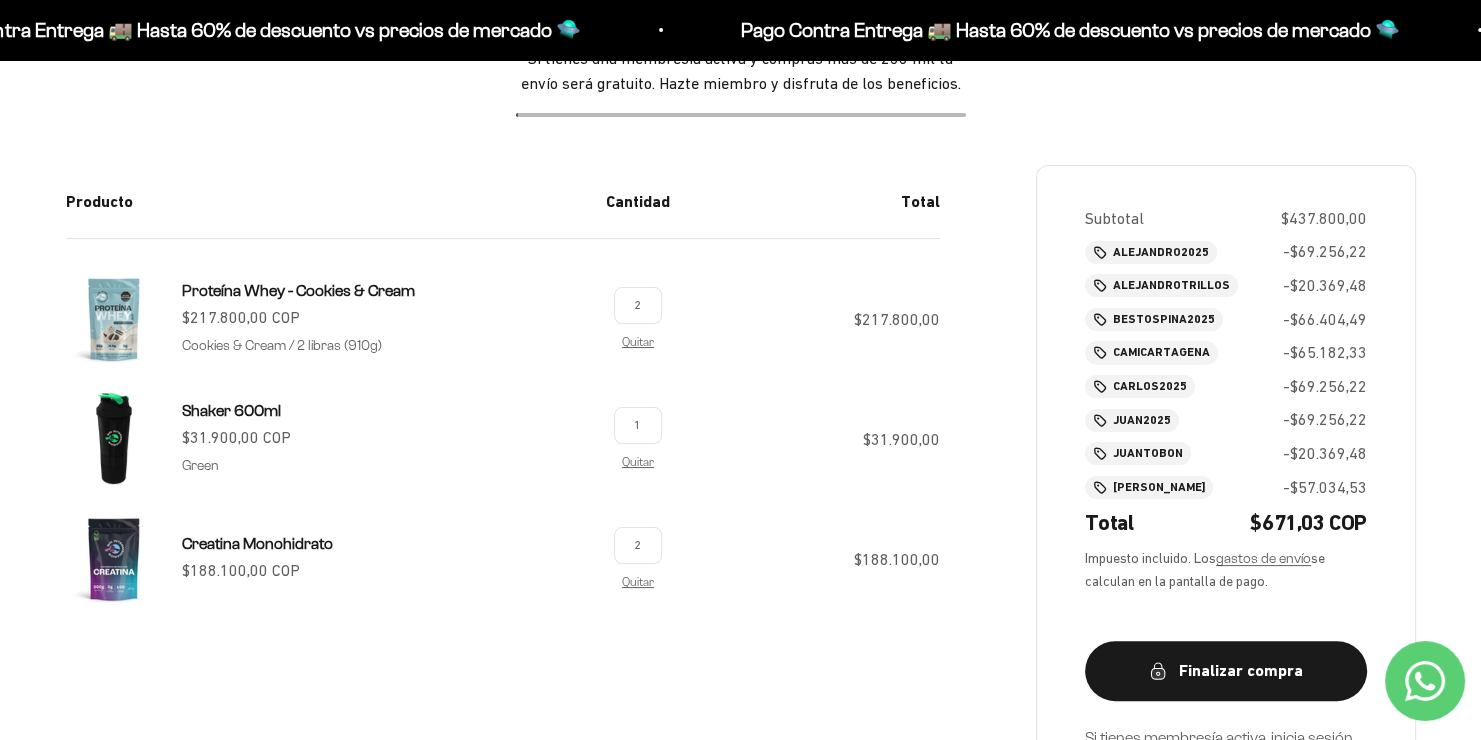 type on "2" 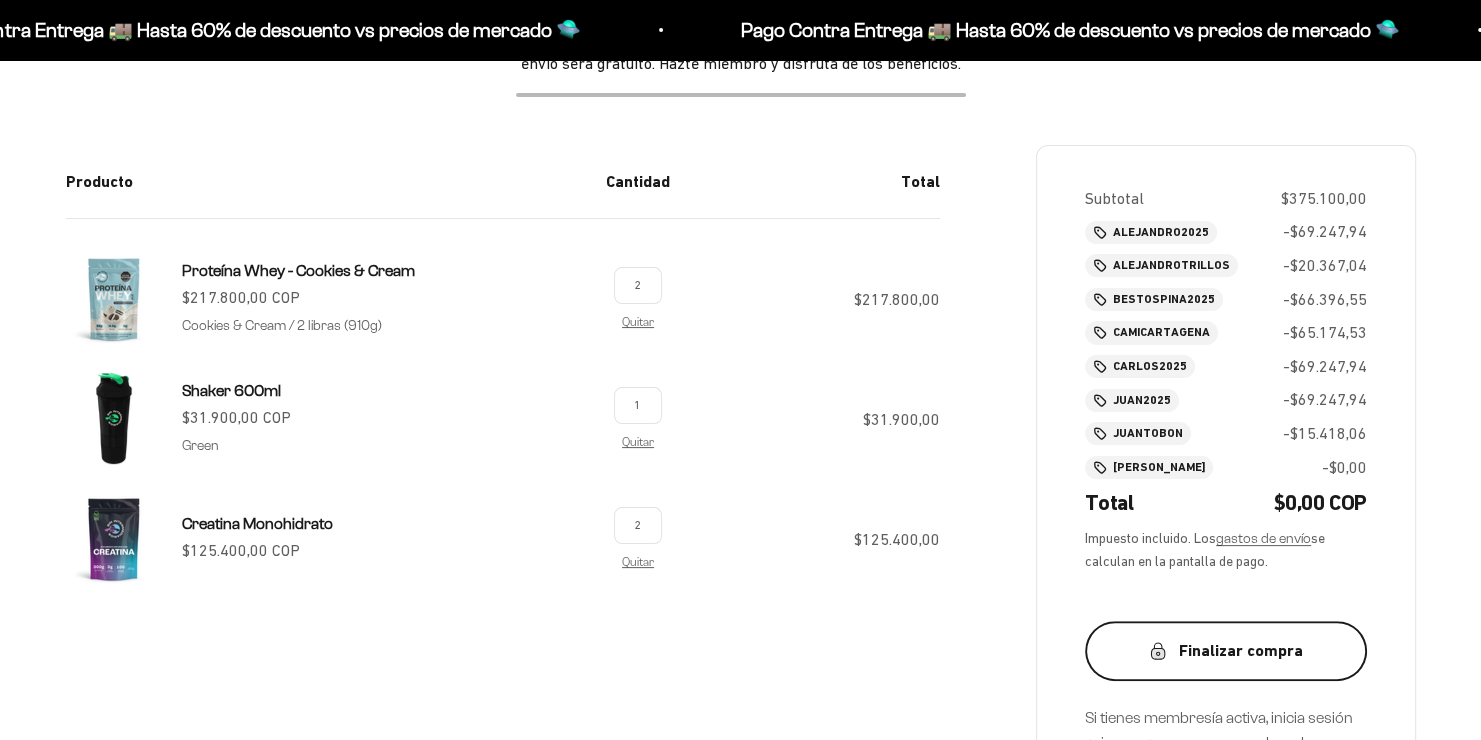 scroll, scrollTop: 300, scrollLeft: 0, axis: vertical 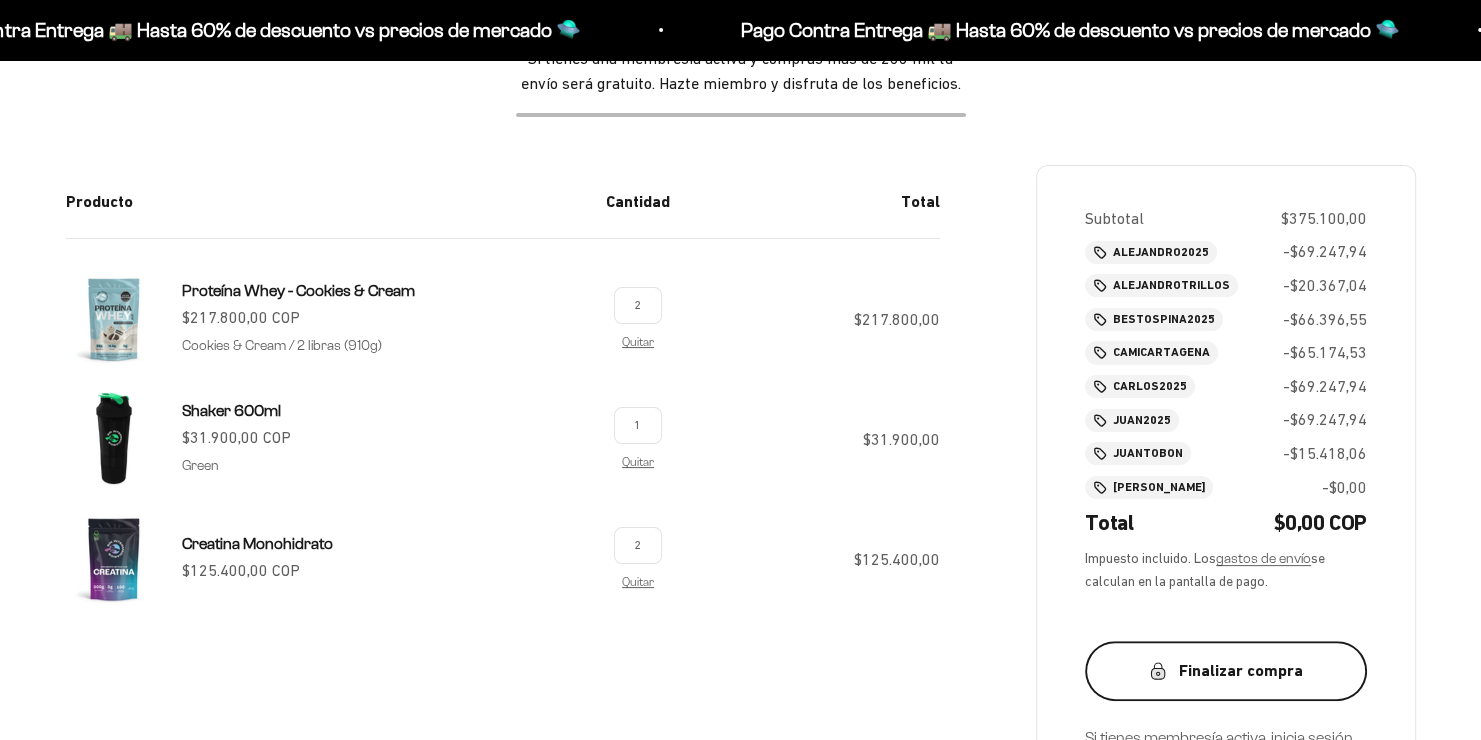 click 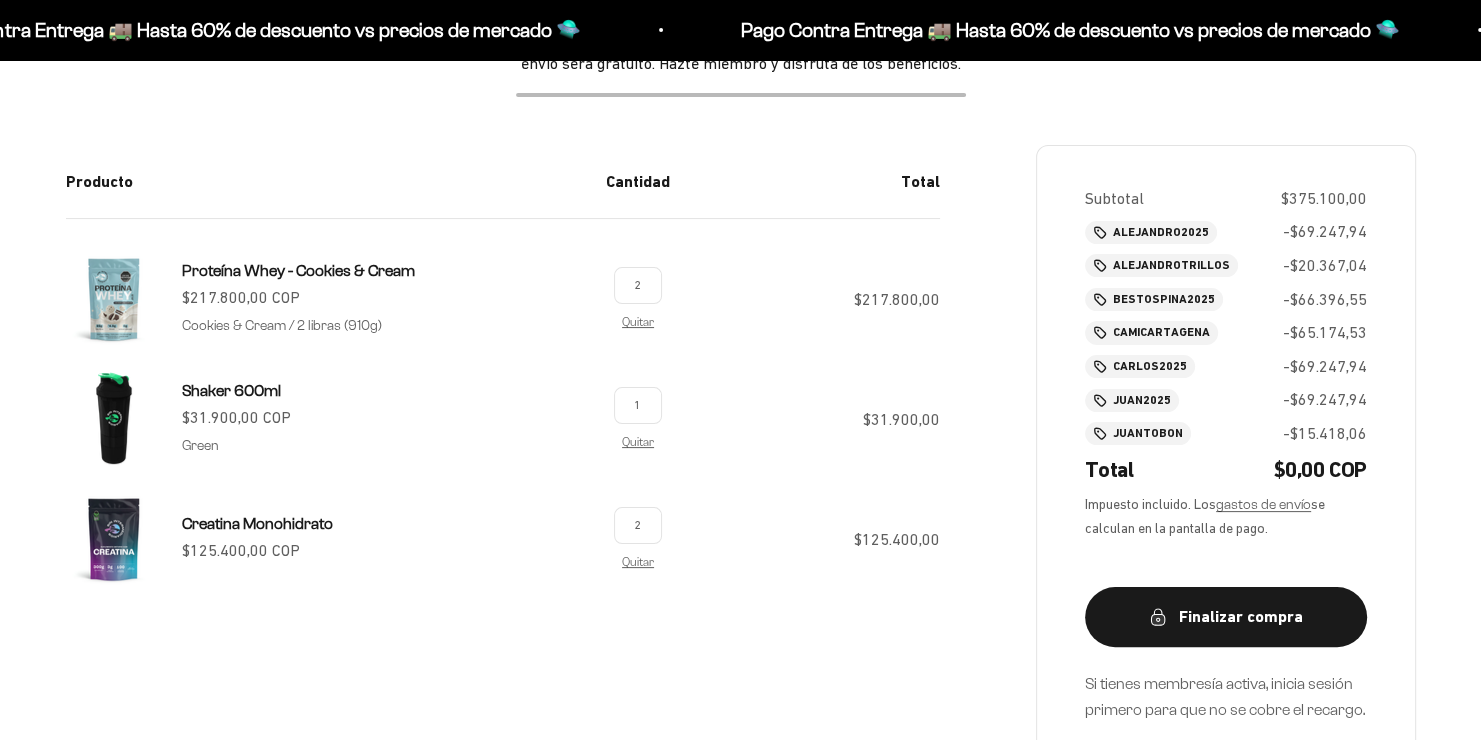 scroll, scrollTop: 300, scrollLeft: 0, axis: vertical 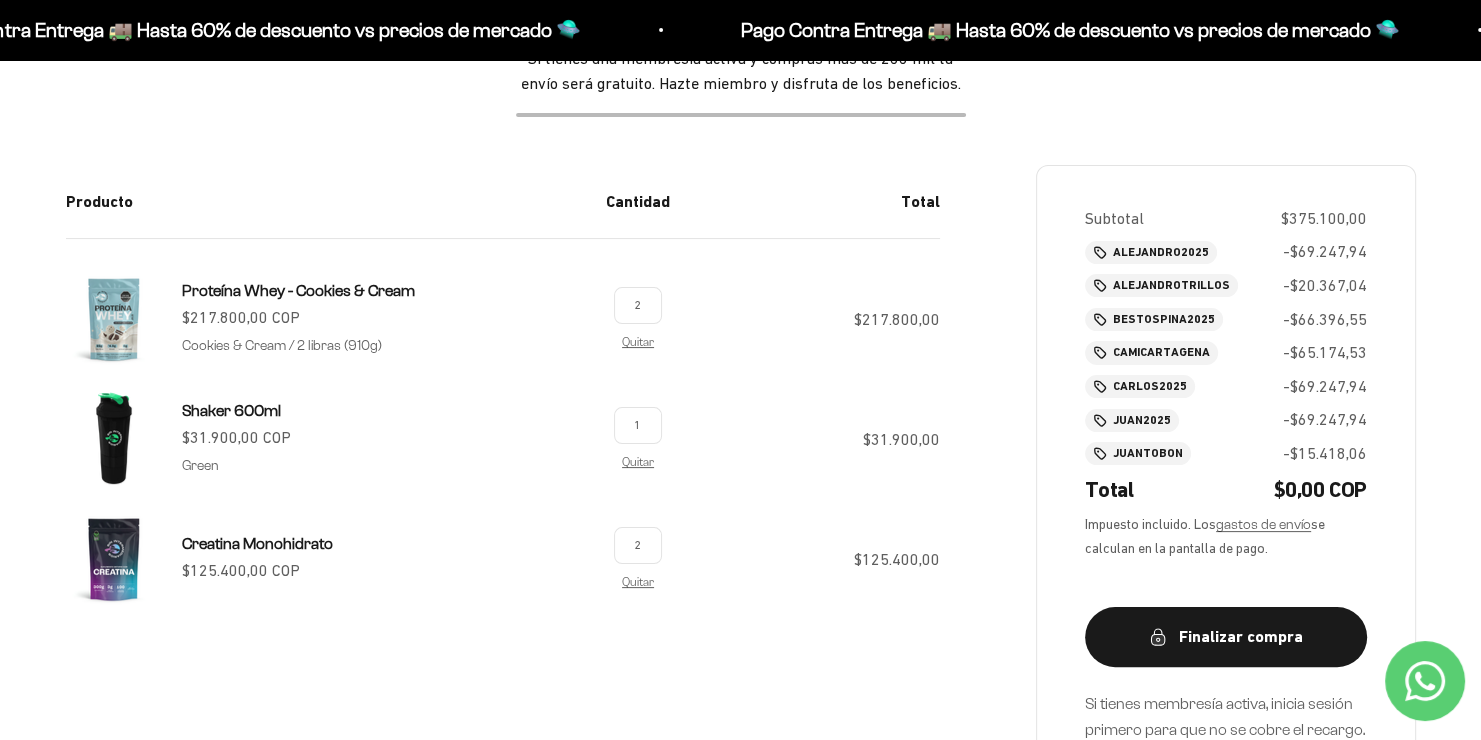 click on "2" at bounding box center (638, 545) 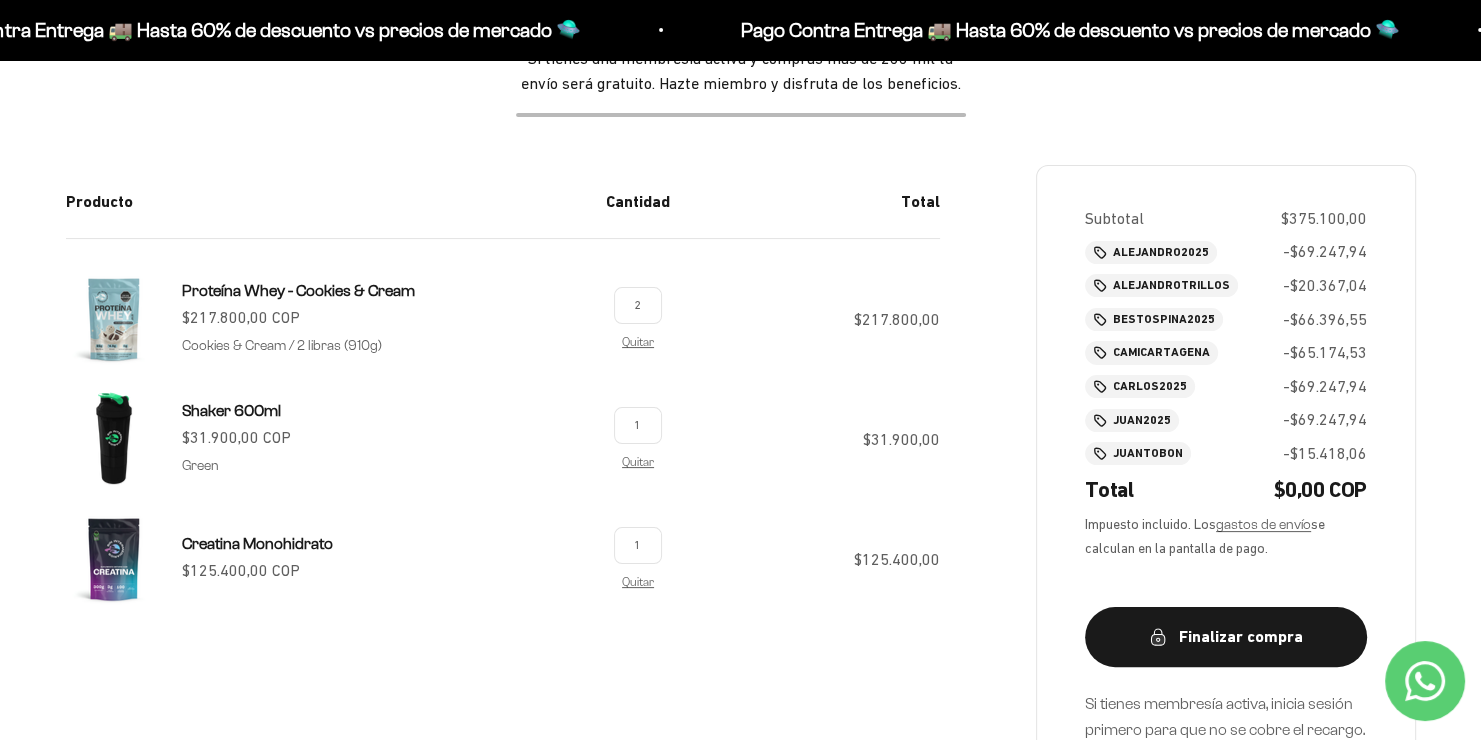 type on "1" 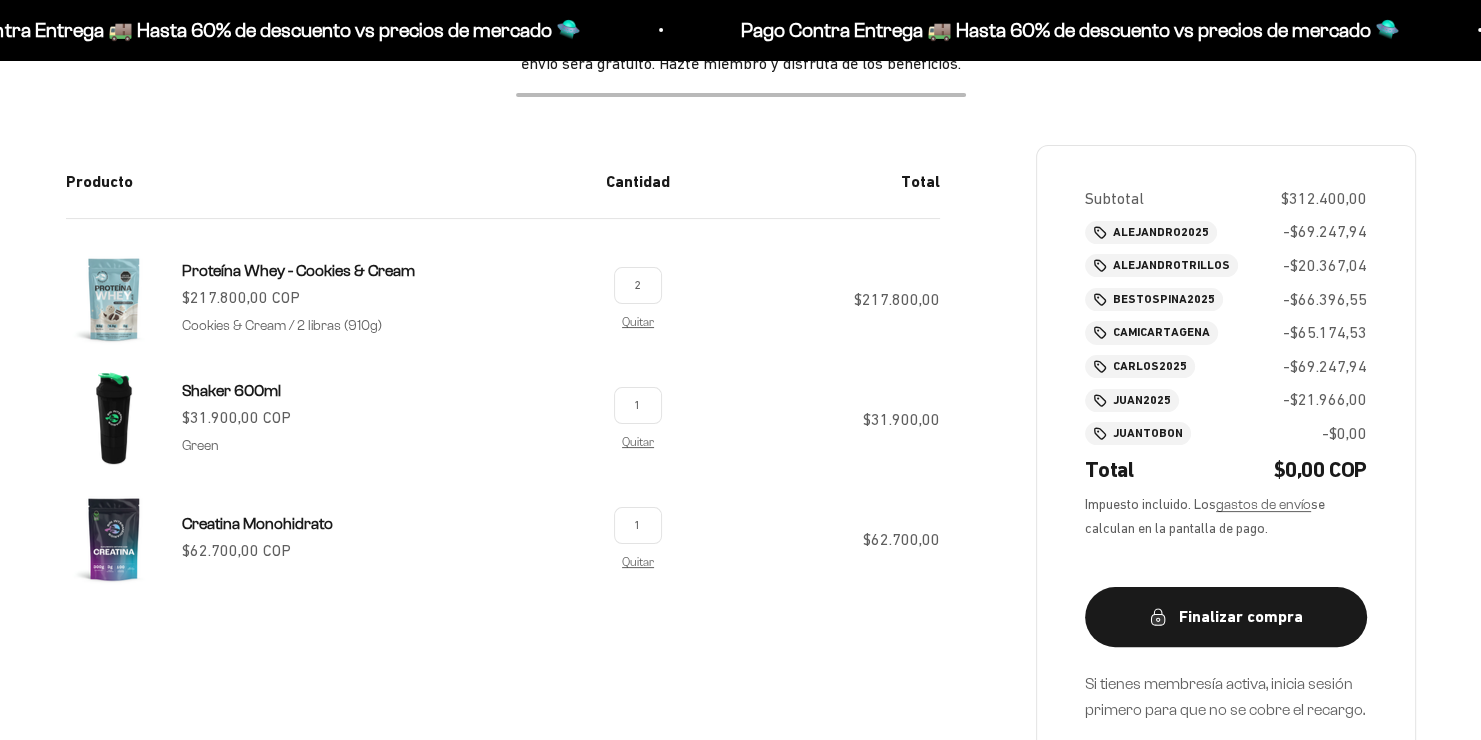 scroll, scrollTop: 300, scrollLeft: 0, axis: vertical 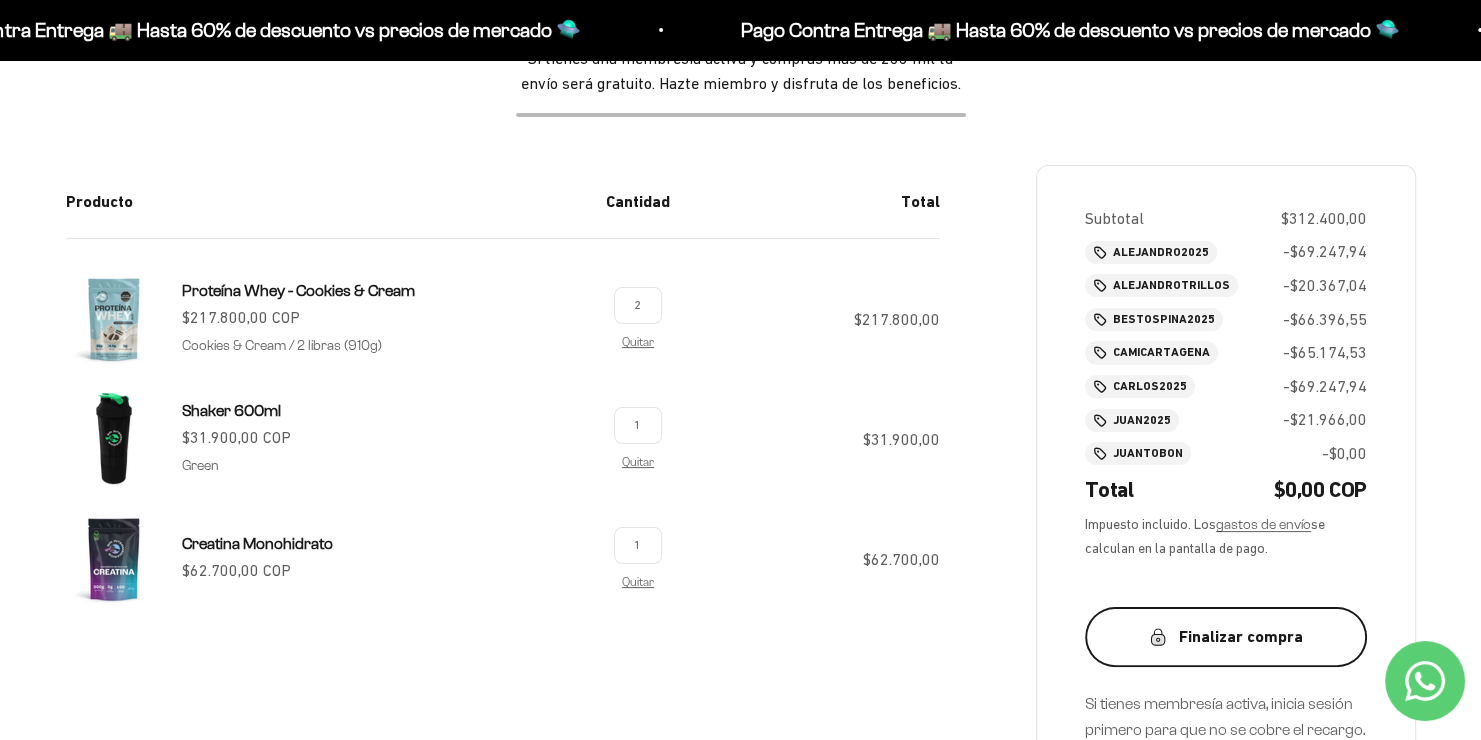click on "Finalizar compra" at bounding box center (1226, 637) 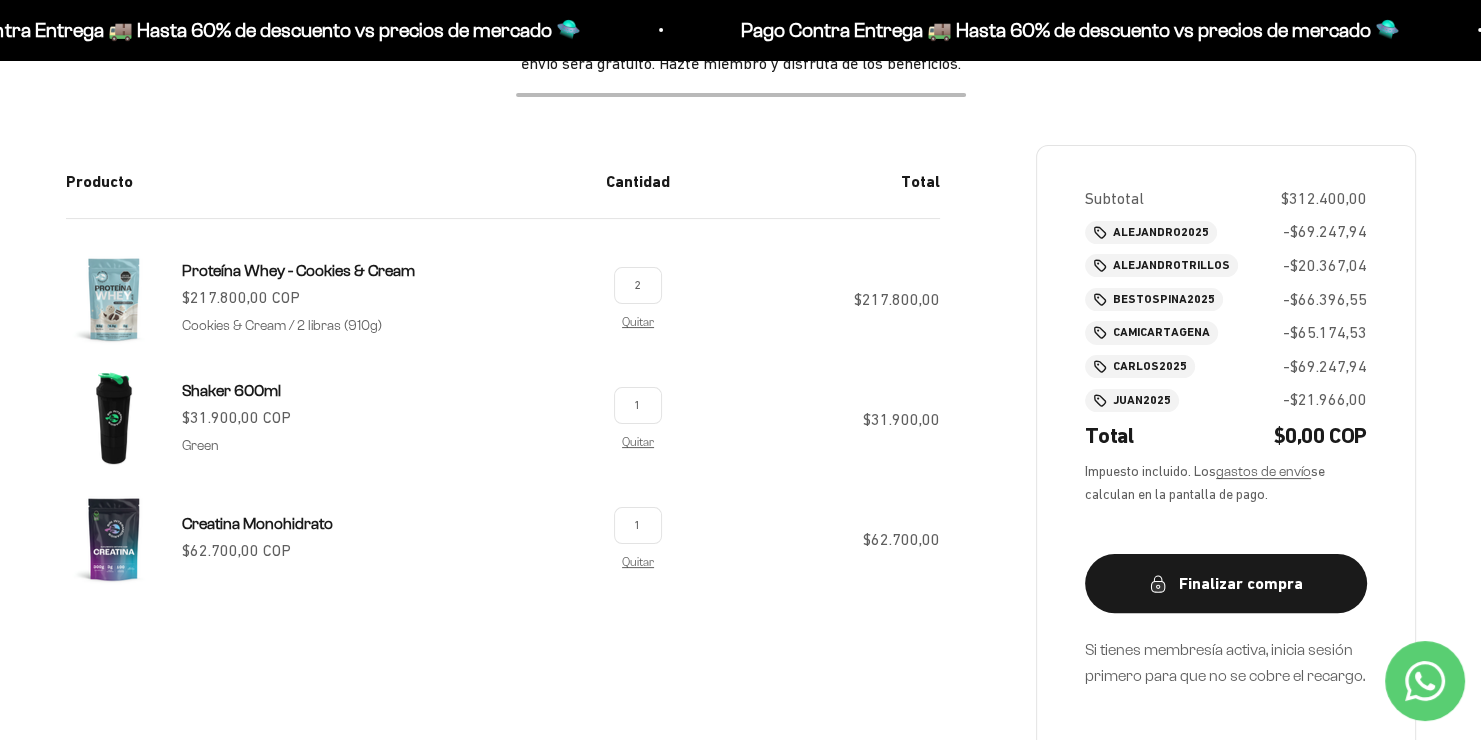 scroll, scrollTop: 300, scrollLeft: 0, axis: vertical 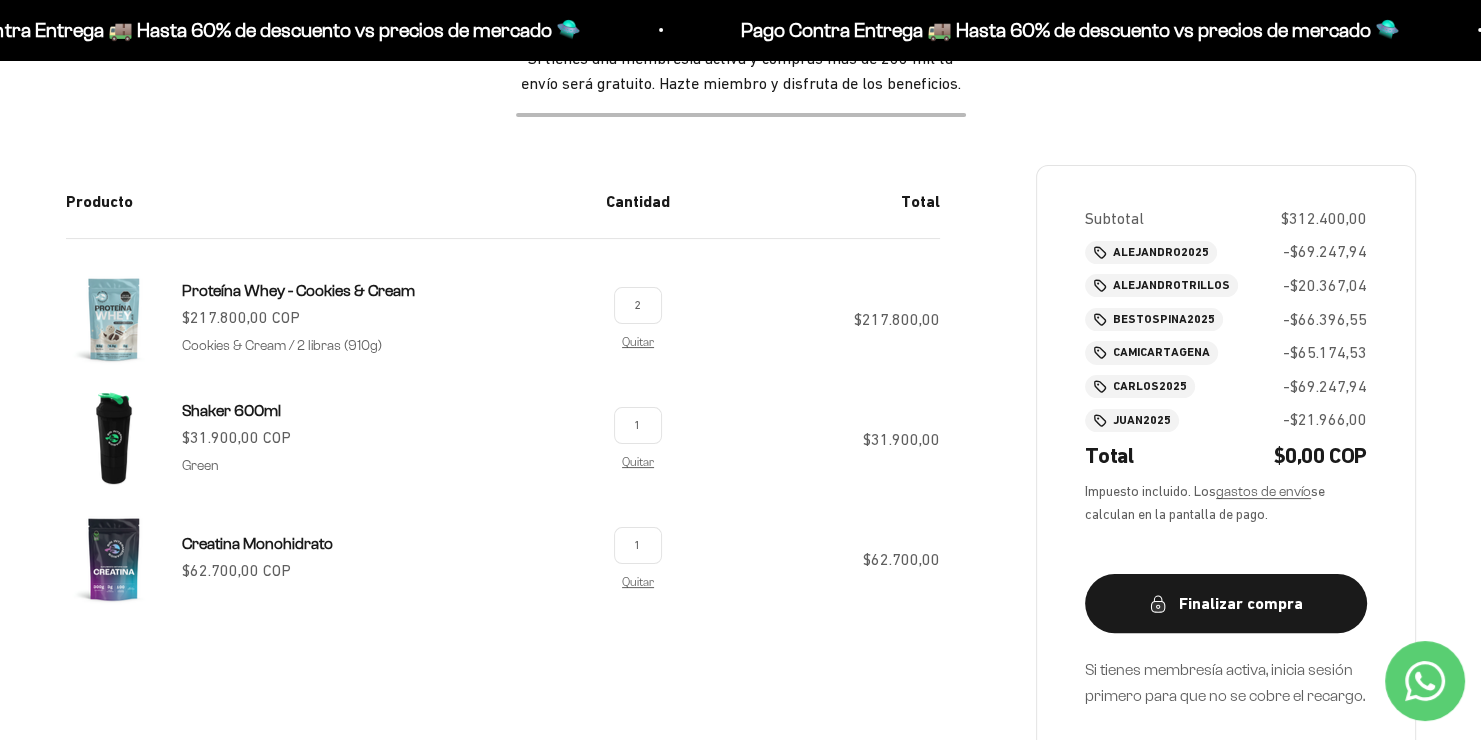 click on "1
Quitar" at bounding box center (638, 575) 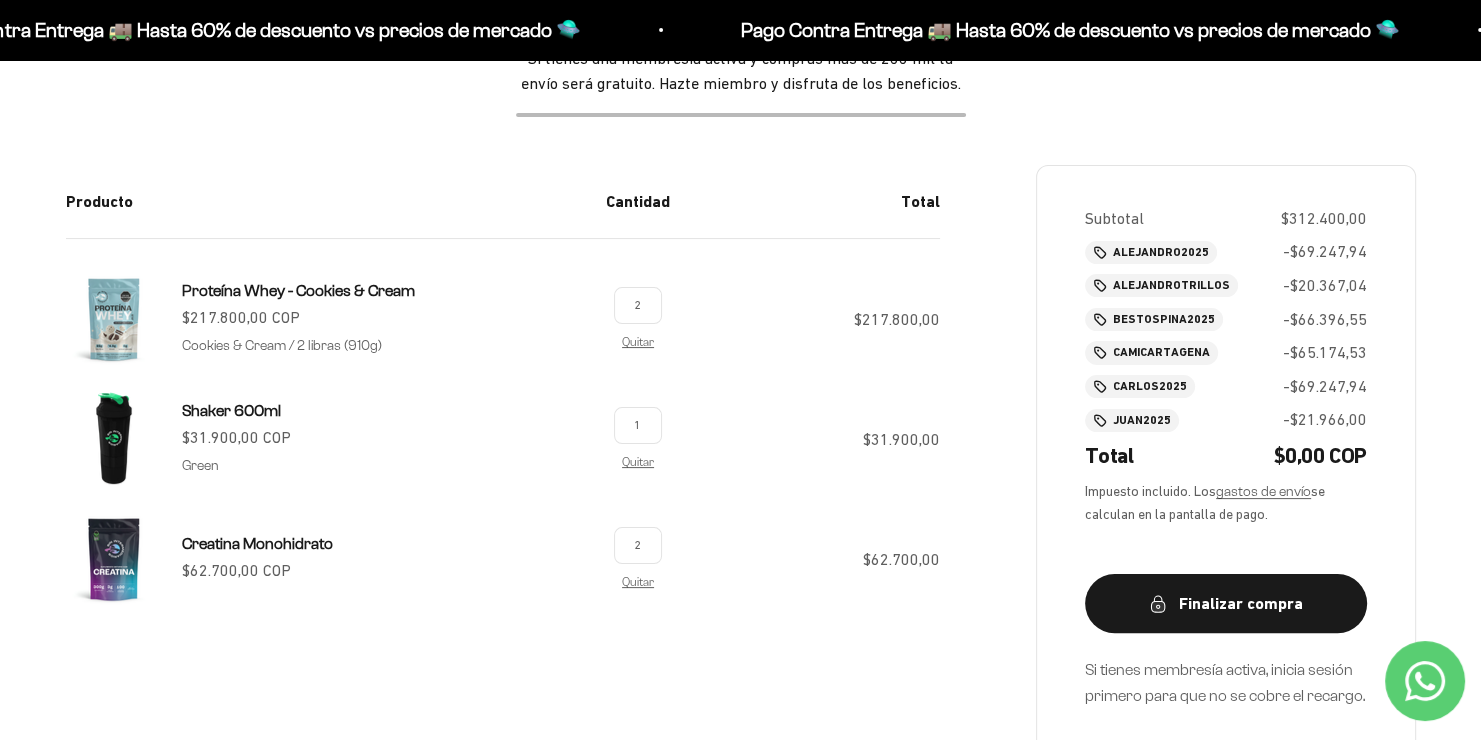type on "2" 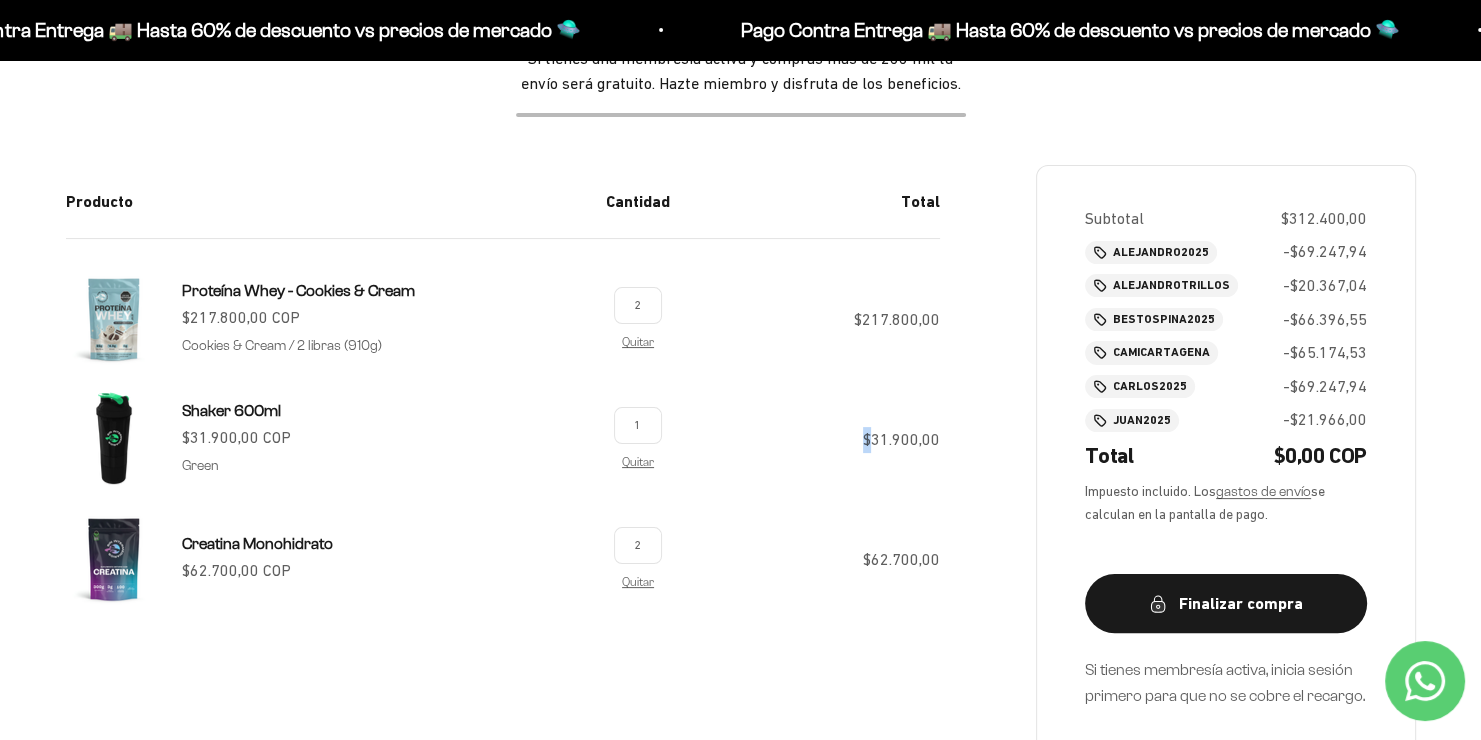 click on "$31.900,00" at bounding box center (813, 451) 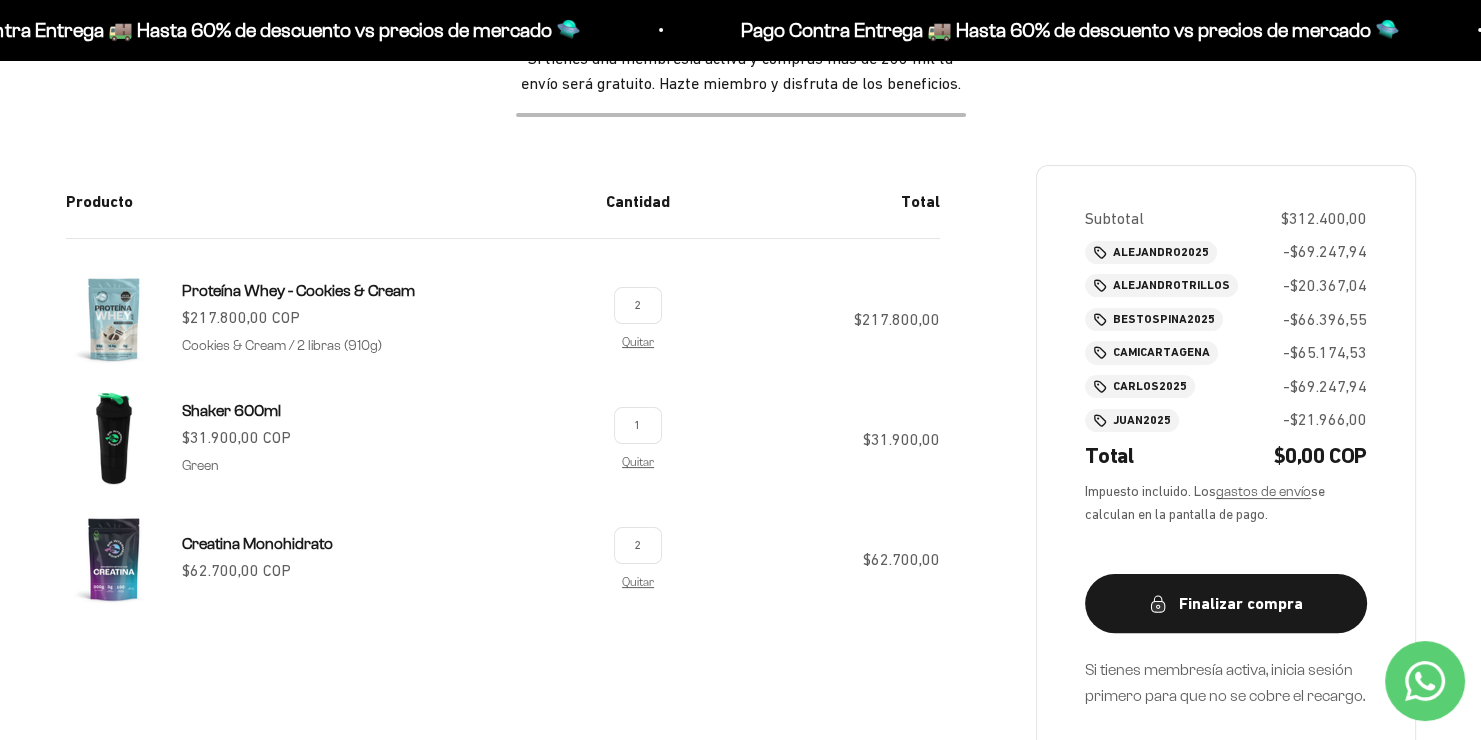 click on "$62.700,00" at bounding box center (813, 575) 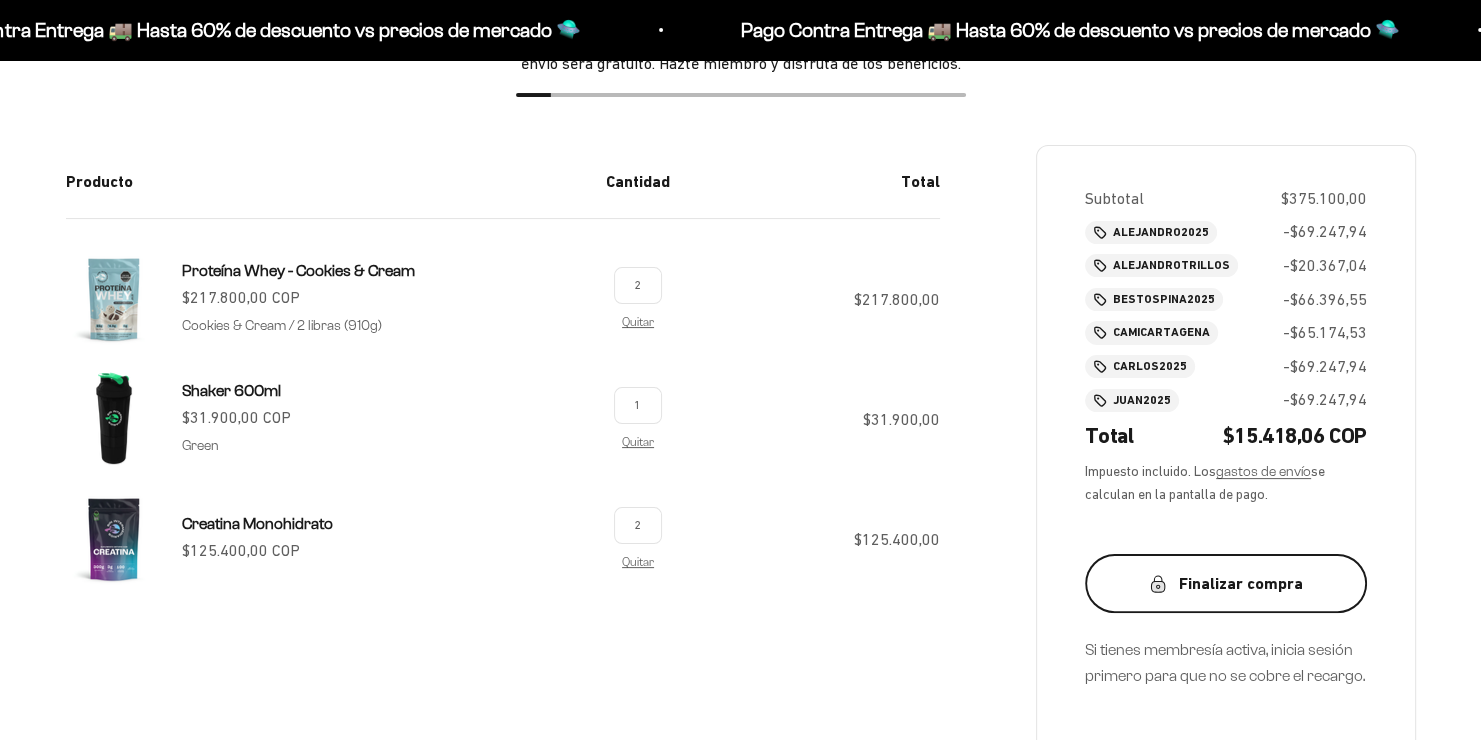 click on "Finalizar compra" at bounding box center (1226, 584) 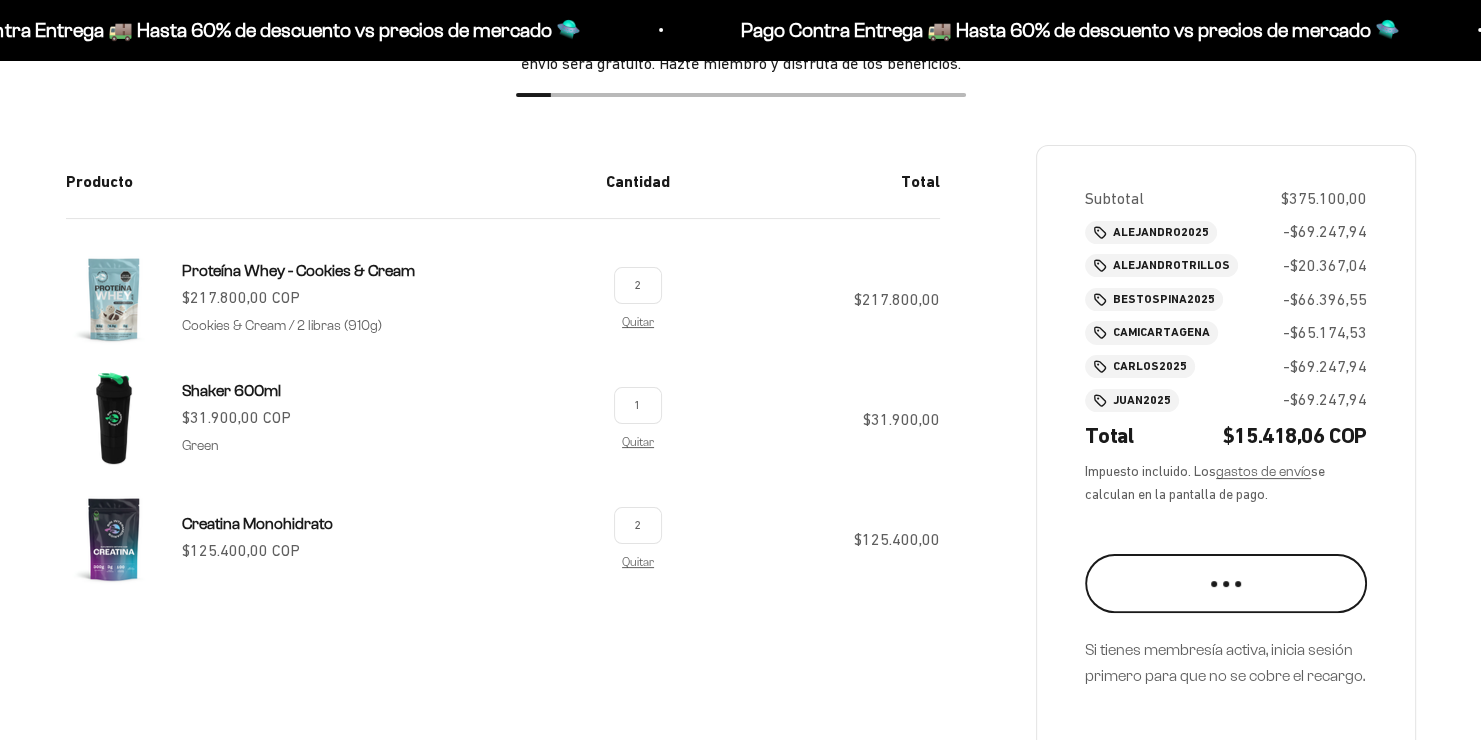 scroll, scrollTop: 300, scrollLeft: 0, axis: vertical 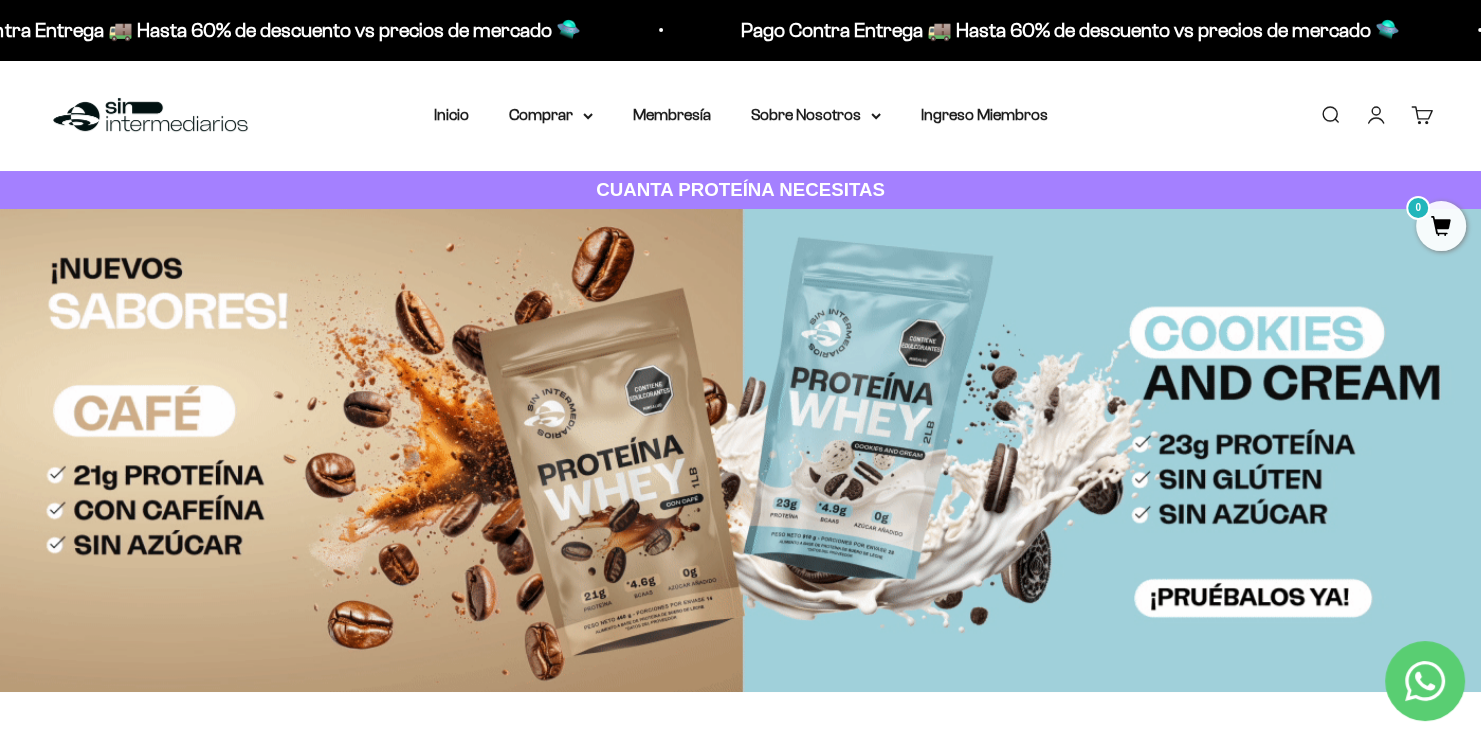 click on "Cuenta" at bounding box center (1376, 115) 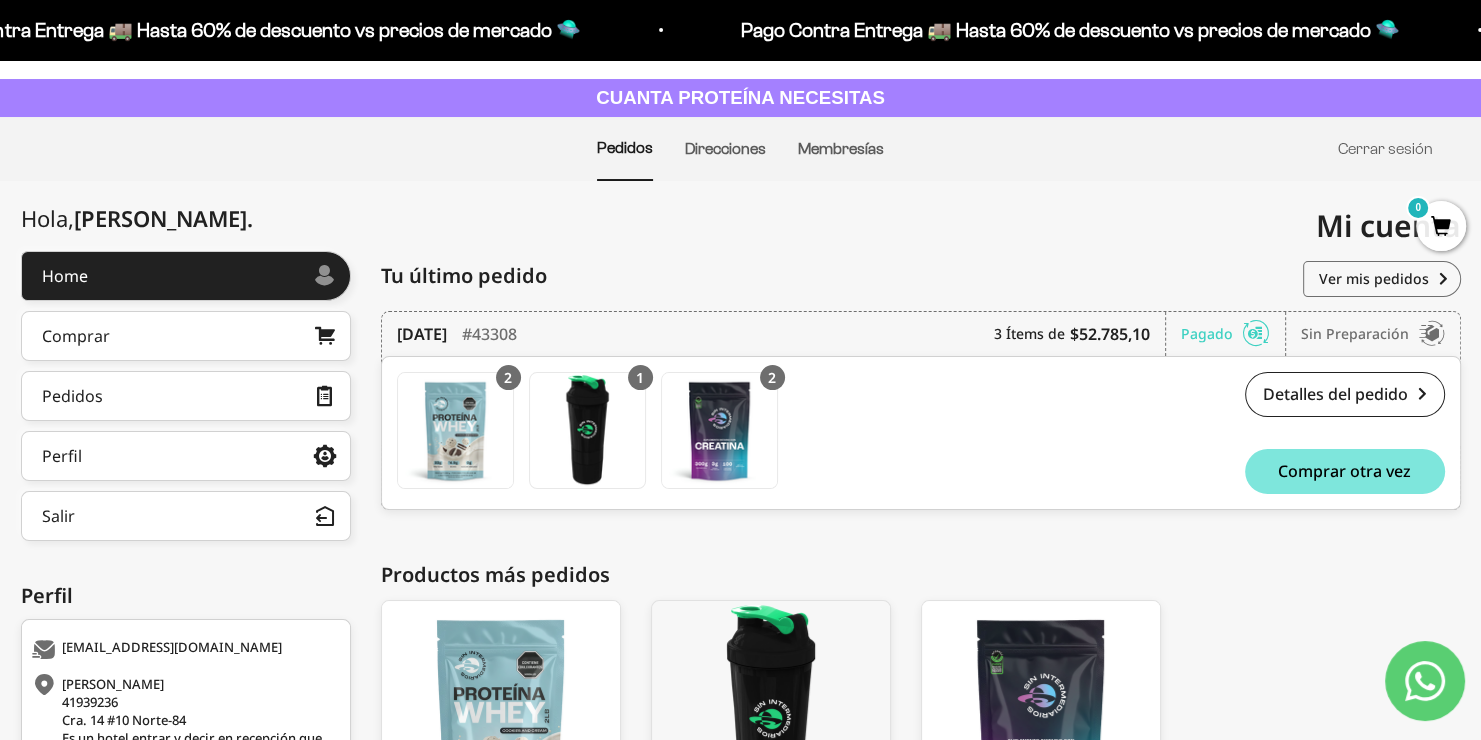 scroll, scrollTop: 0, scrollLeft: 0, axis: both 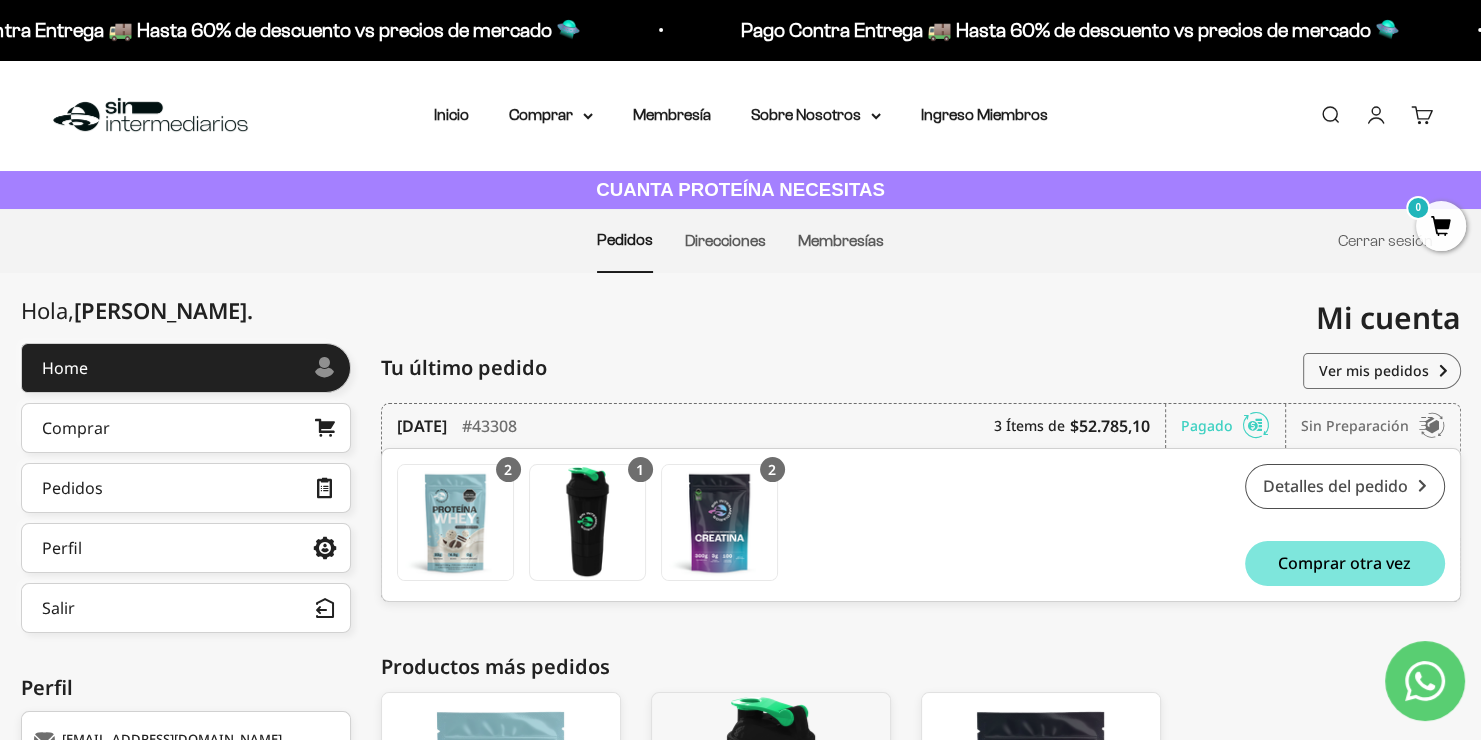 click on "Detalles del pedido" at bounding box center (1345, 486) 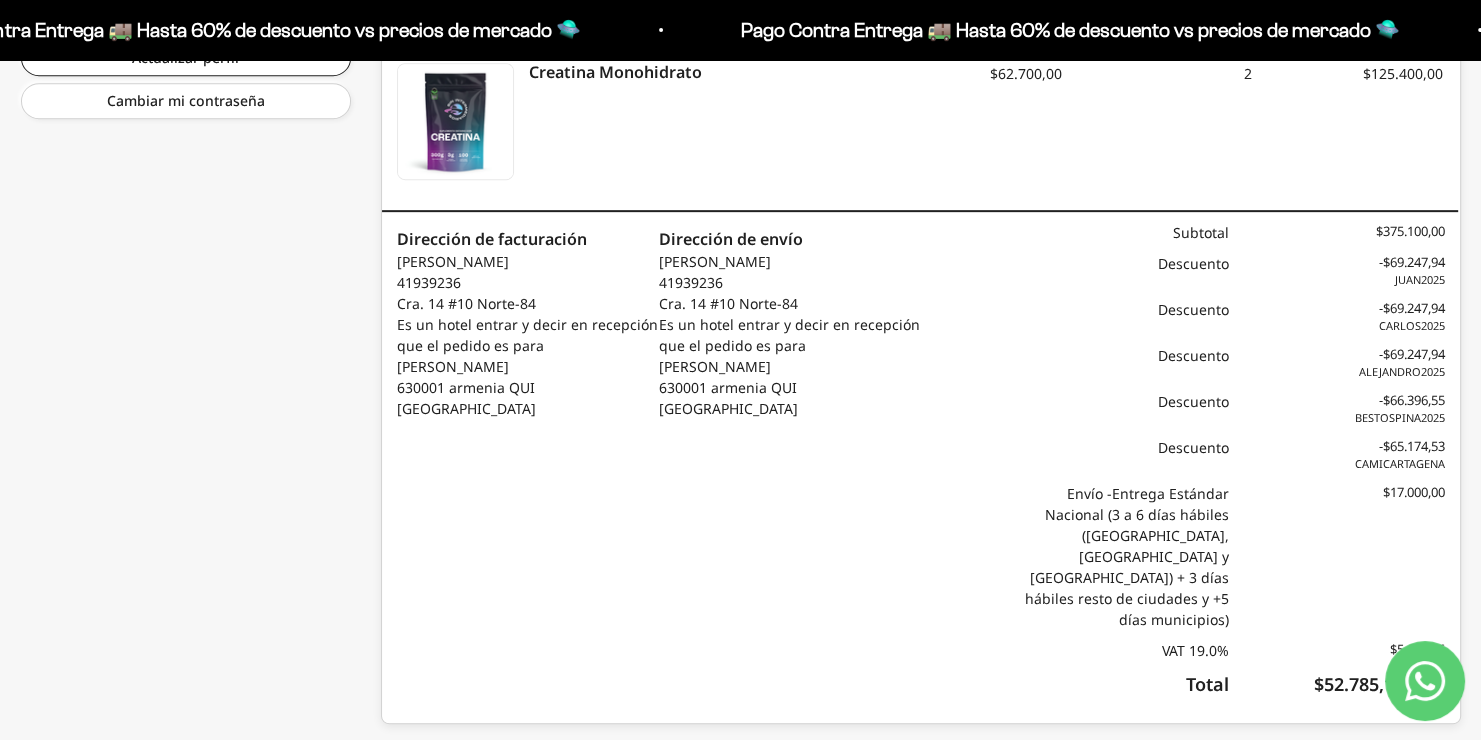 scroll, scrollTop: 889, scrollLeft: 0, axis: vertical 